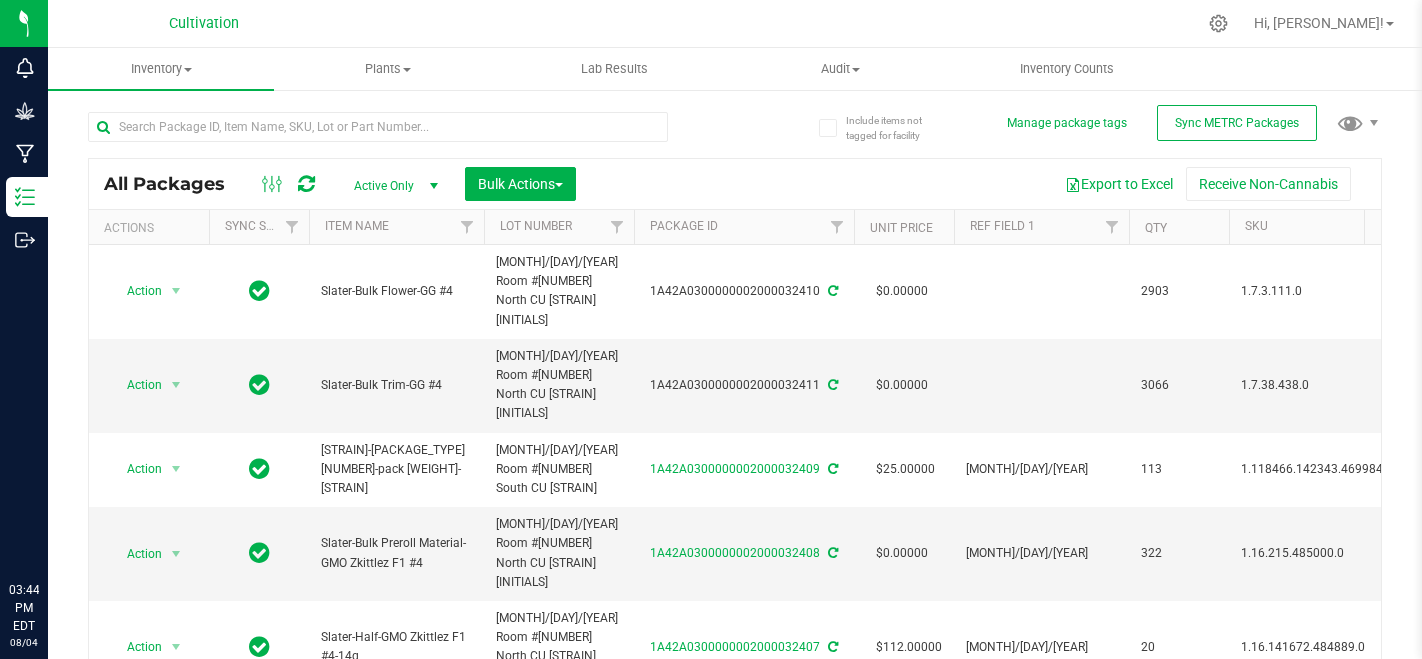 scroll, scrollTop: 0, scrollLeft: 0, axis: both 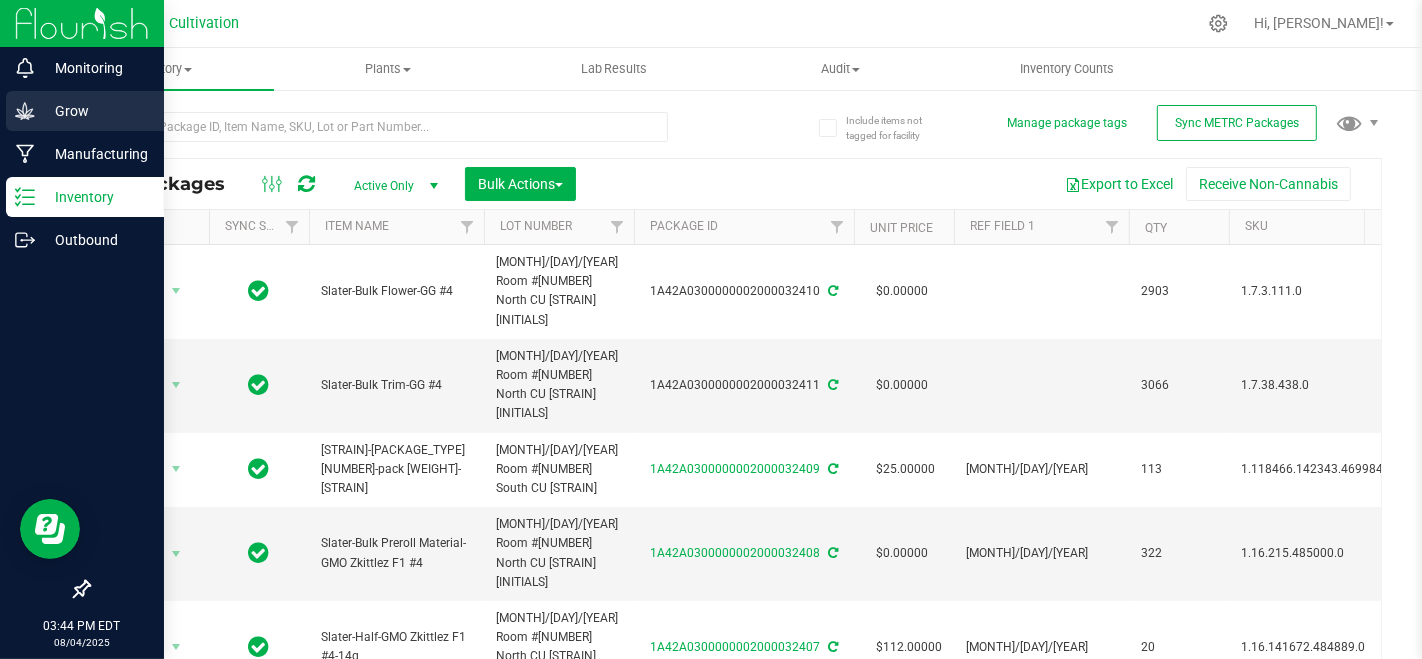 click on "Grow" at bounding box center (95, 111) 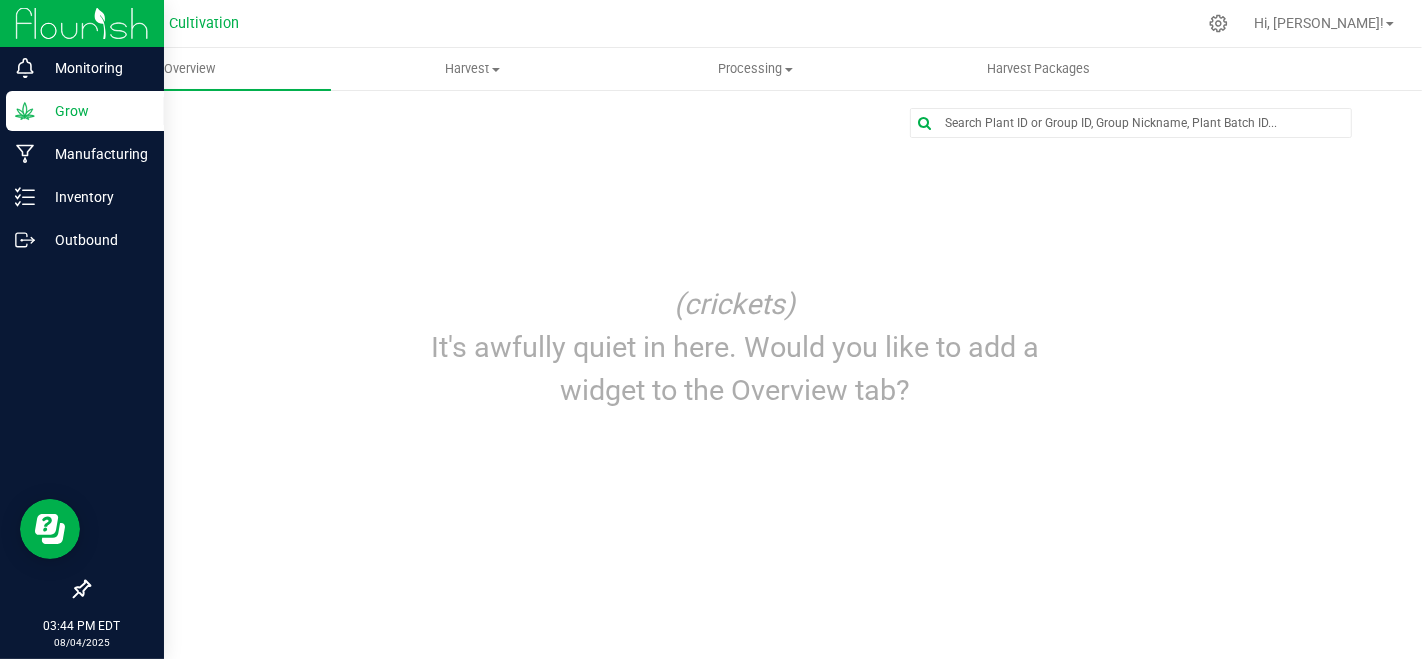 click on "Grow" at bounding box center [85, 111] 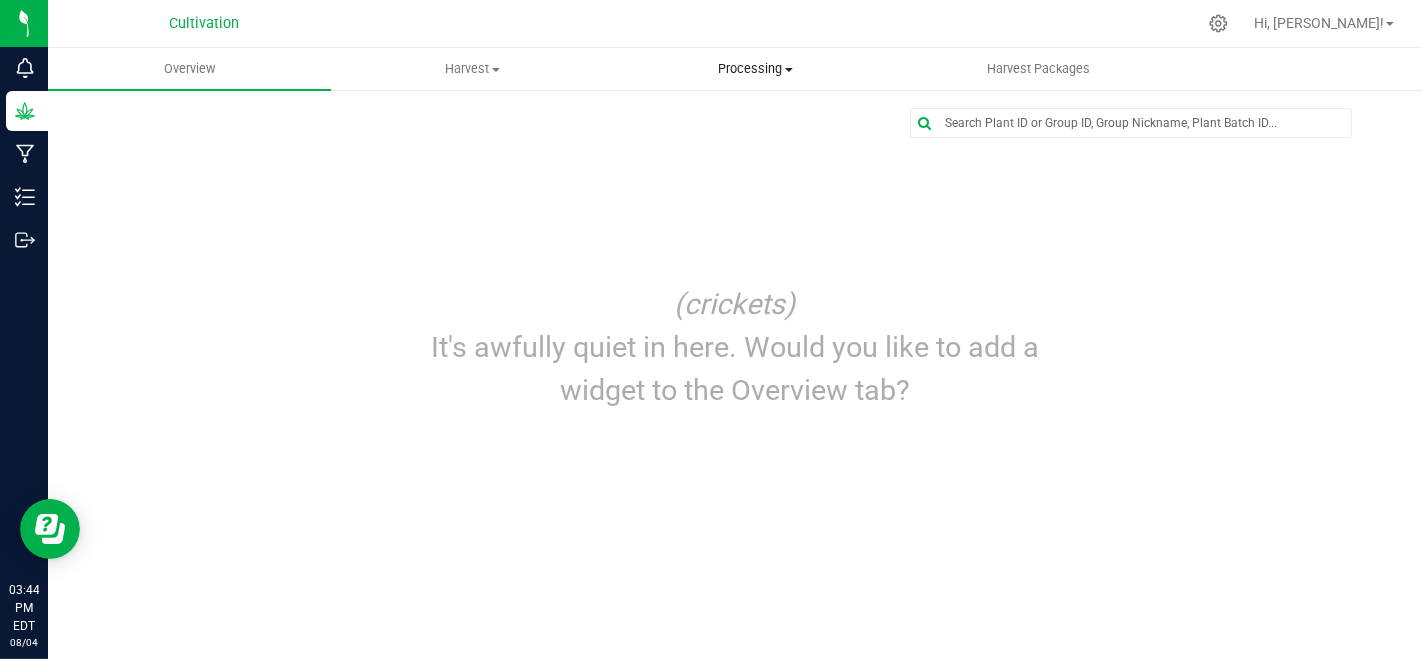 click on "Processing" at bounding box center [755, 69] 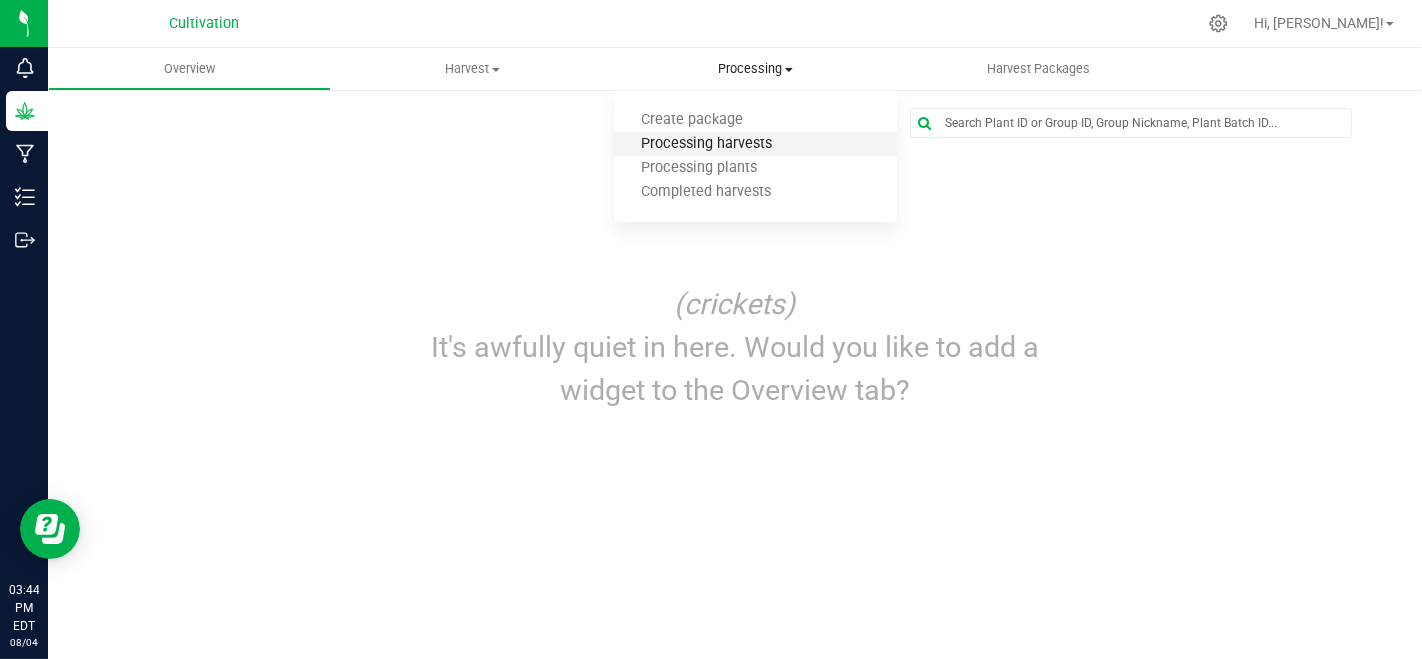 click on "Processing harvests" at bounding box center (706, 144) 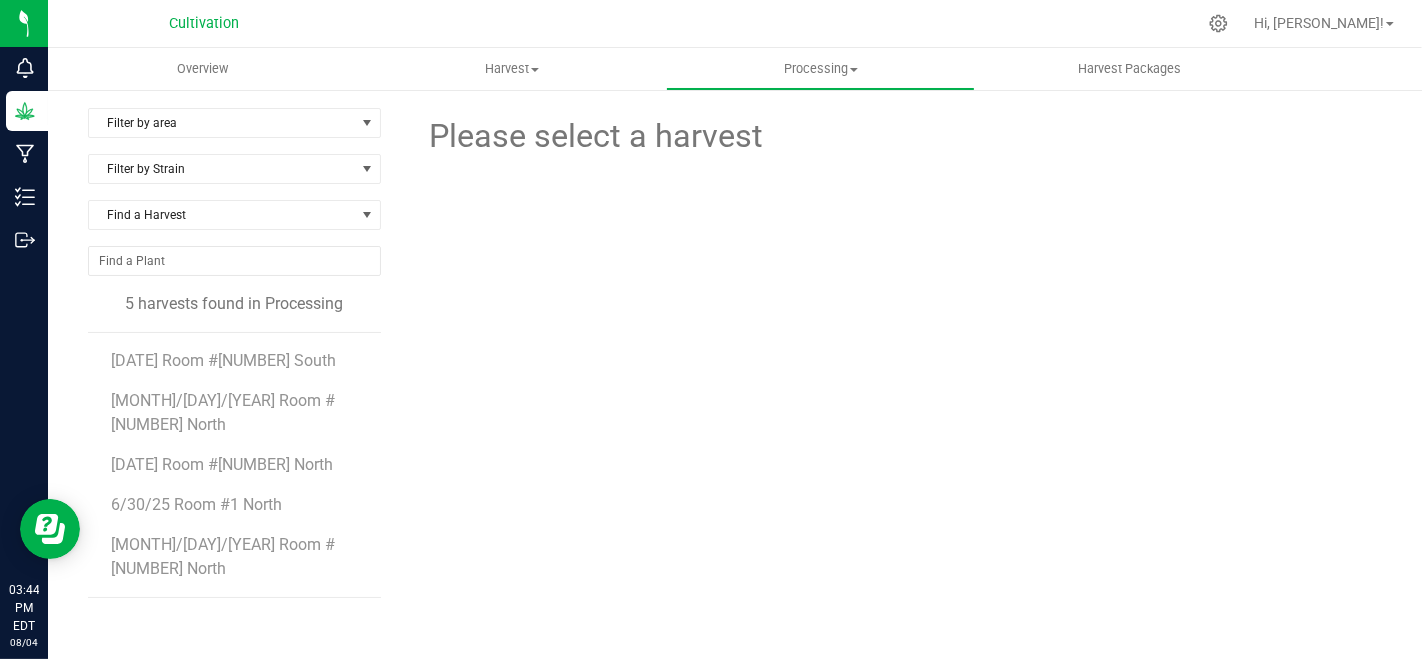 click on "[MONTH]/[DAY]/[YEAR] Room #[NUMBER] North" at bounding box center (238, 557) 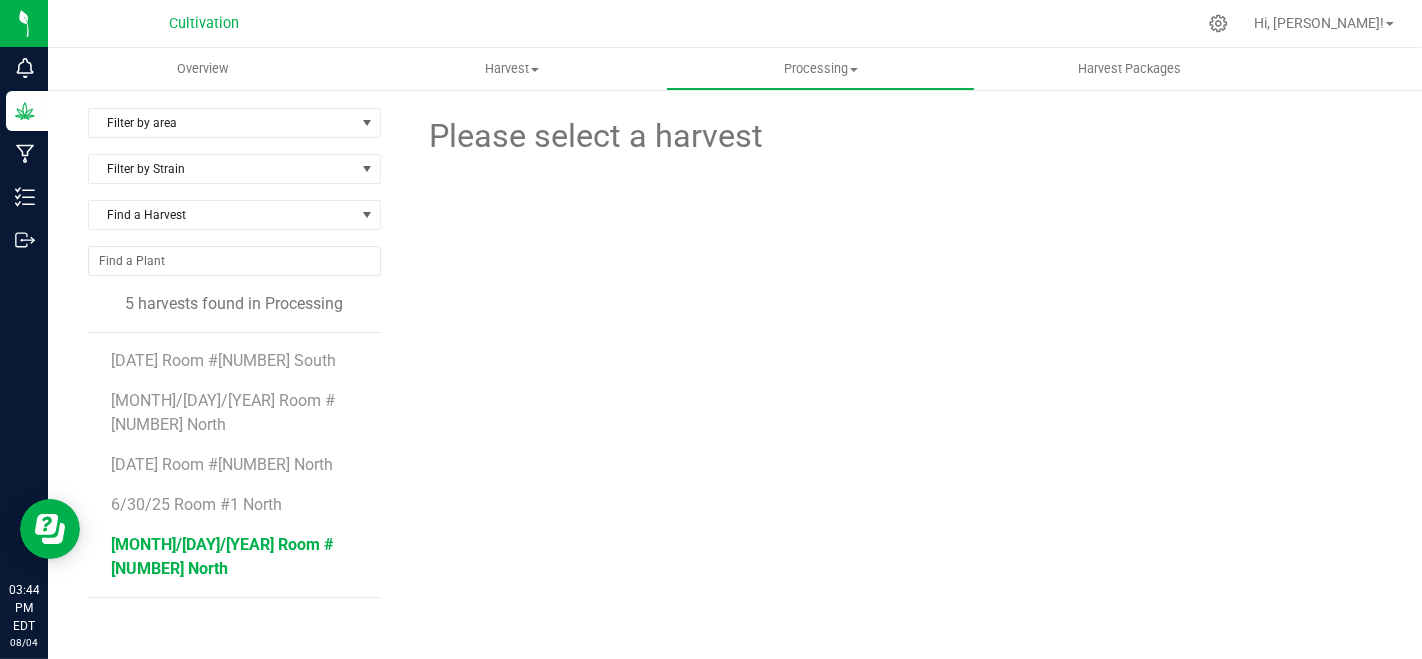 click on "[MONTH]/[DAY]/[YEAR] Room #[NUMBER] North" at bounding box center [222, 556] 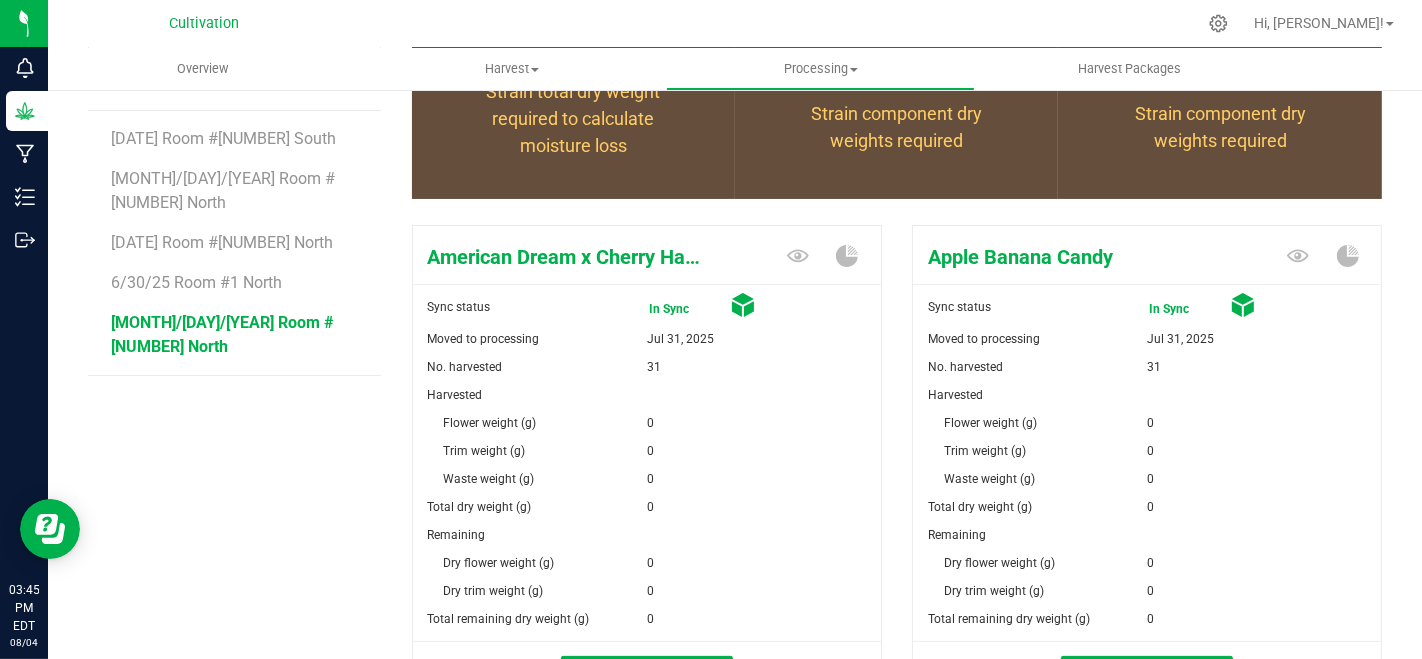 scroll, scrollTop: 444, scrollLeft: 0, axis: vertical 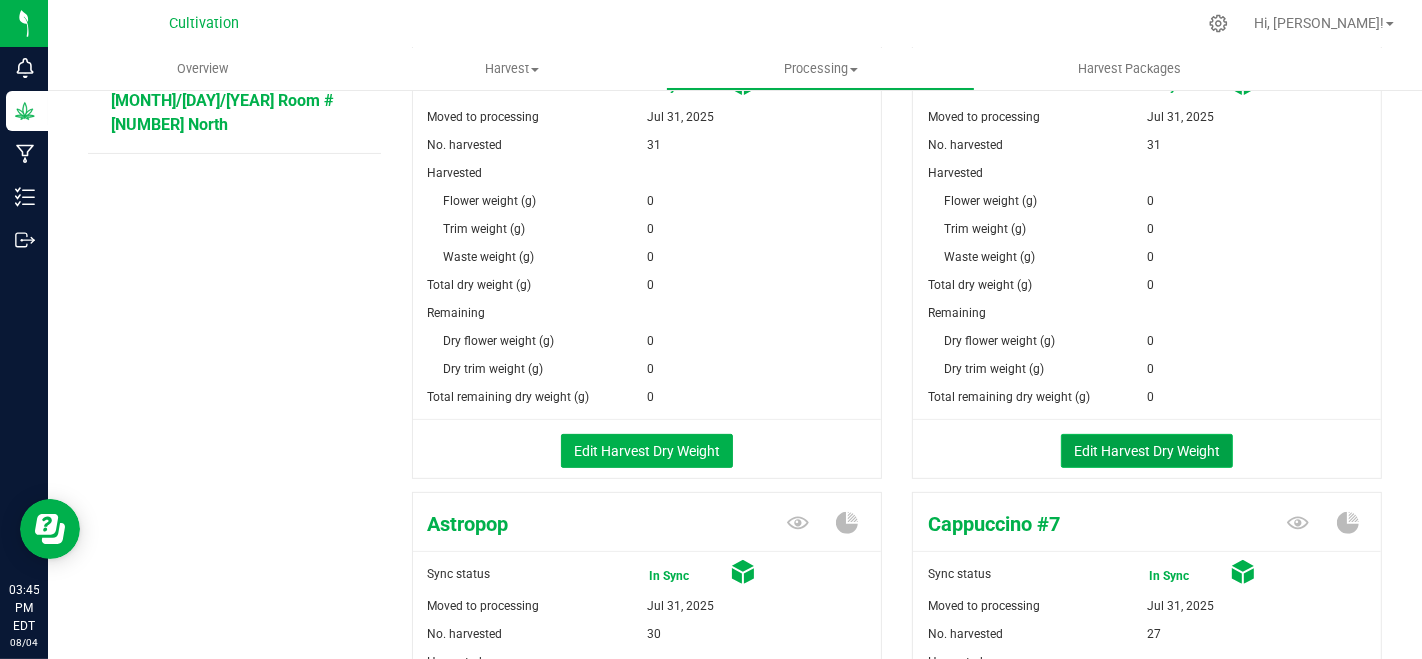 click on "Edit Harvest Dry Weight" at bounding box center (1147, 451) 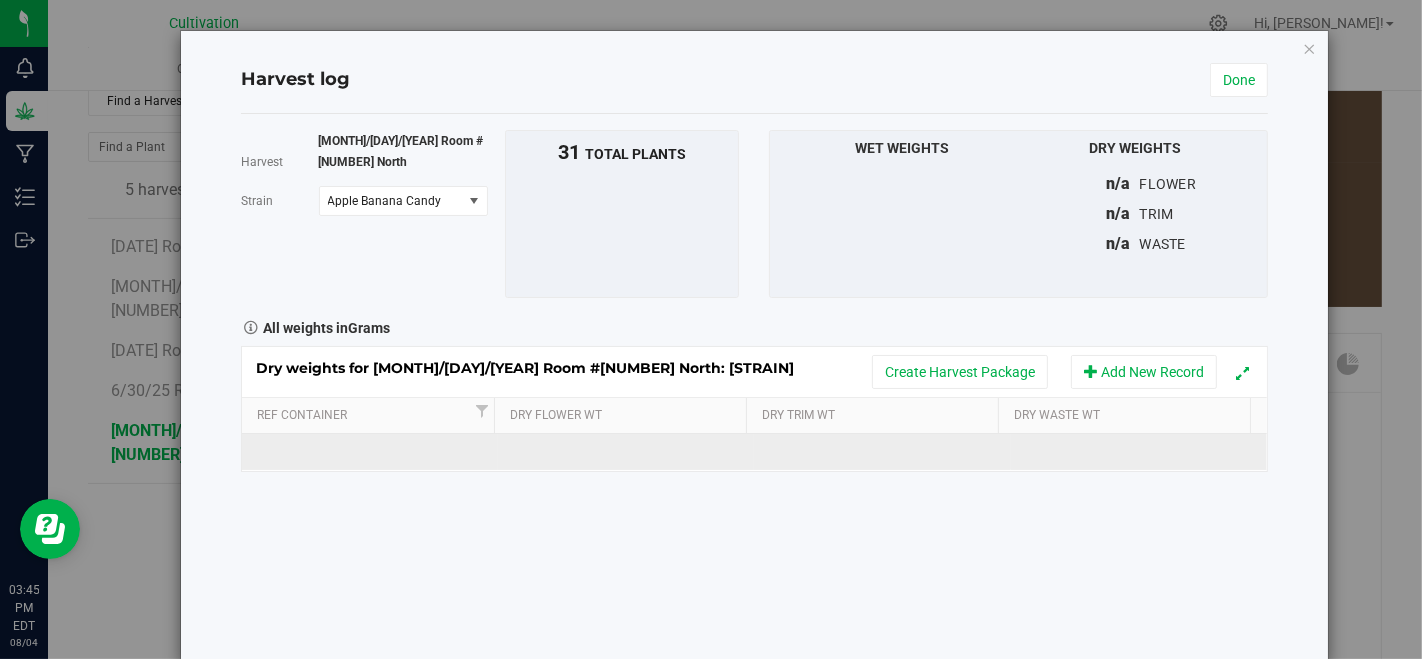 scroll, scrollTop: 444, scrollLeft: 0, axis: vertical 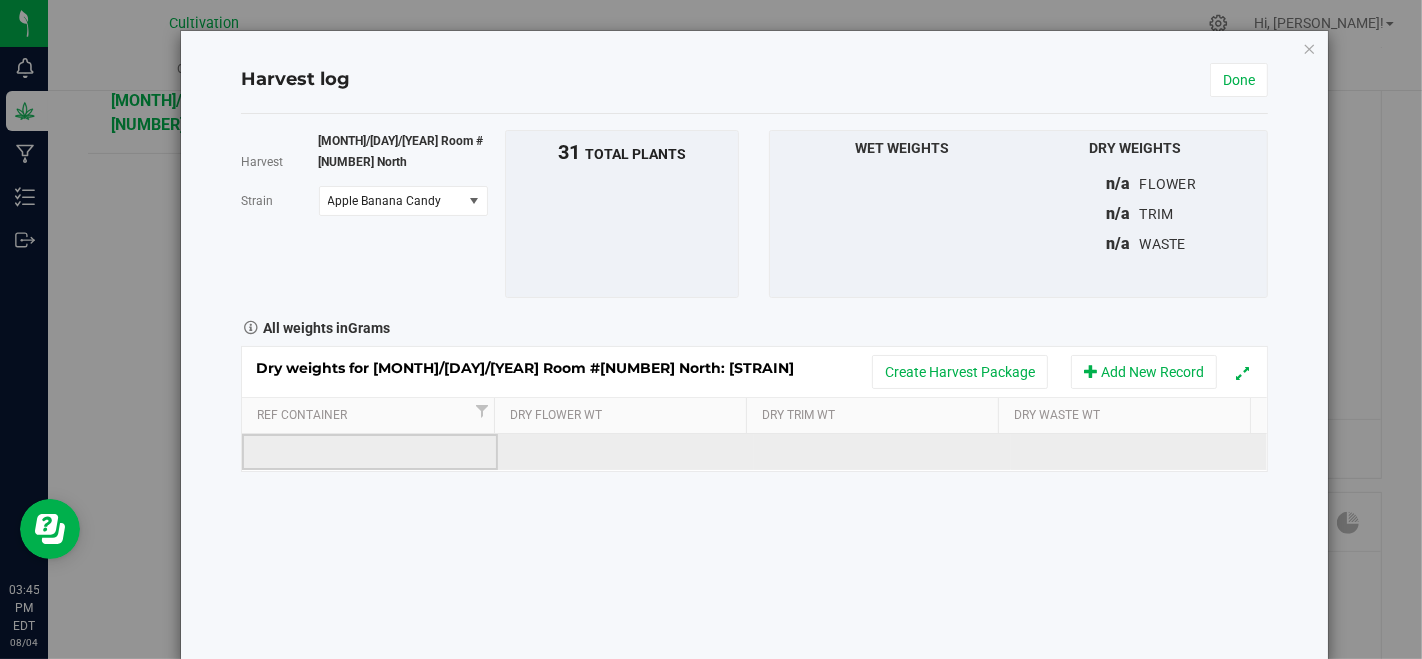drag, startPoint x: 485, startPoint y: 437, endPoint x: 485, endPoint y: 455, distance: 18 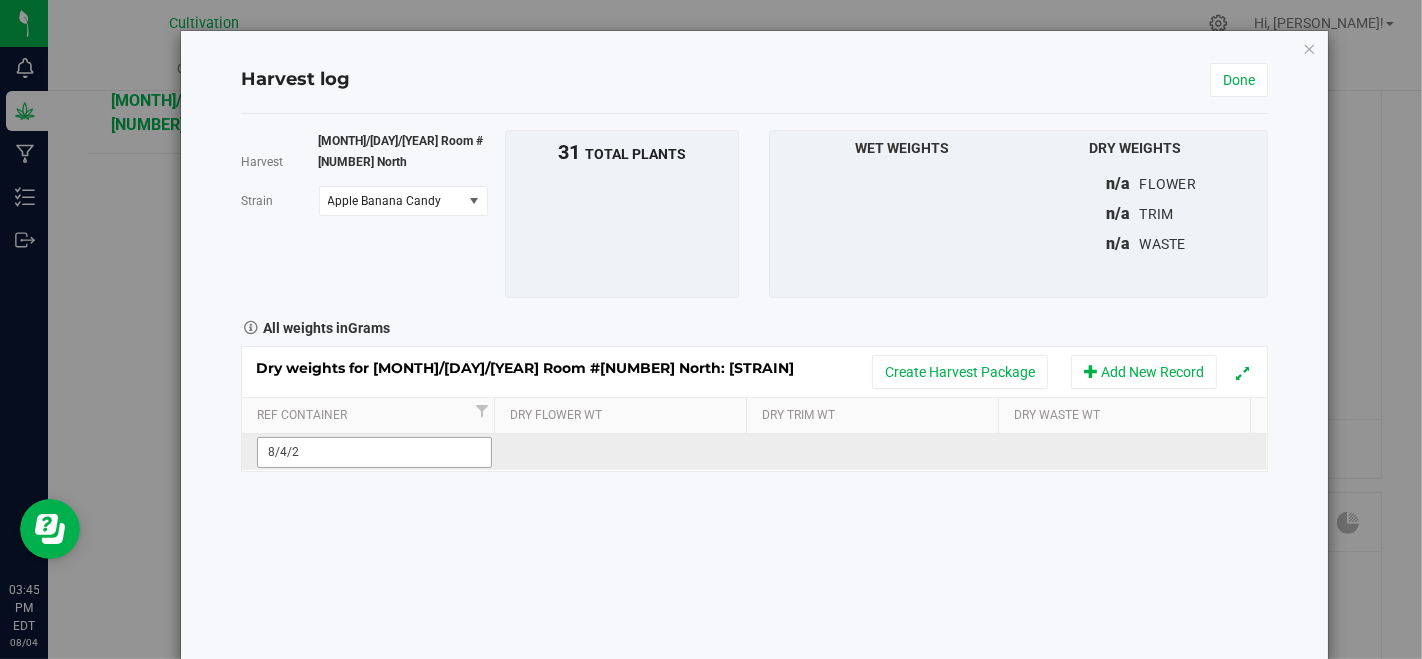 type on "[MONTH]/[DAY]/[YEAR]" 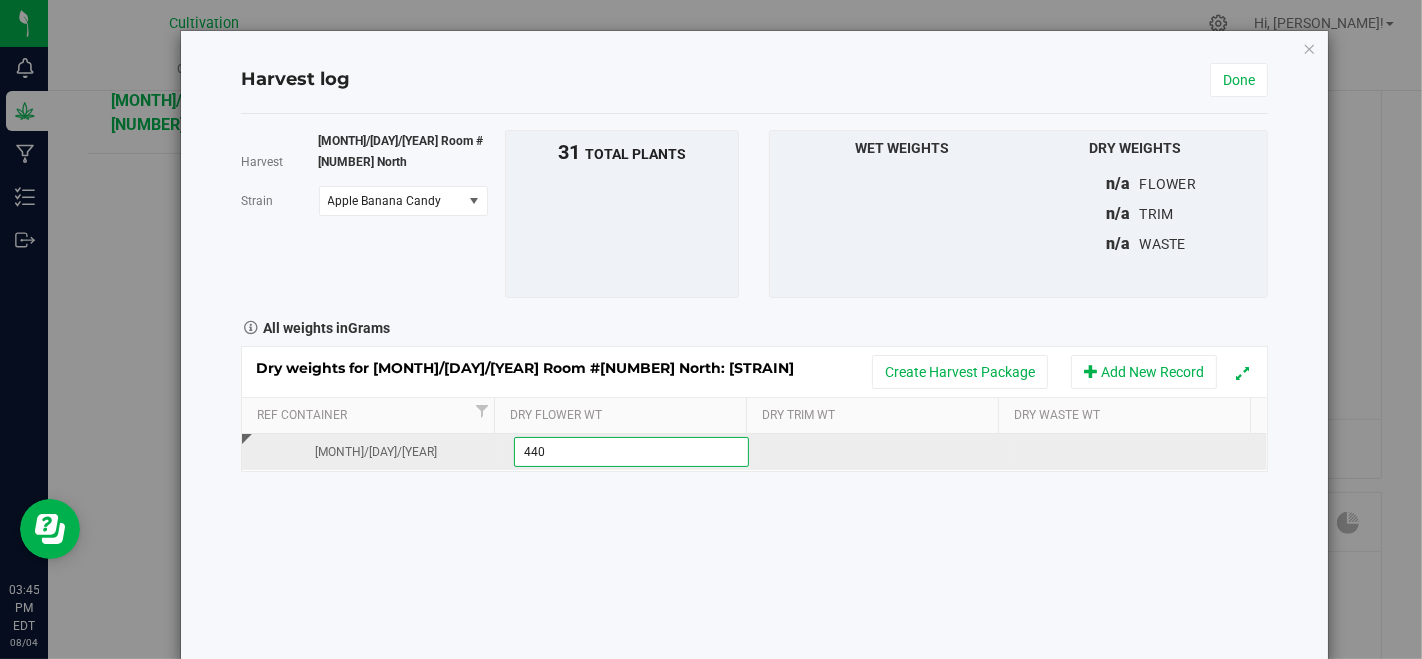 type on "[NUMBER]" 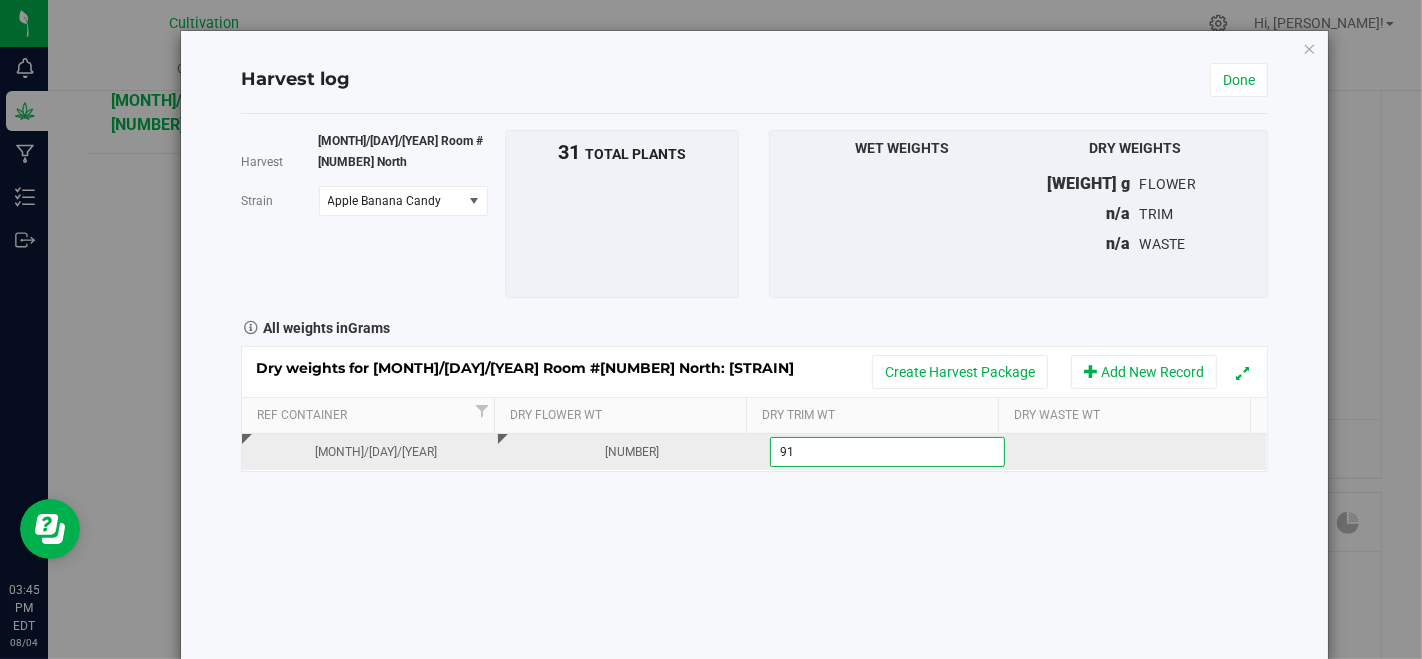 type on "914" 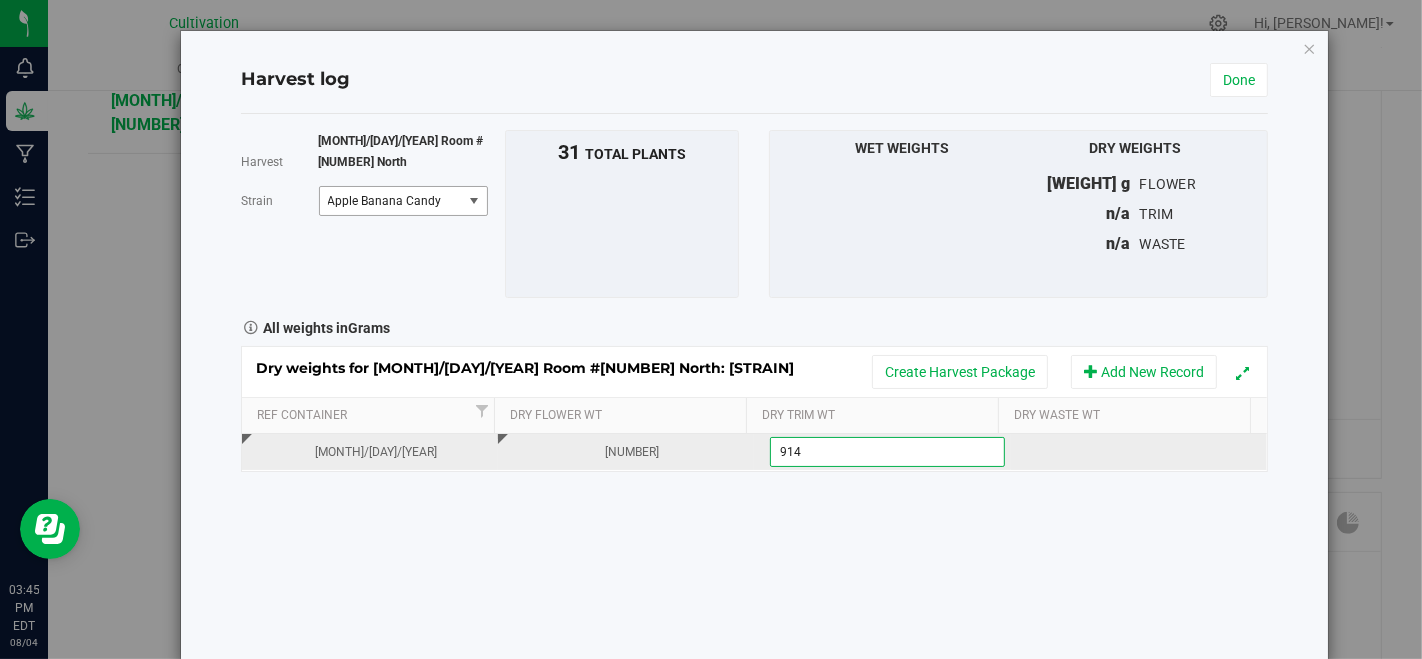 click on "Apple Banana Candy" at bounding box center (389, 201) 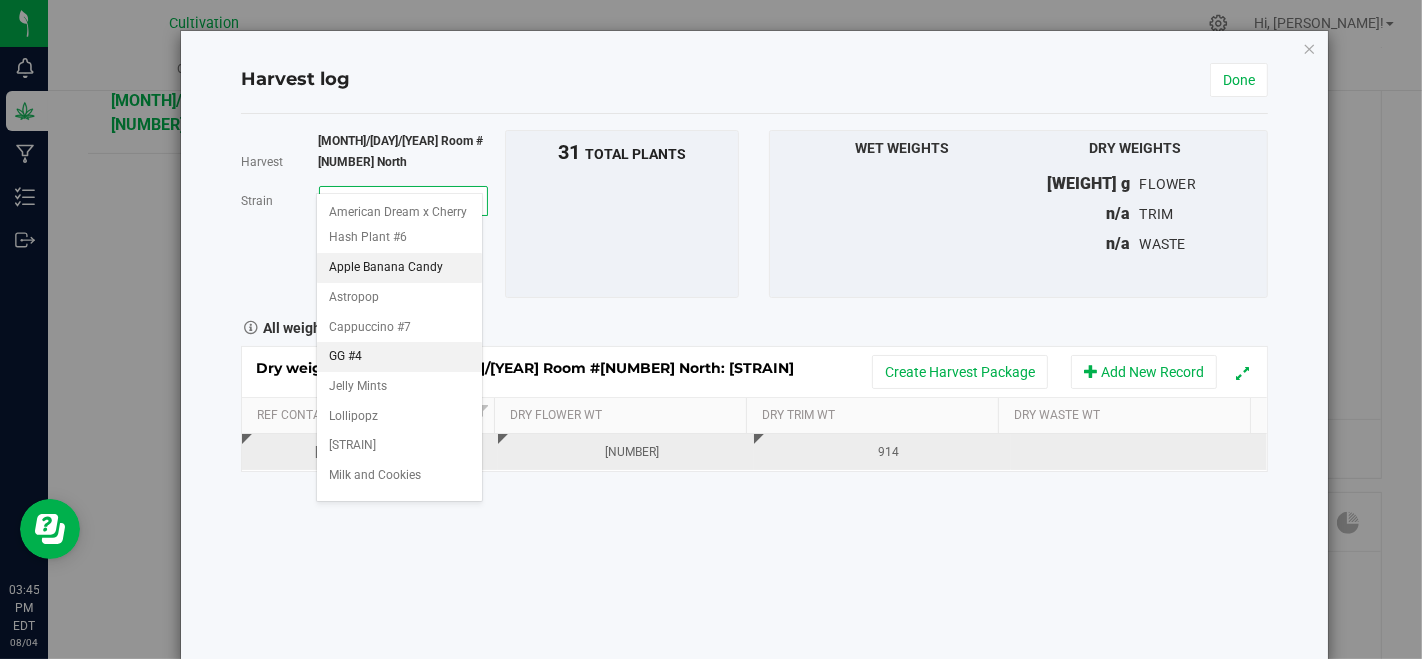 scroll, scrollTop: 105, scrollLeft: 0, axis: vertical 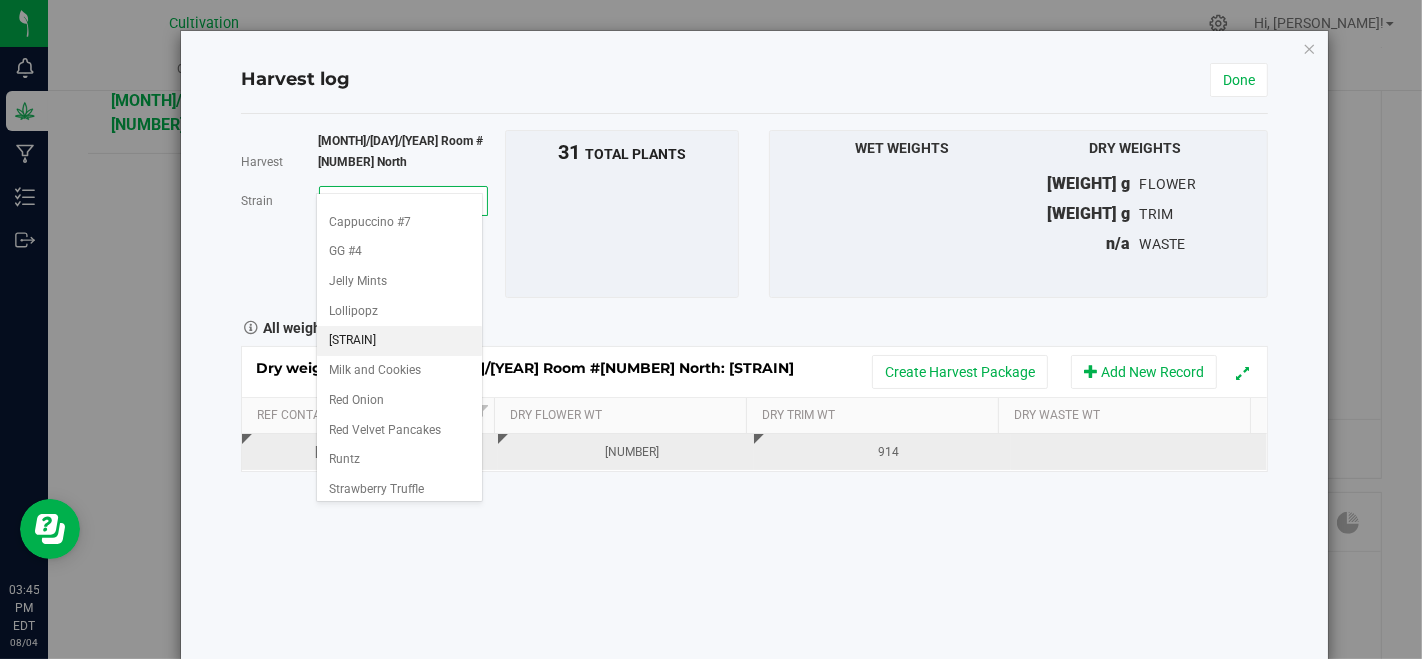 click on "[STRAIN]" at bounding box center (399, 341) 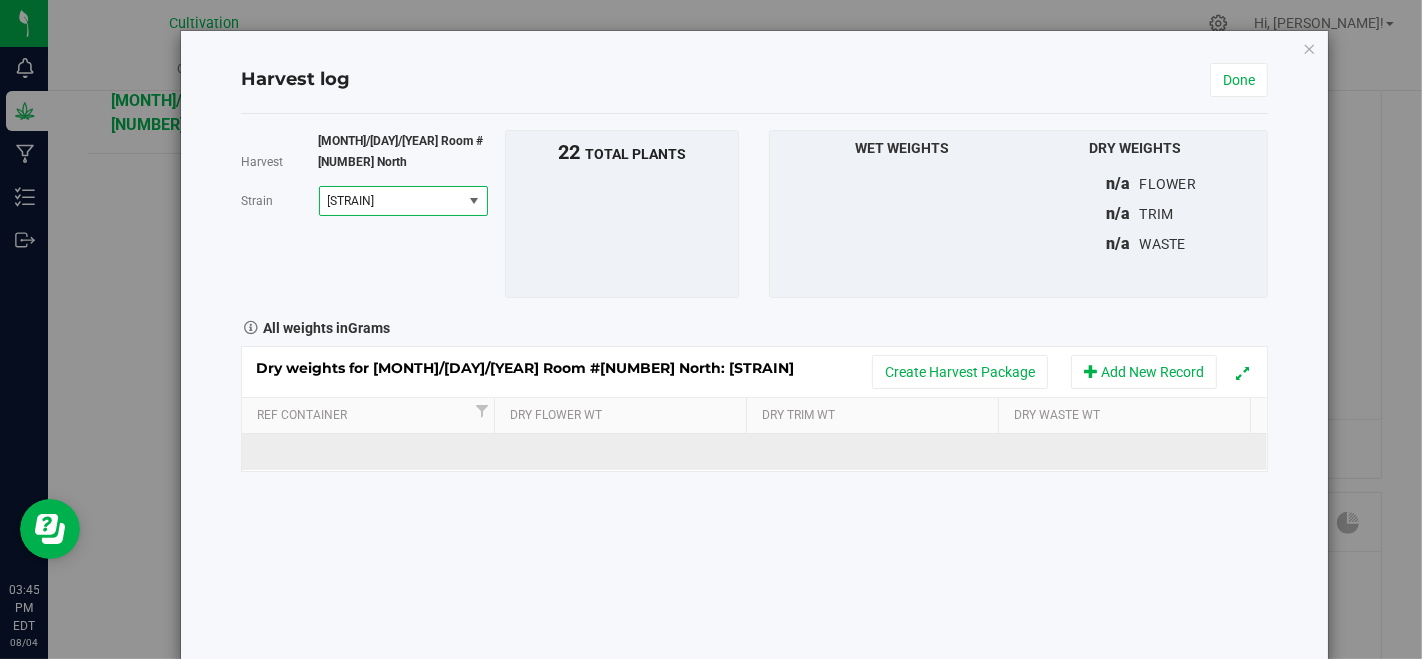 click at bounding box center (370, 452) 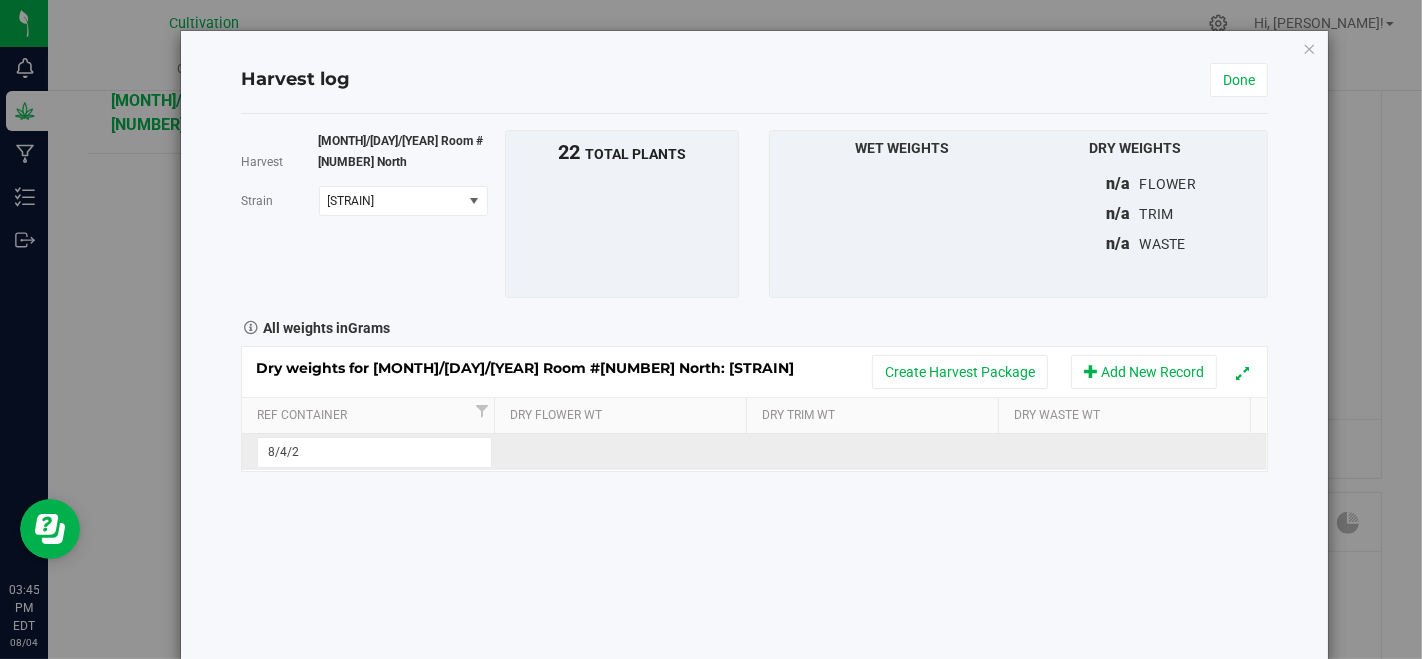 type on "[MONTH]/[DAY]/[YEAR]" 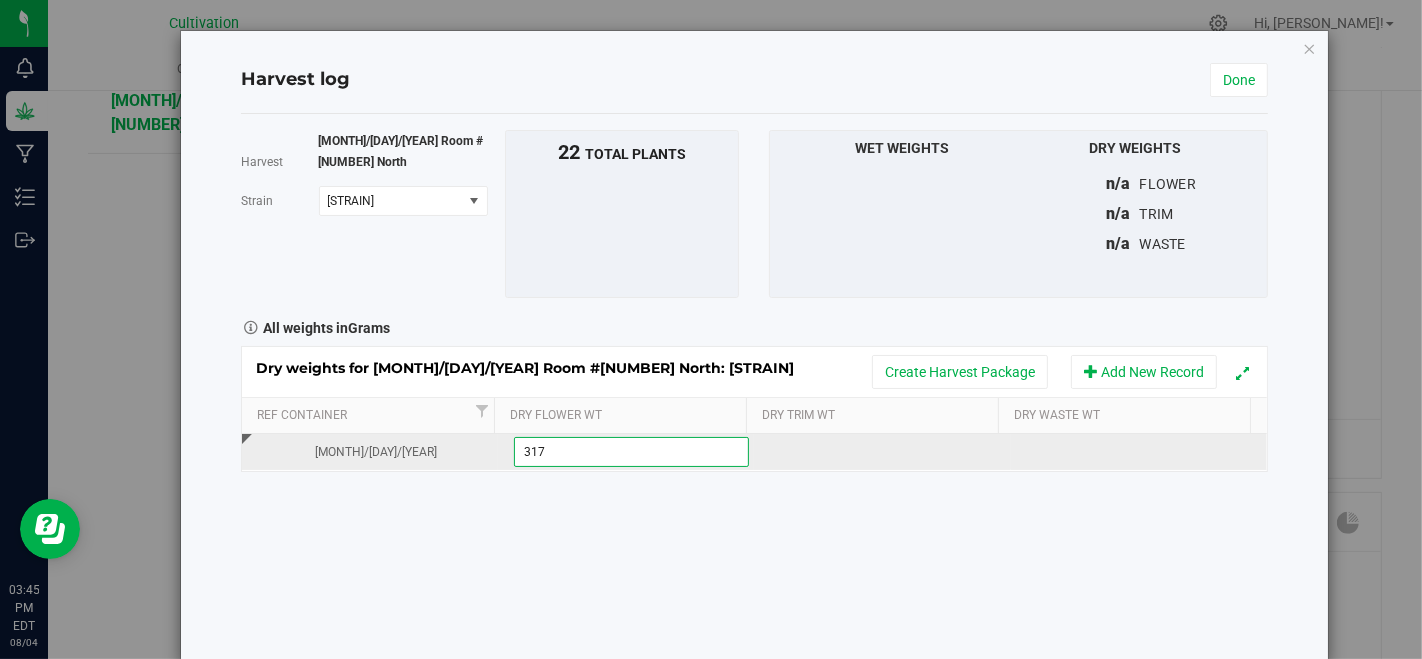 type on "3178" 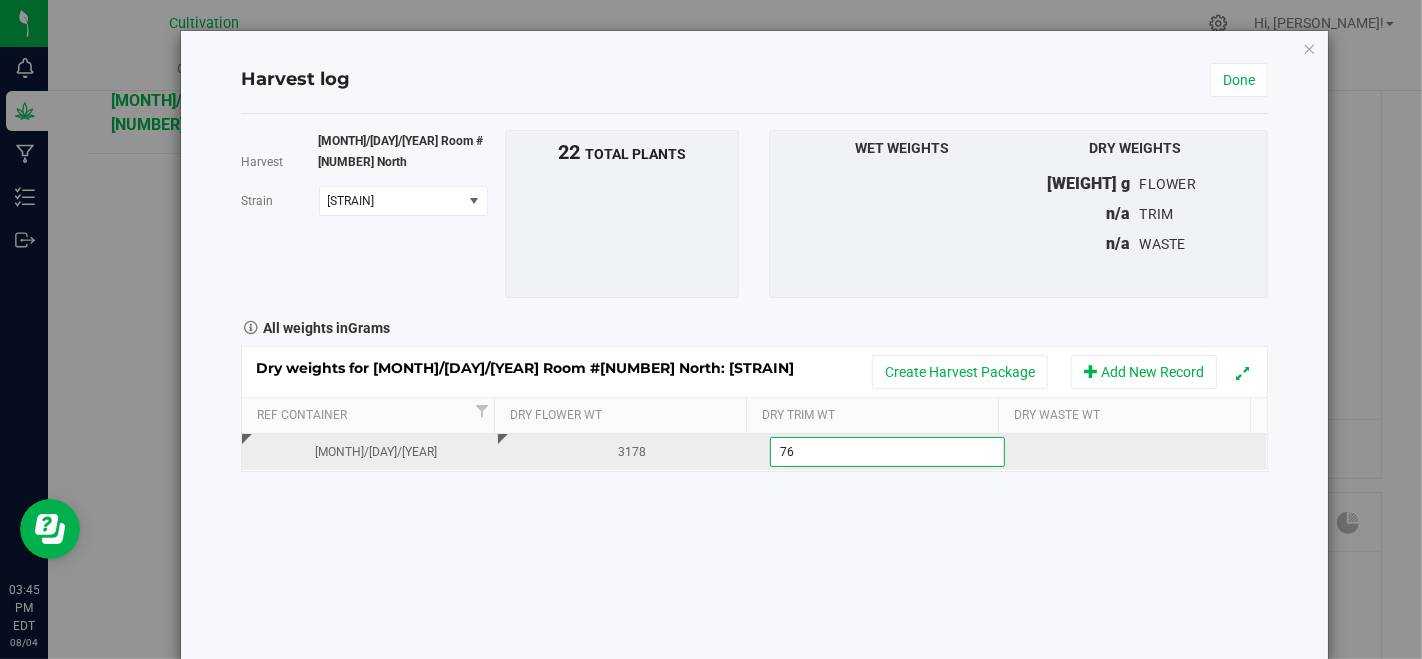 type on "764" 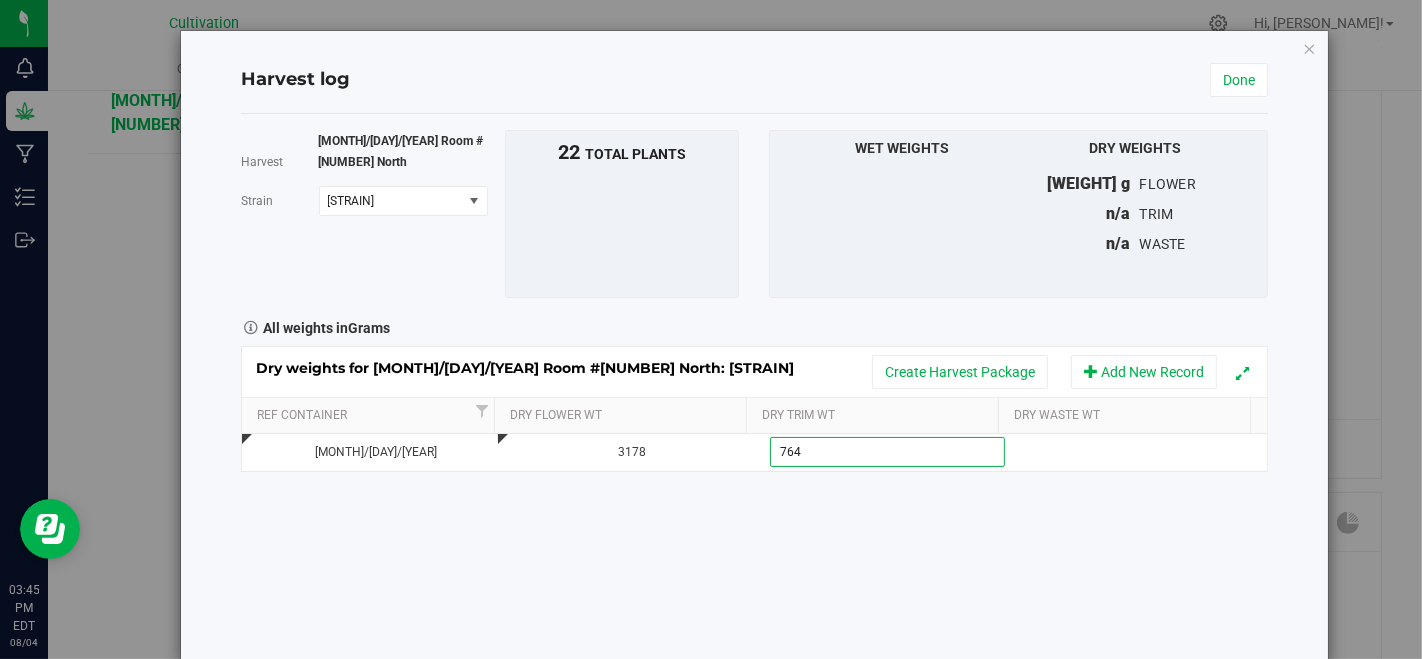click on "Harvest
[MONTH]/[DAY]/[YEAR] Room #[NUMBER] North
Strain
[STRAIN] Select strain [STRAIN] [STRAIN] [STRAIN] [STRAIN] [STRAIN] [STRAIN] [STRAIN] [STRAIN] [STRAIN] [STRAIN] [STRAIN] [STRAIN] [STRAIN] [STRAIN] [STRAIN]
To bulk upload trim weights:
Export to CSV
Upload the CSV file  with weights entered
[NUMBER]" at bounding box center (755, 387) 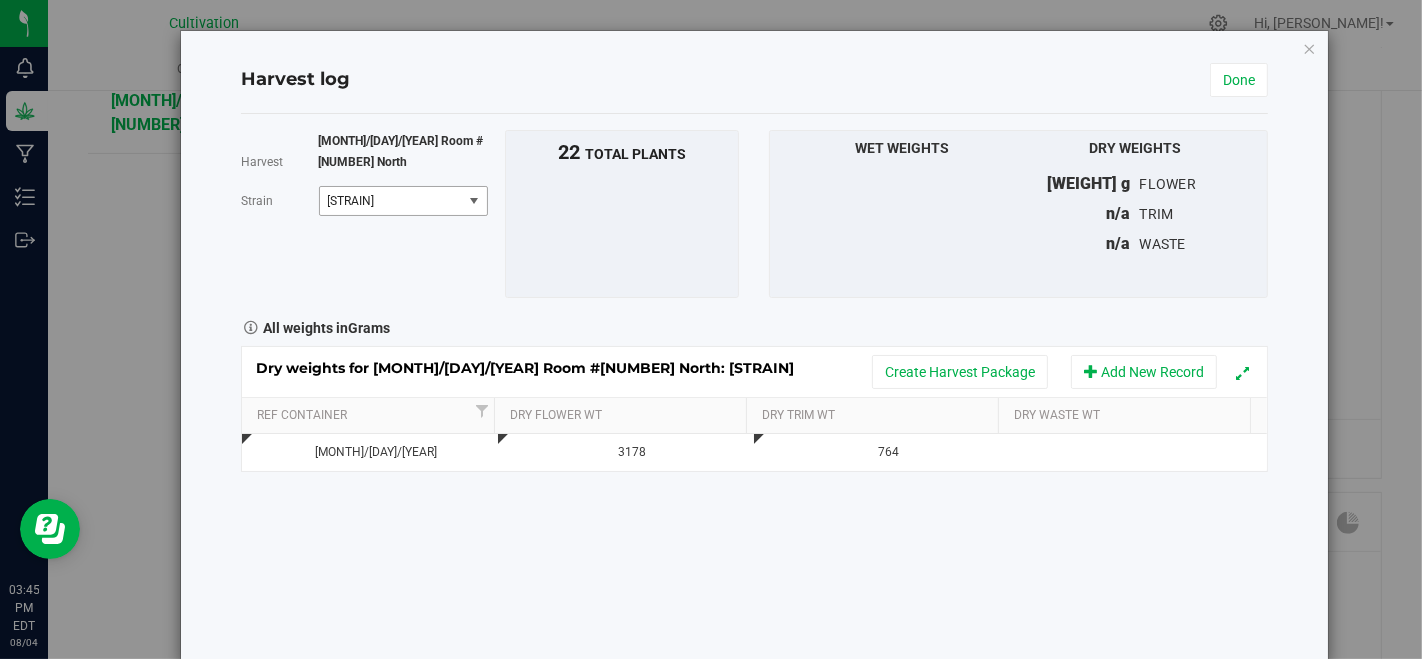 click on "[STRAIN]" at bounding box center [389, 201] 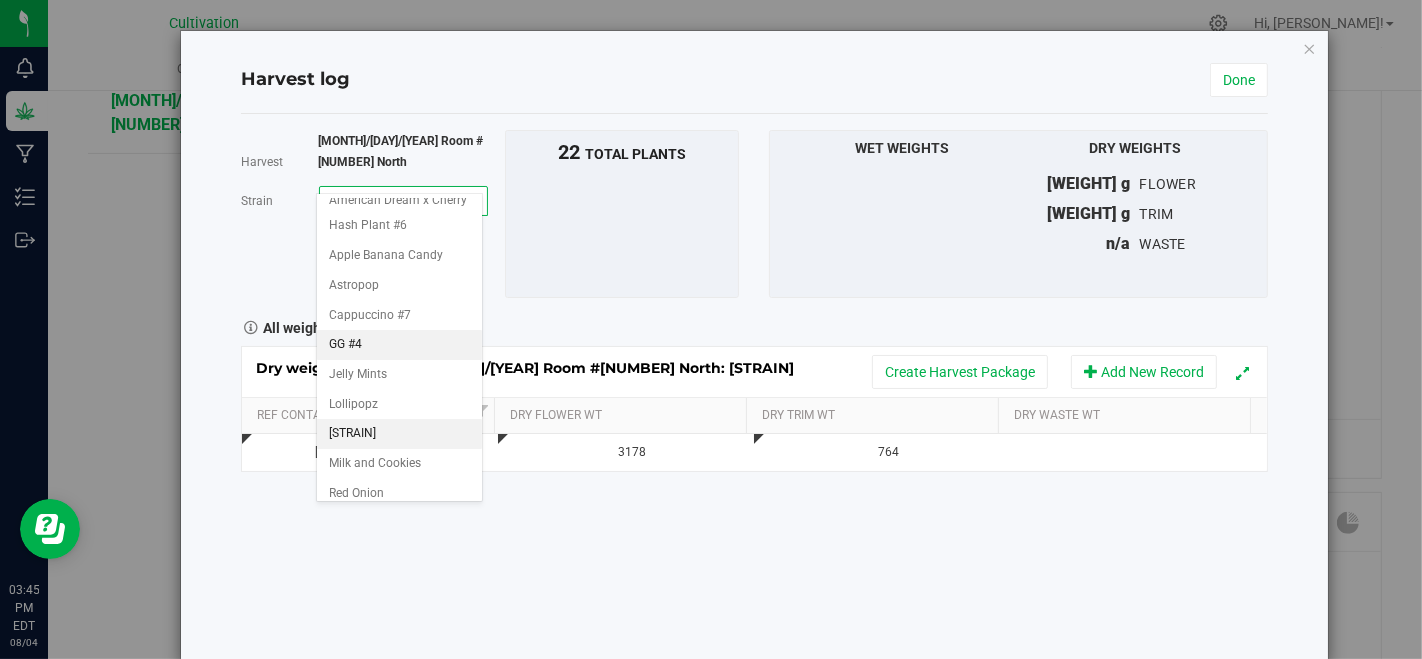 scroll, scrollTop: 0, scrollLeft: 0, axis: both 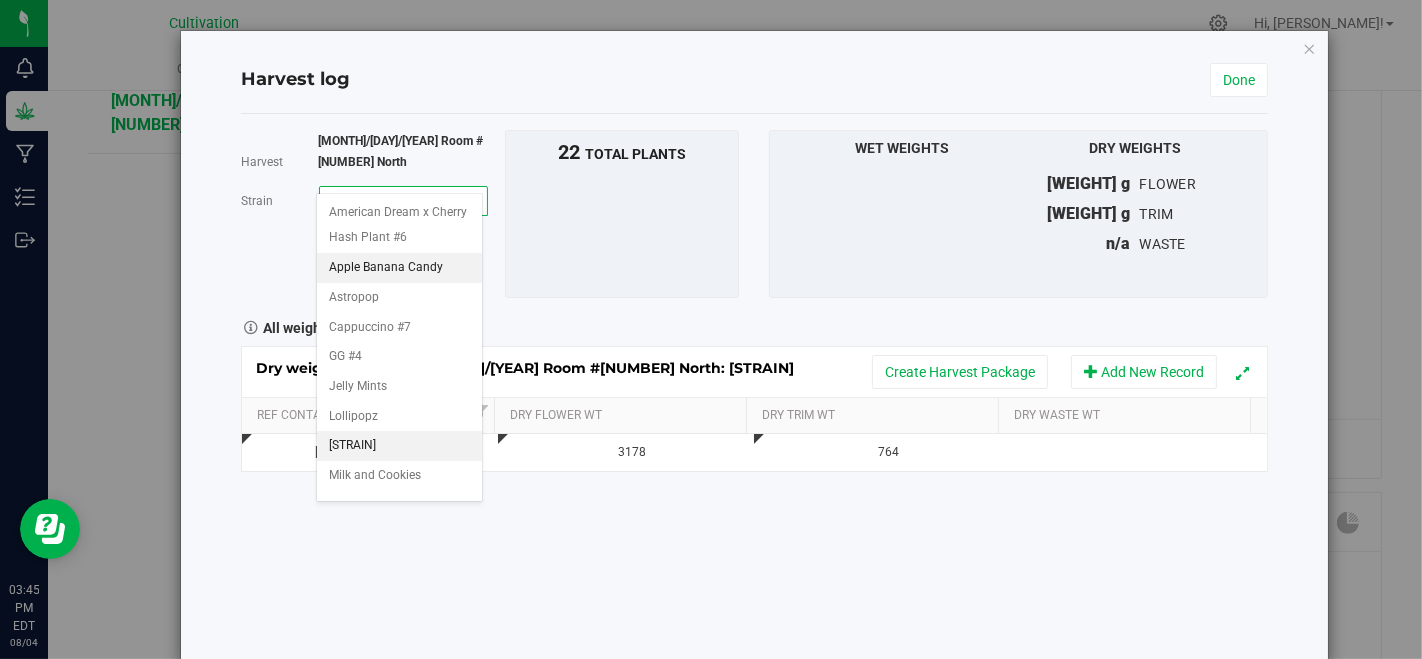 click on "Apple Banana Candy" at bounding box center [386, 268] 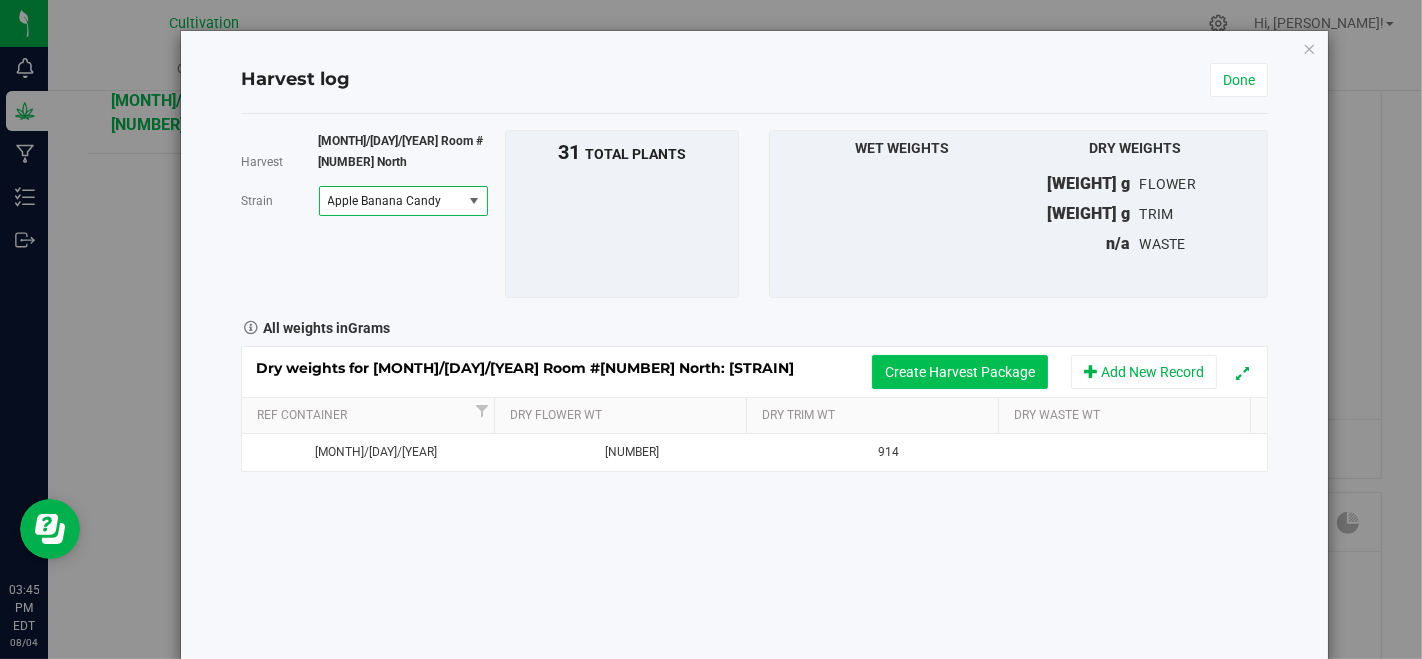 click on "Create Harvest Package" at bounding box center (960, 372) 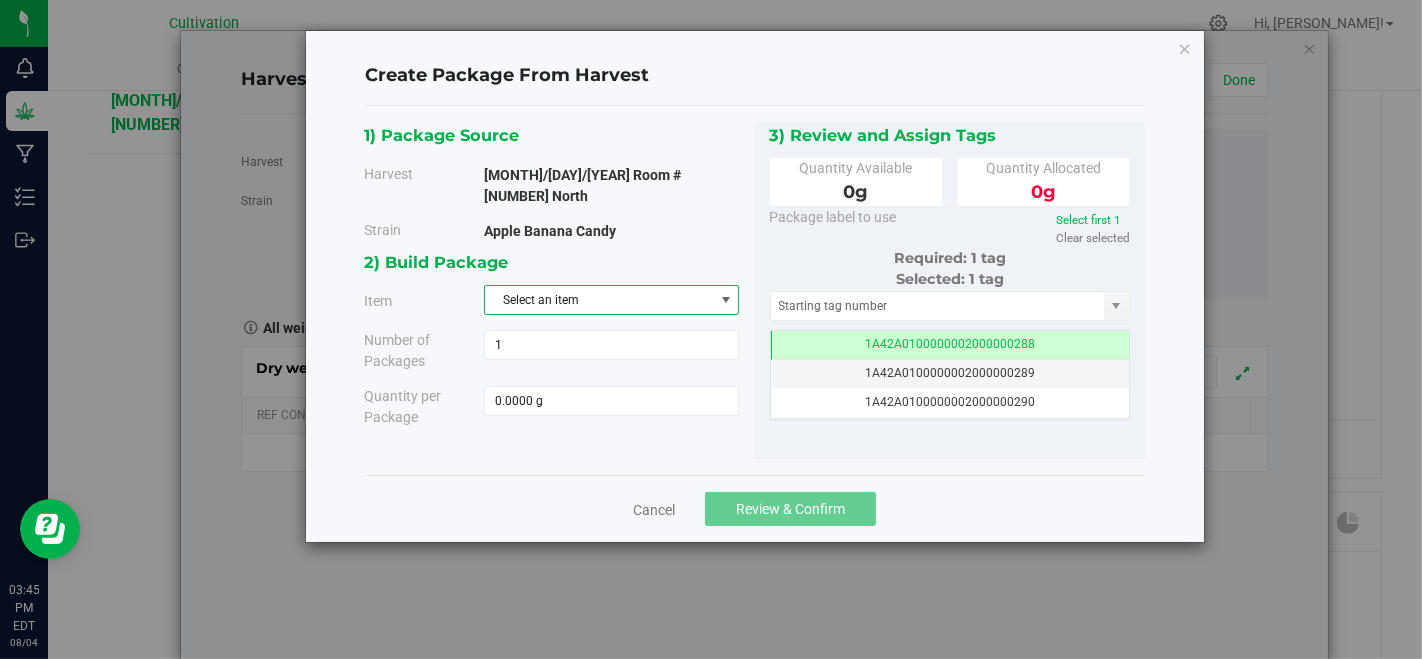 click on "Select an item" at bounding box center [599, 300] 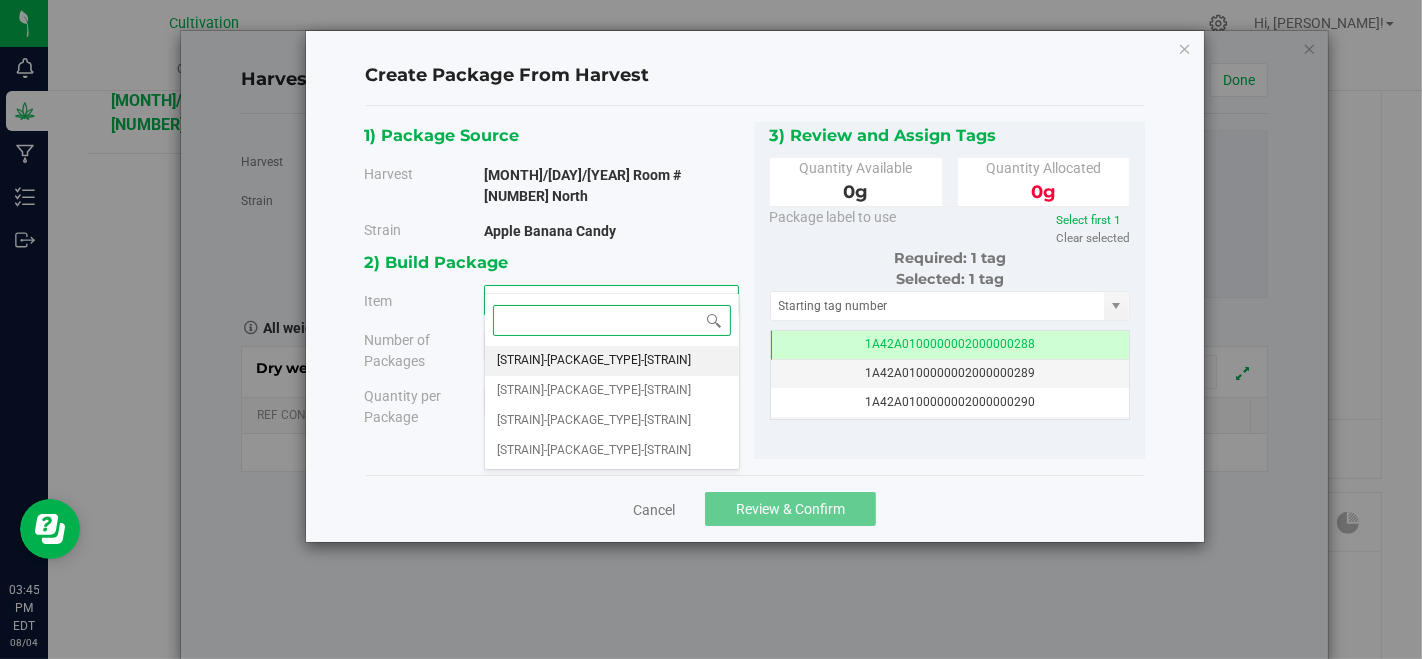 click on "[STRAIN]-[PACKAGE_TYPE]-[STRAIN]" at bounding box center [594, 361] 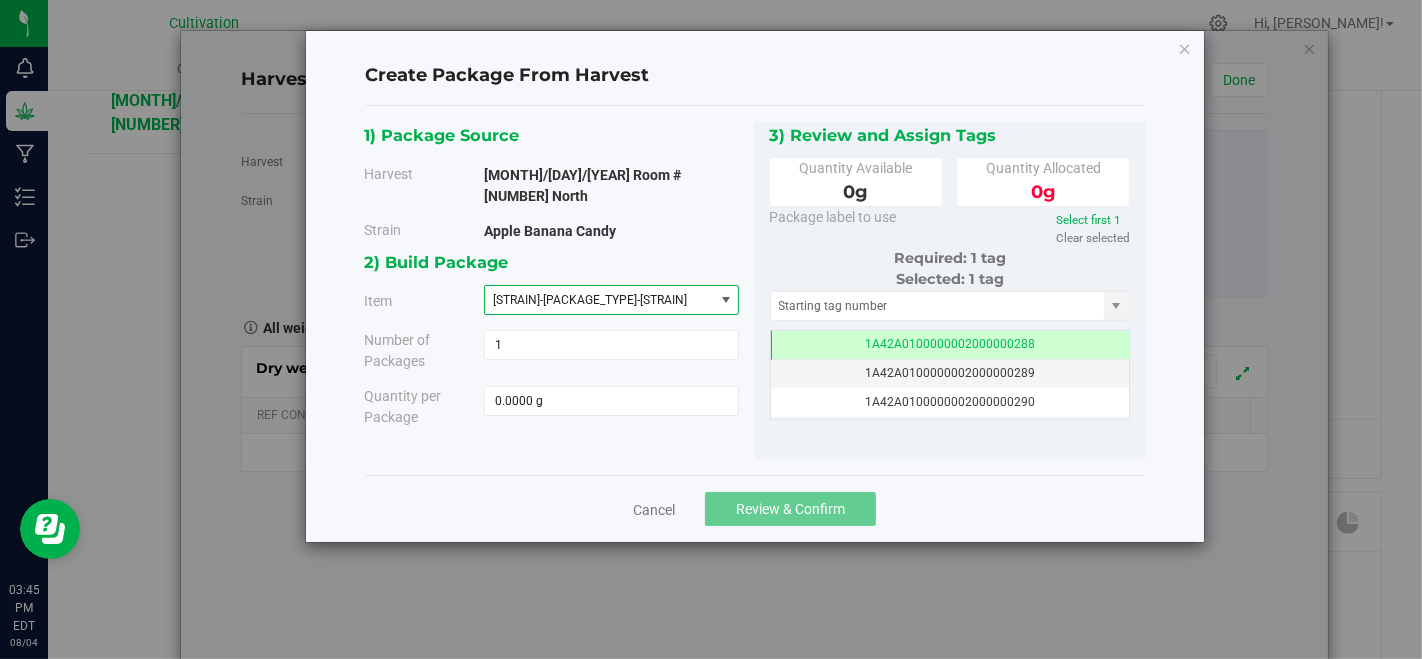 click on "Quantity per Package
[WEIGHT] g [NUMBER]" at bounding box center (552, 407) 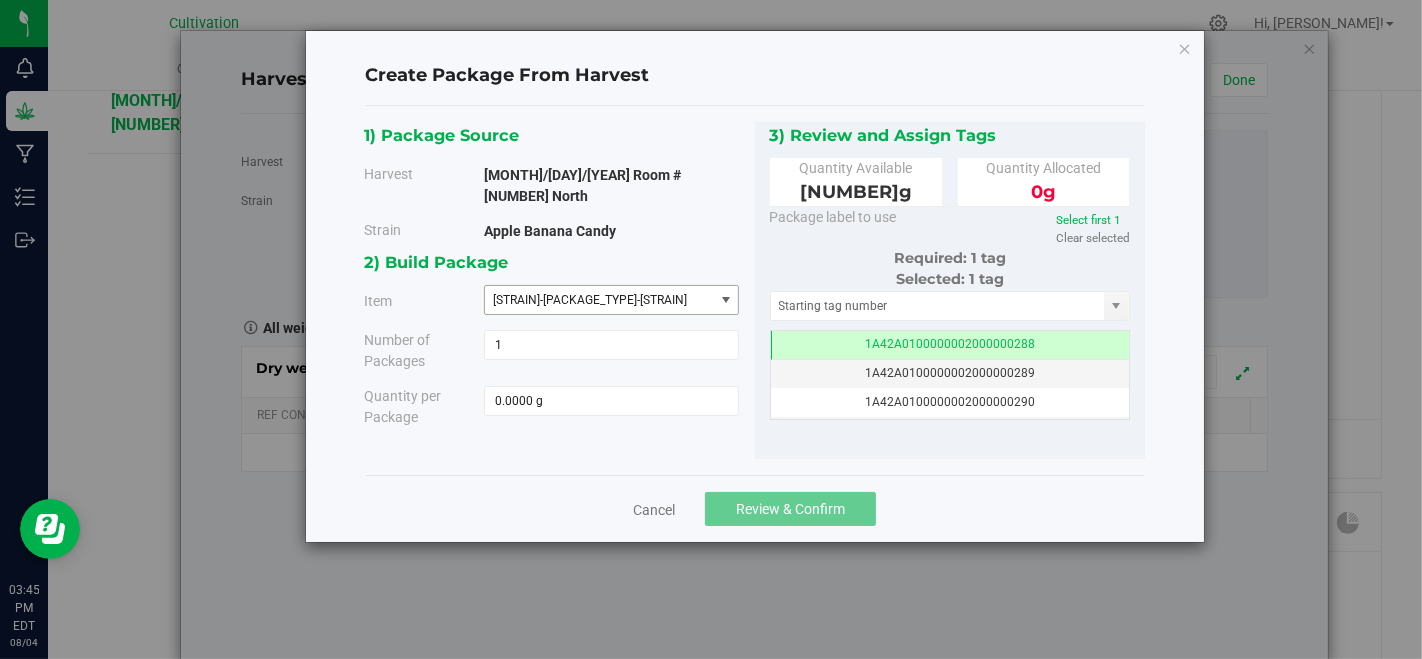 click on "[STRAIN]-[PACKAGE_TYPE]-[STRAIN]" at bounding box center (599, 300) 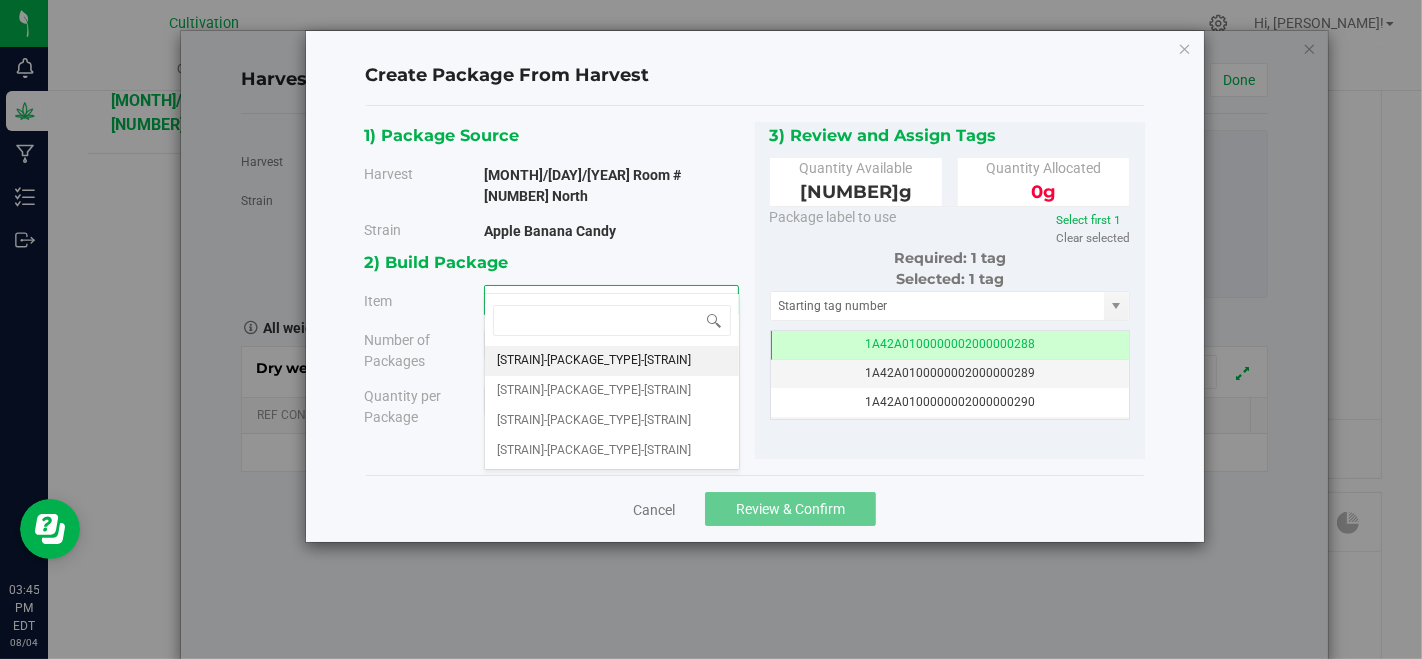 click on "[STRAIN]-[PACKAGE_TYPE]-[STRAIN]" at bounding box center (599, 300) 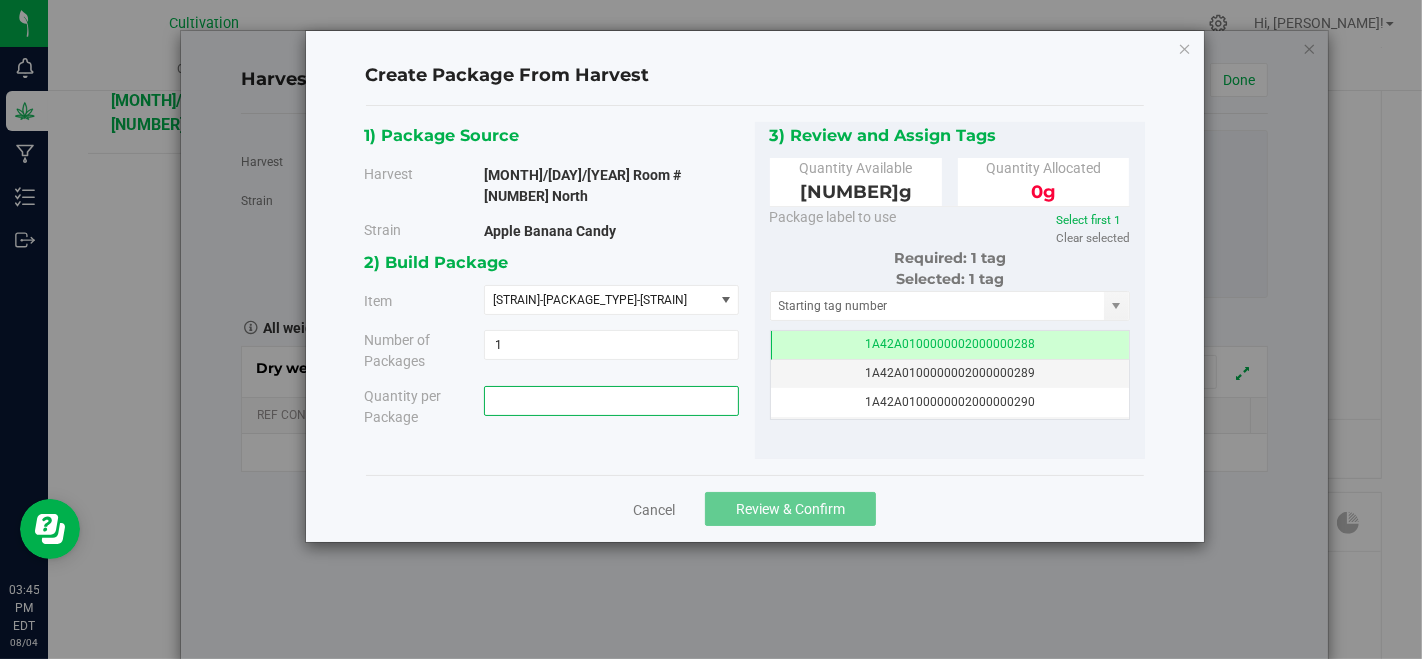 click at bounding box center (611, 401) 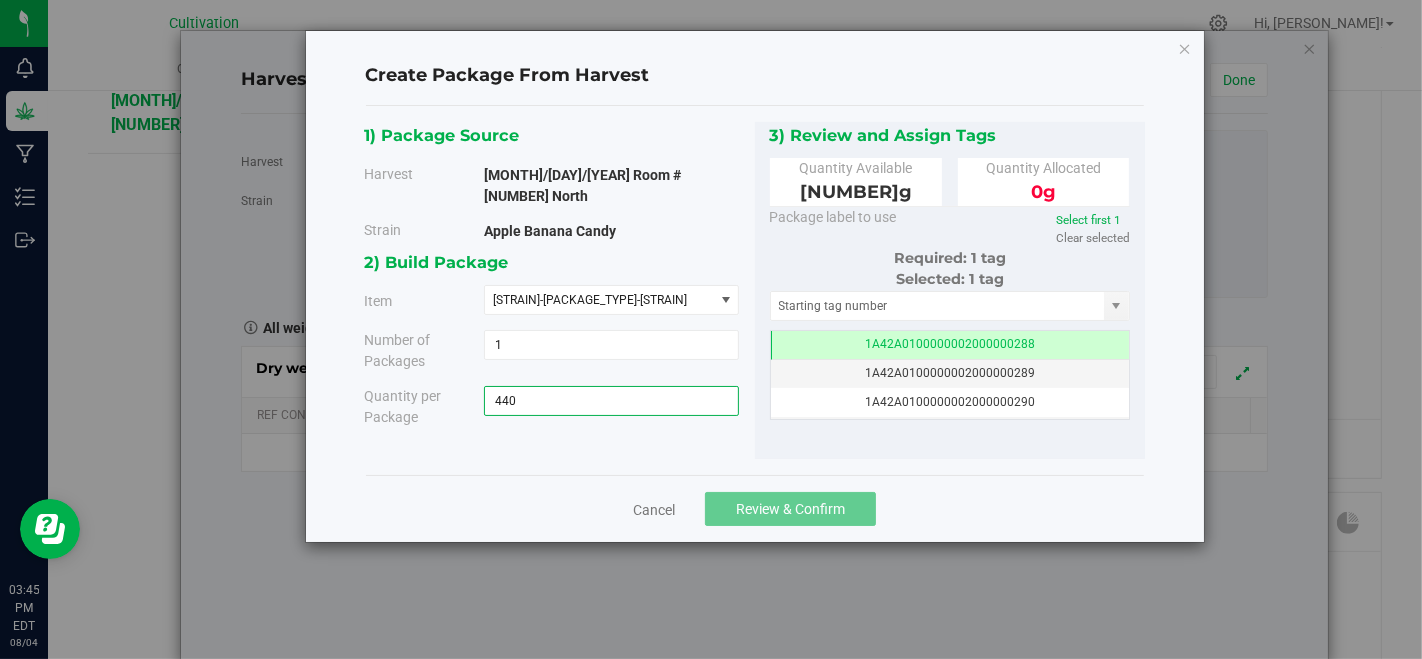 type on "[NUMBER]" 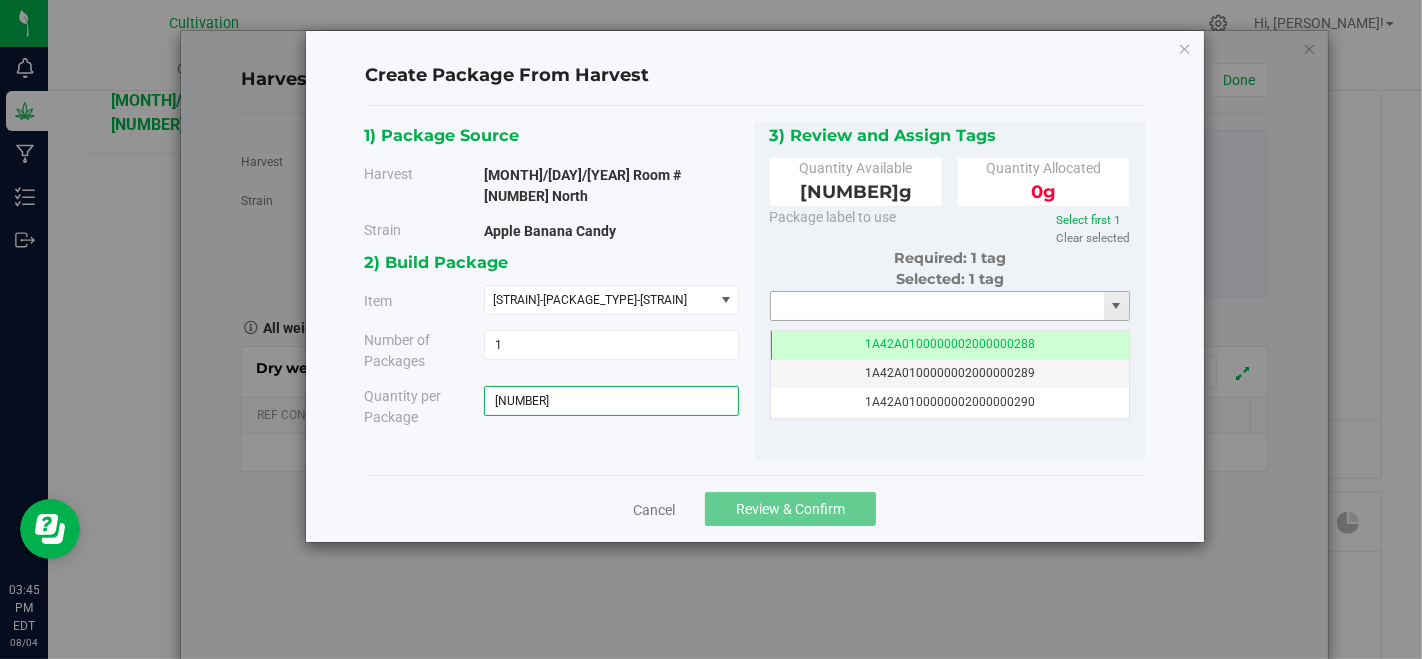 type on "[WEIGHT] g" 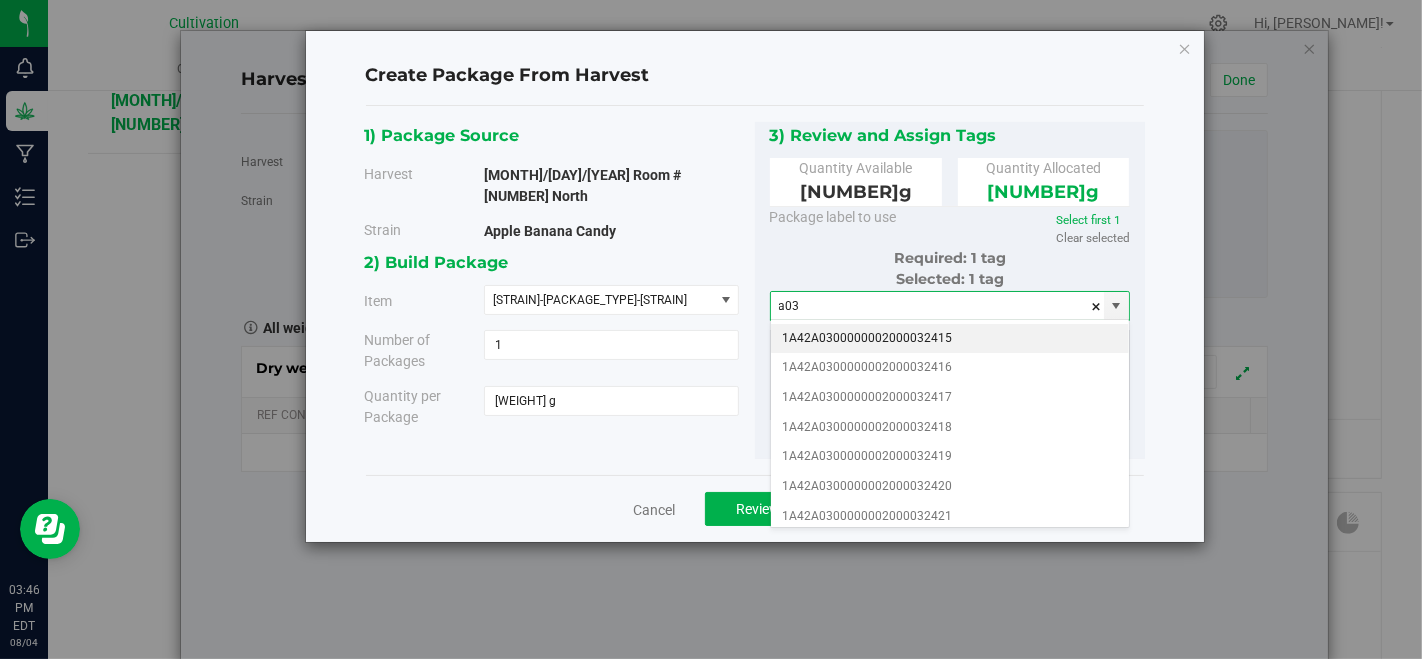 click on "1A42A0300000002000032415" at bounding box center (950, 339) 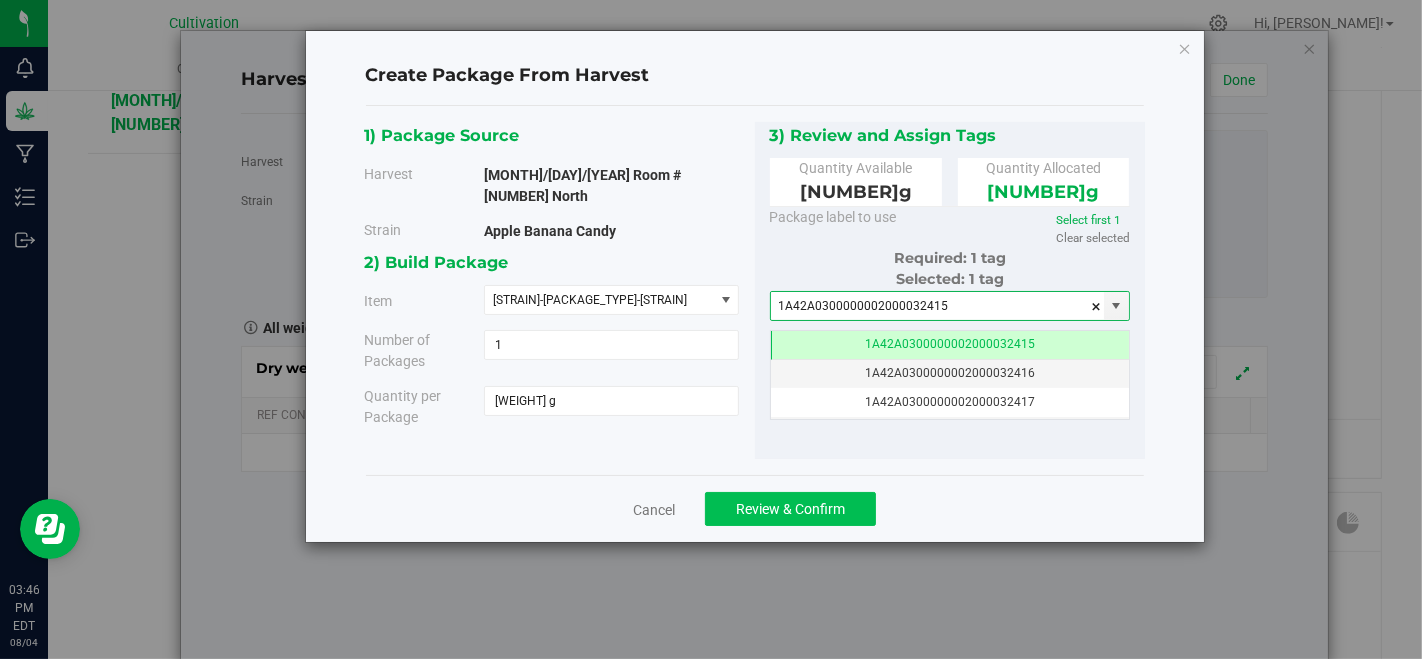type on "1A42A0300000002000032415" 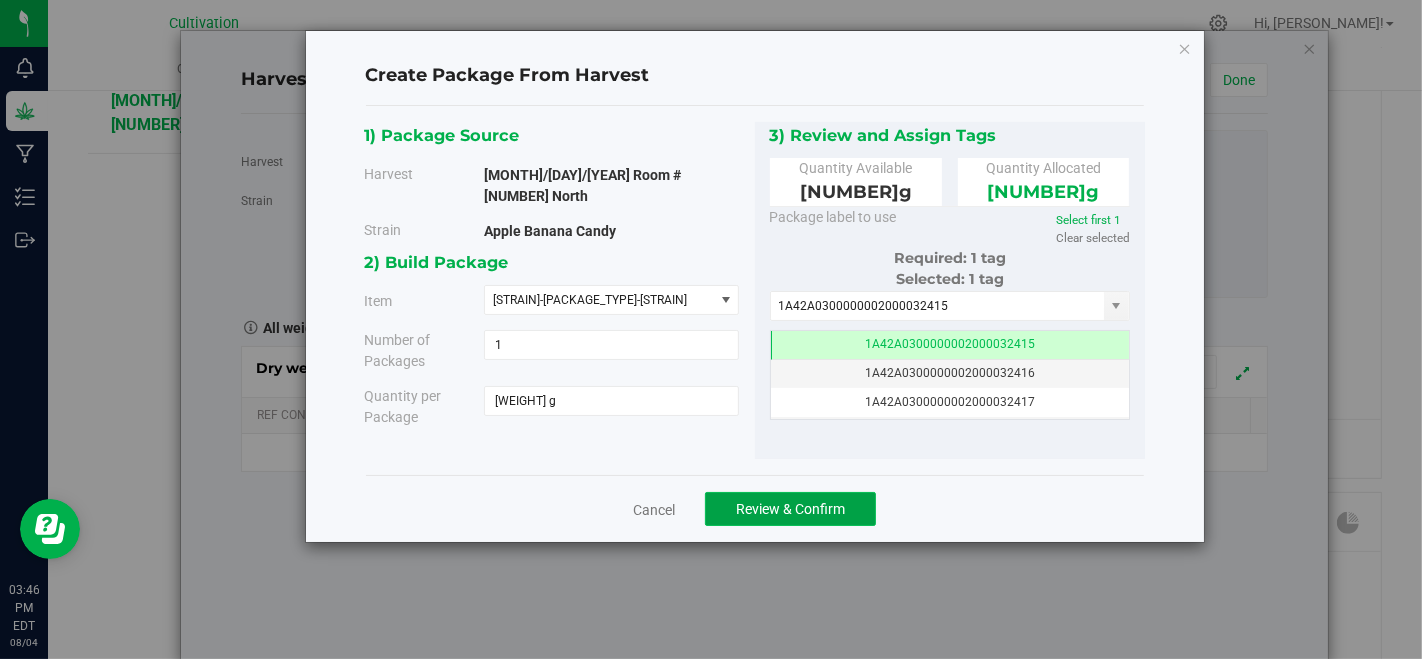 click on "Review & Confirm" 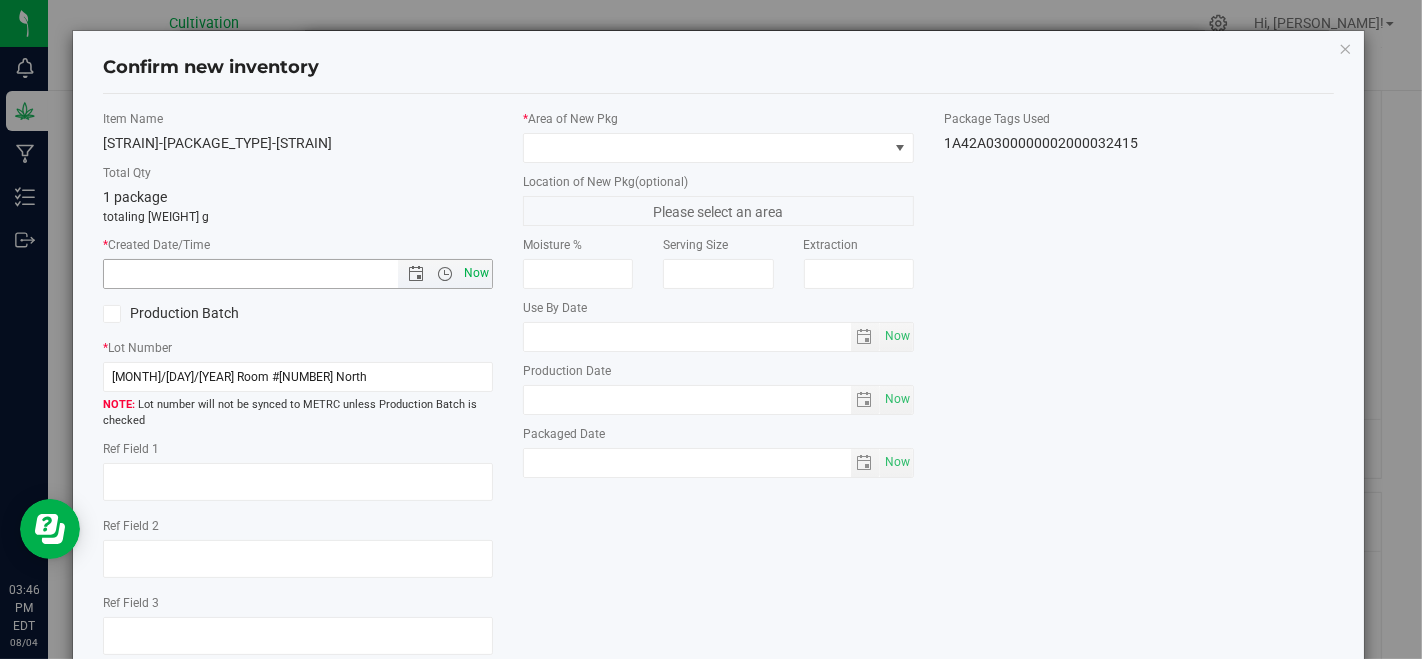 click on "Now" at bounding box center [477, 273] 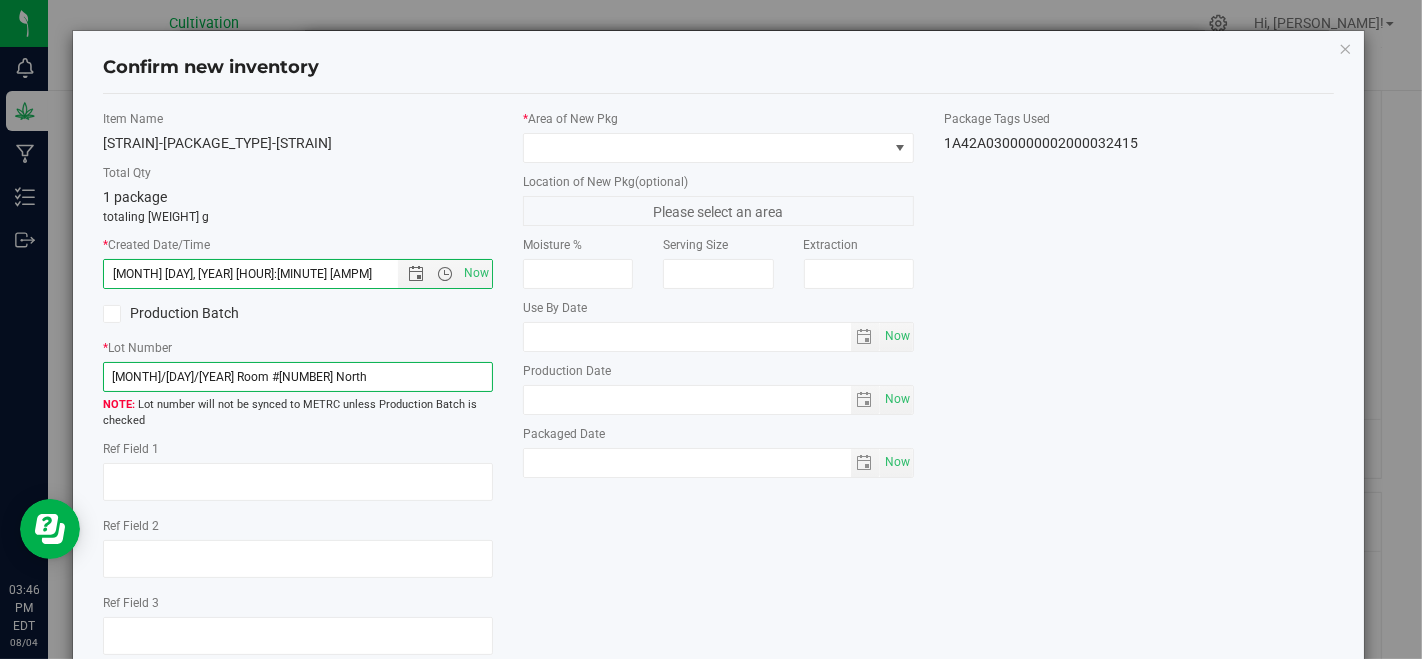 drag, startPoint x: 470, startPoint y: 384, endPoint x: 438, endPoint y: 407, distance: 39.40812 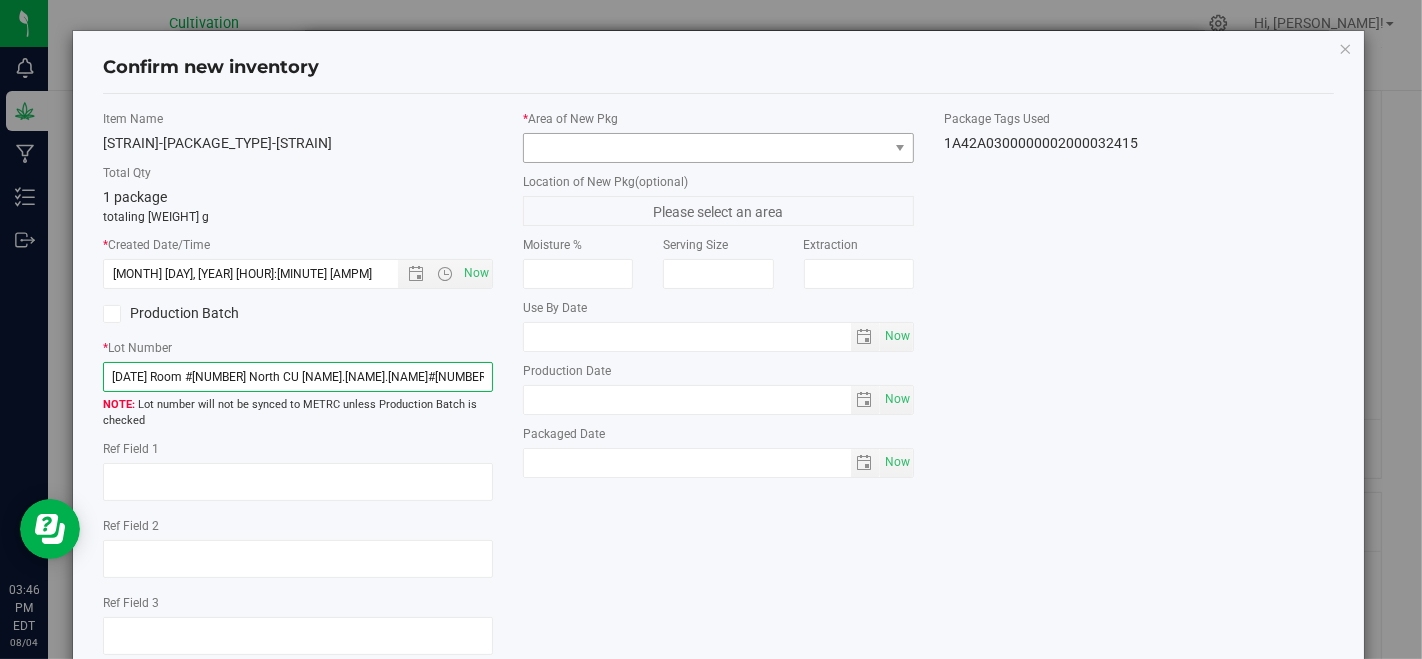 type on "[DATE] Room #[NUMBER] North CU [NAME].[NAME].[NAME]#[NUMBER] [STATE]" 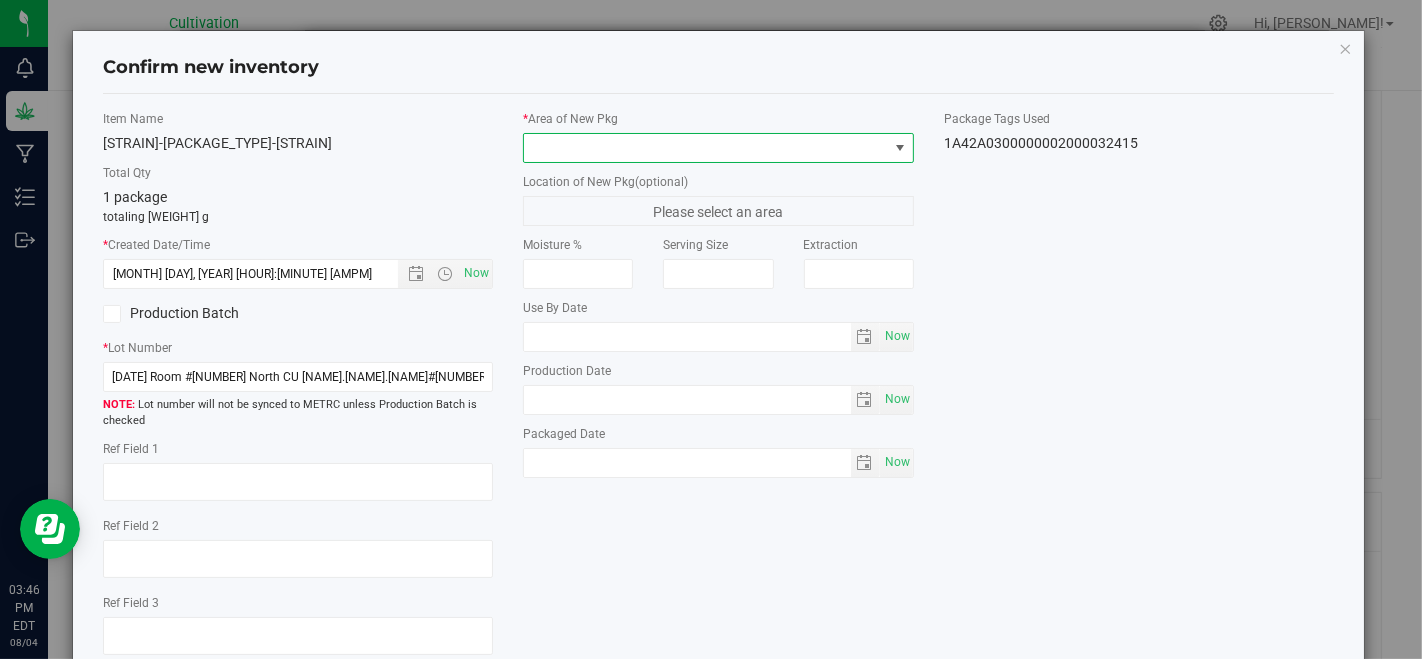 click at bounding box center [705, 148] 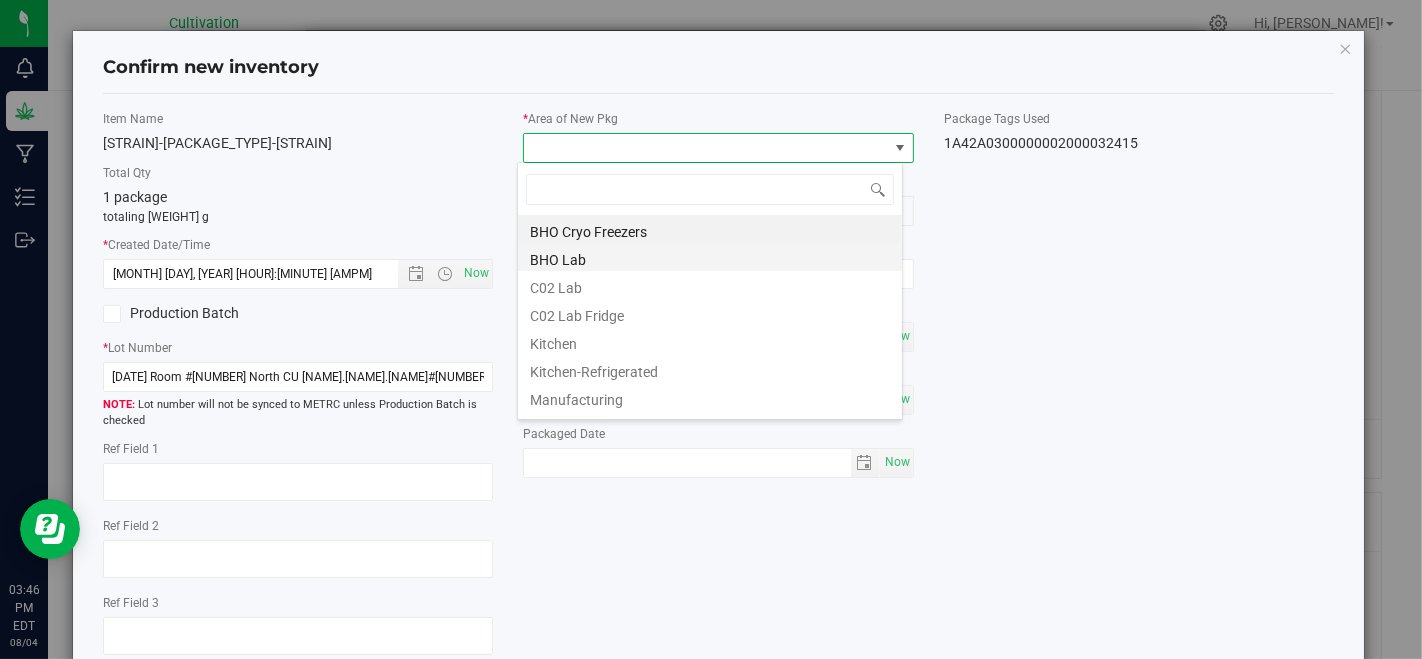 scroll, scrollTop: 99970, scrollLeft: 99614, axis: both 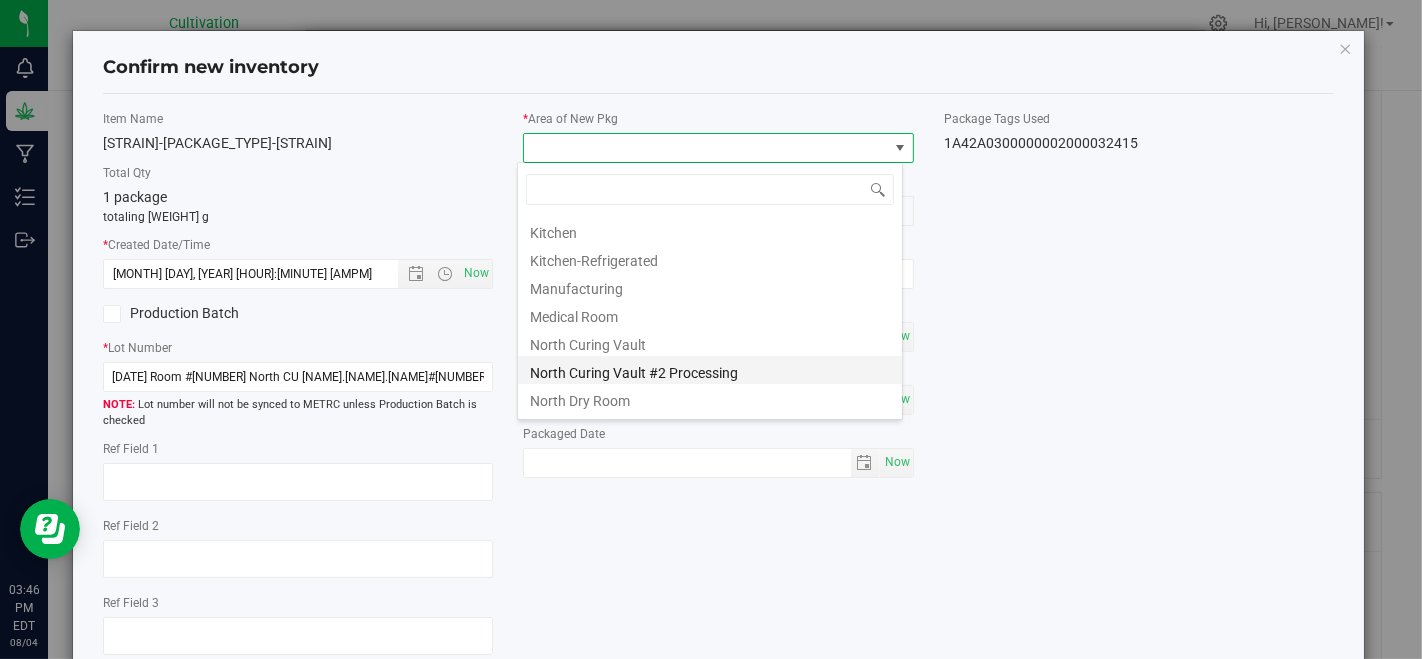 click on "North Curing Vault #2 Processing" at bounding box center (710, 370) 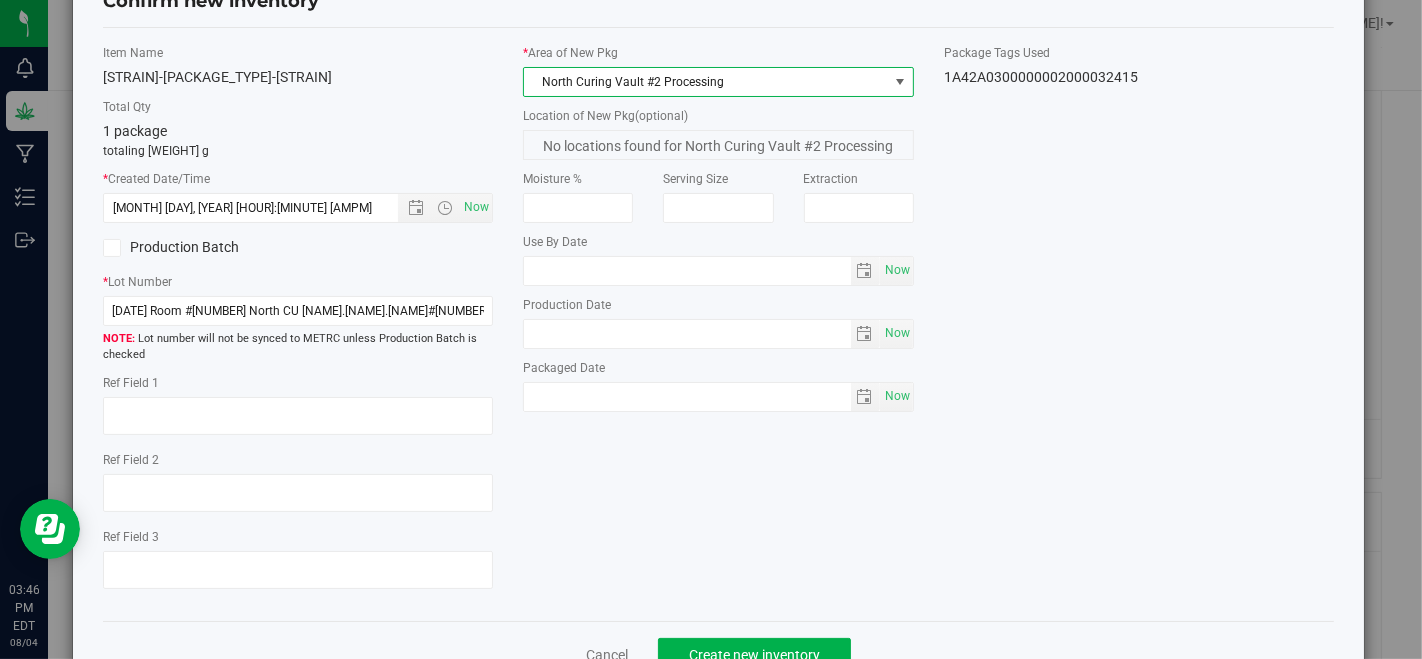 scroll, scrollTop: 122, scrollLeft: 0, axis: vertical 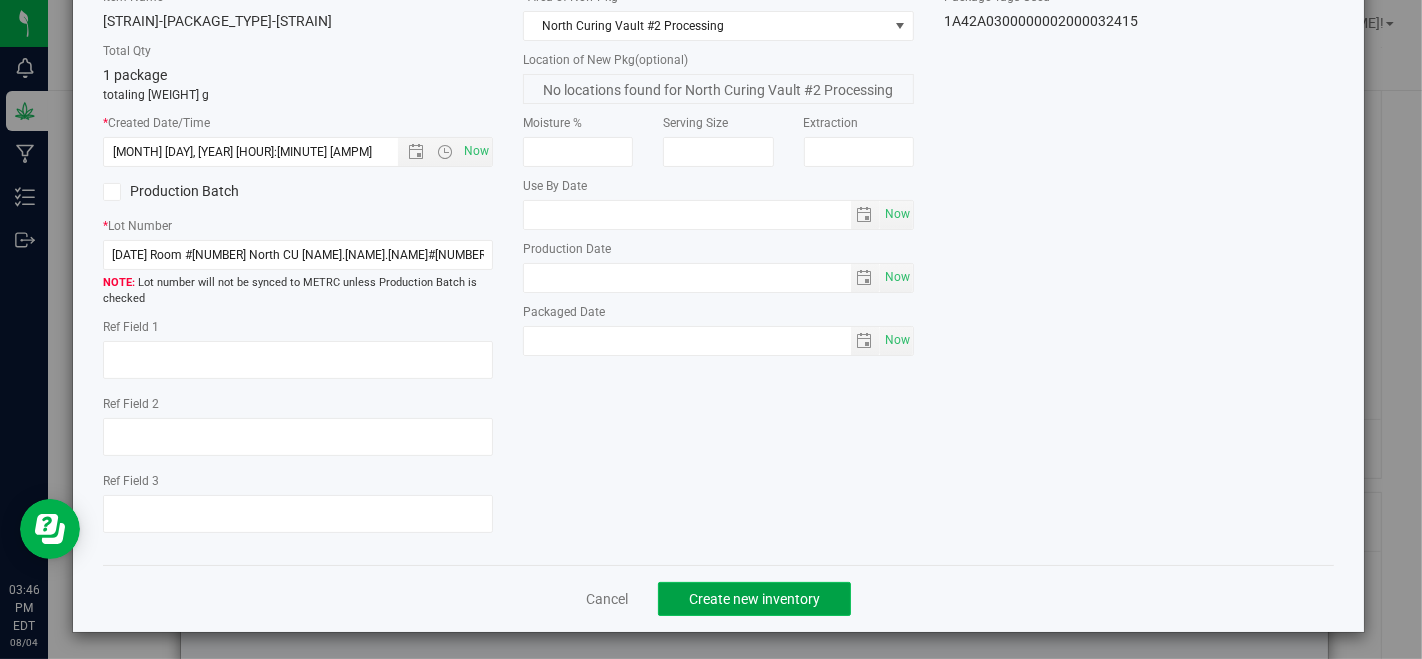 click on "Create new inventory" 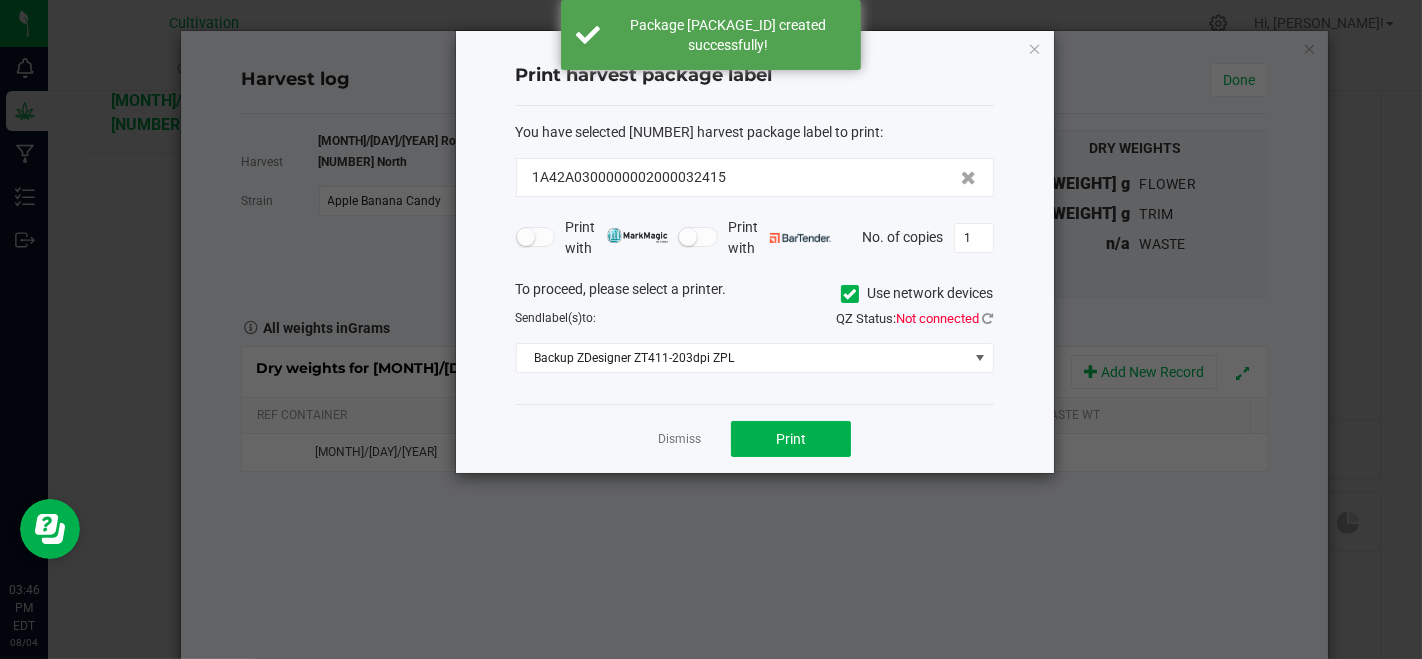 drag, startPoint x: 687, startPoint y: 444, endPoint x: 1006, endPoint y: 366, distance: 328.3976 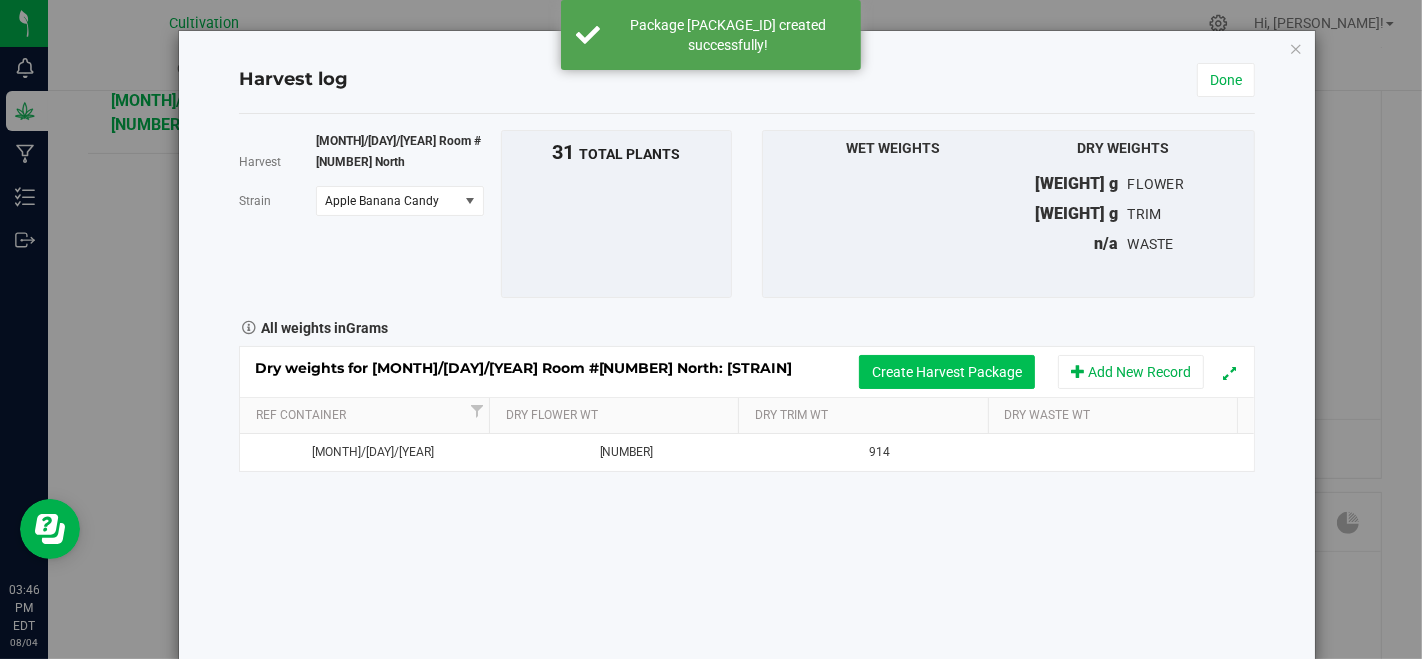 click on "Create Harvest Package" at bounding box center [947, 372] 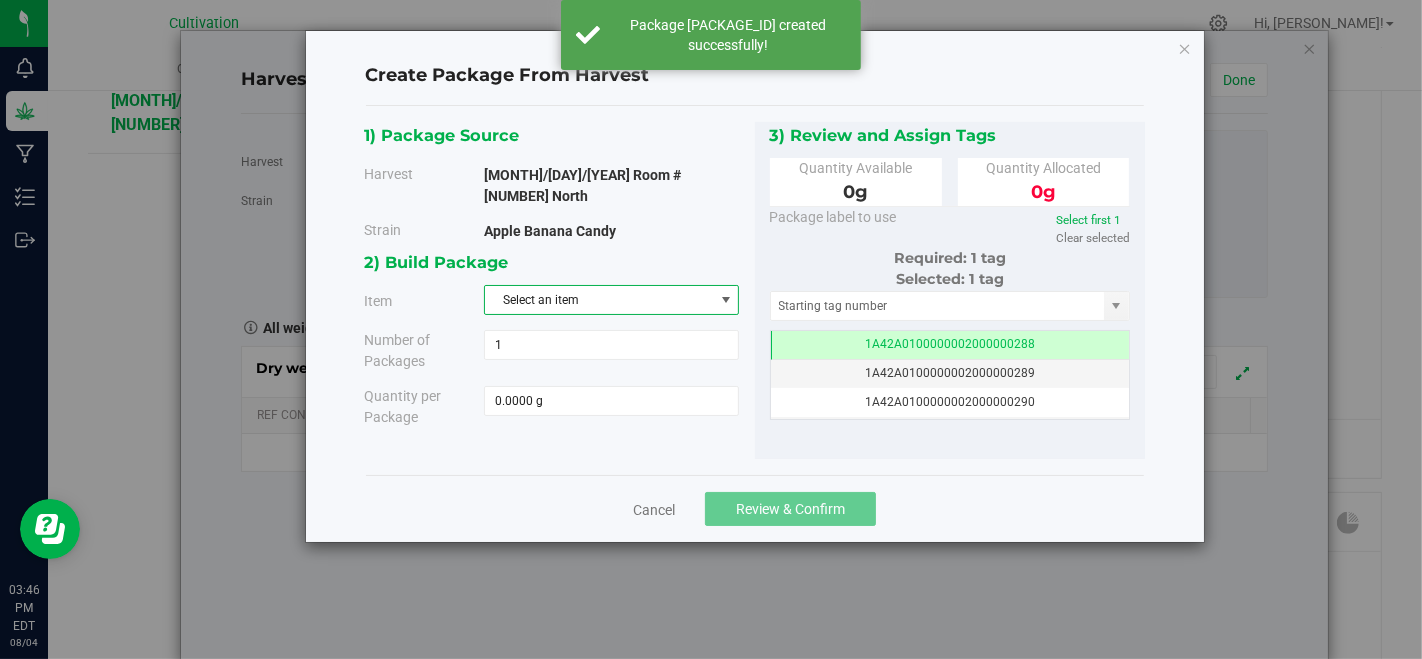 click on "Select an item" at bounding box center [599, 300] 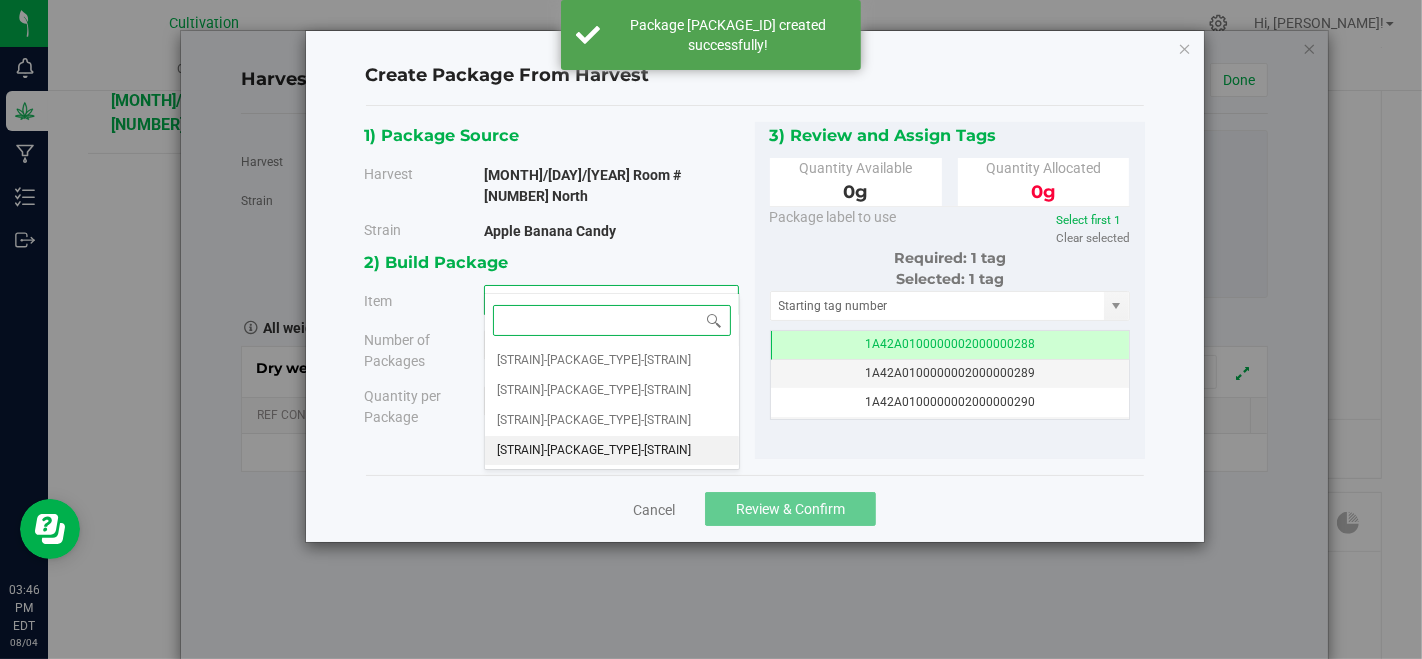 click on "[STRAIN]-[PACKAGE_TYPE]-[STRAIN]" at bounding box center [594, 451] 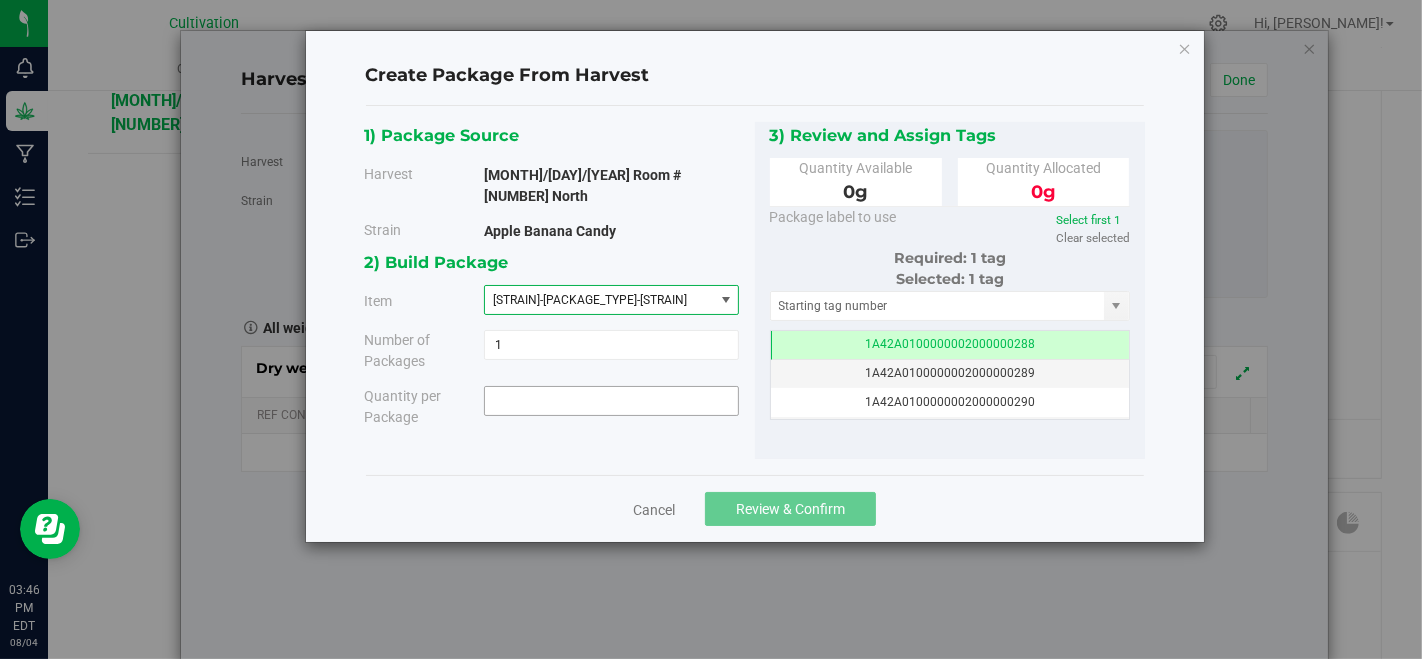 click at bounding box center [611, 401] 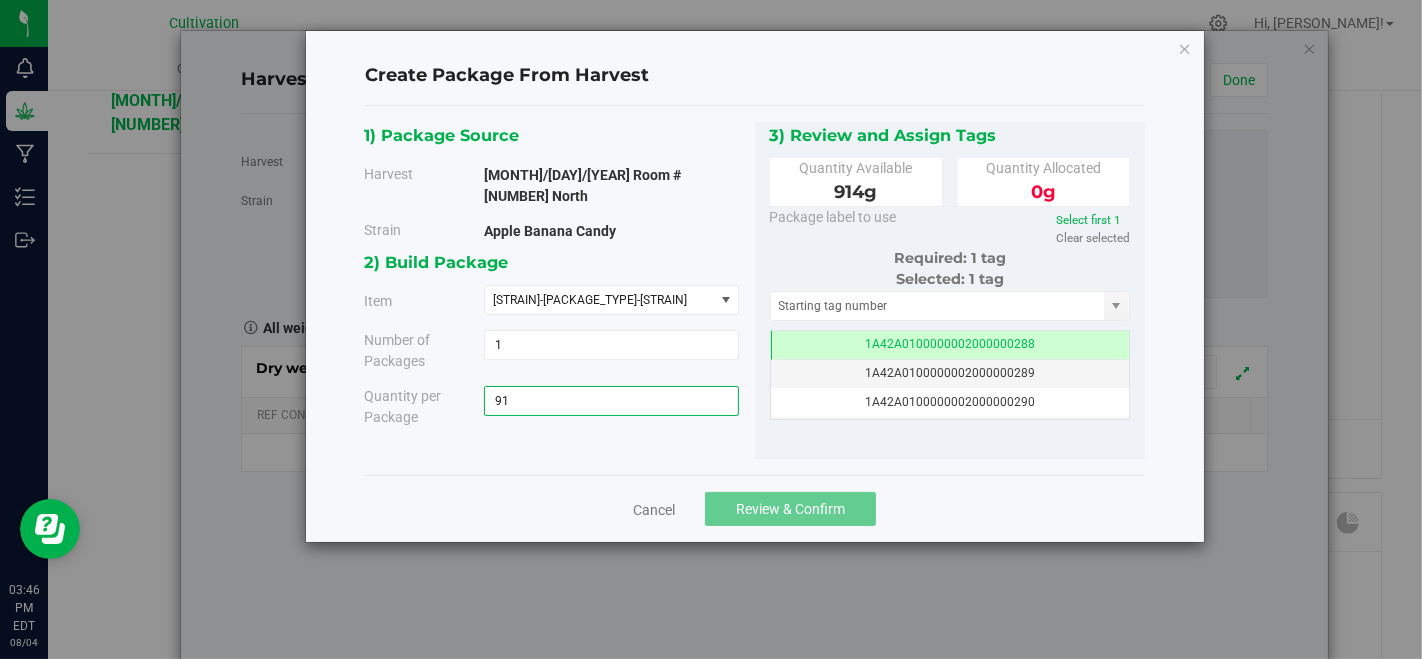 type on "914" 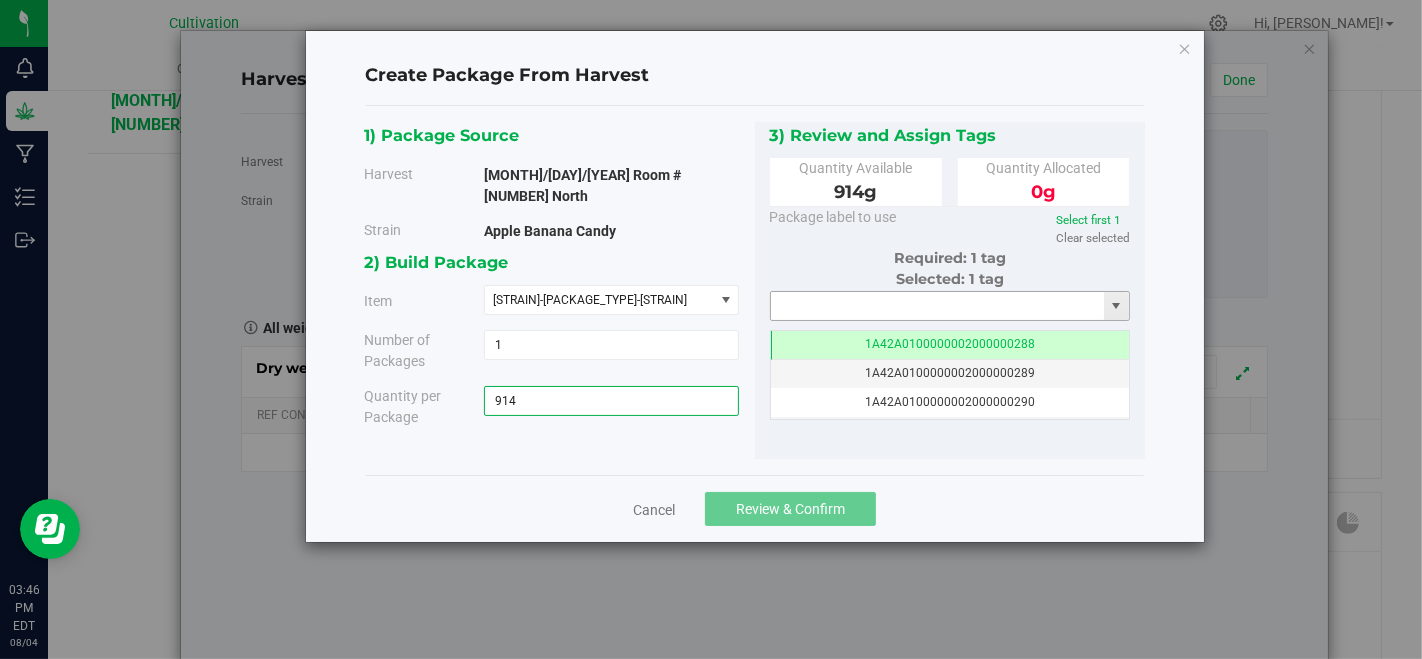 type on "[WEIGHT] g" 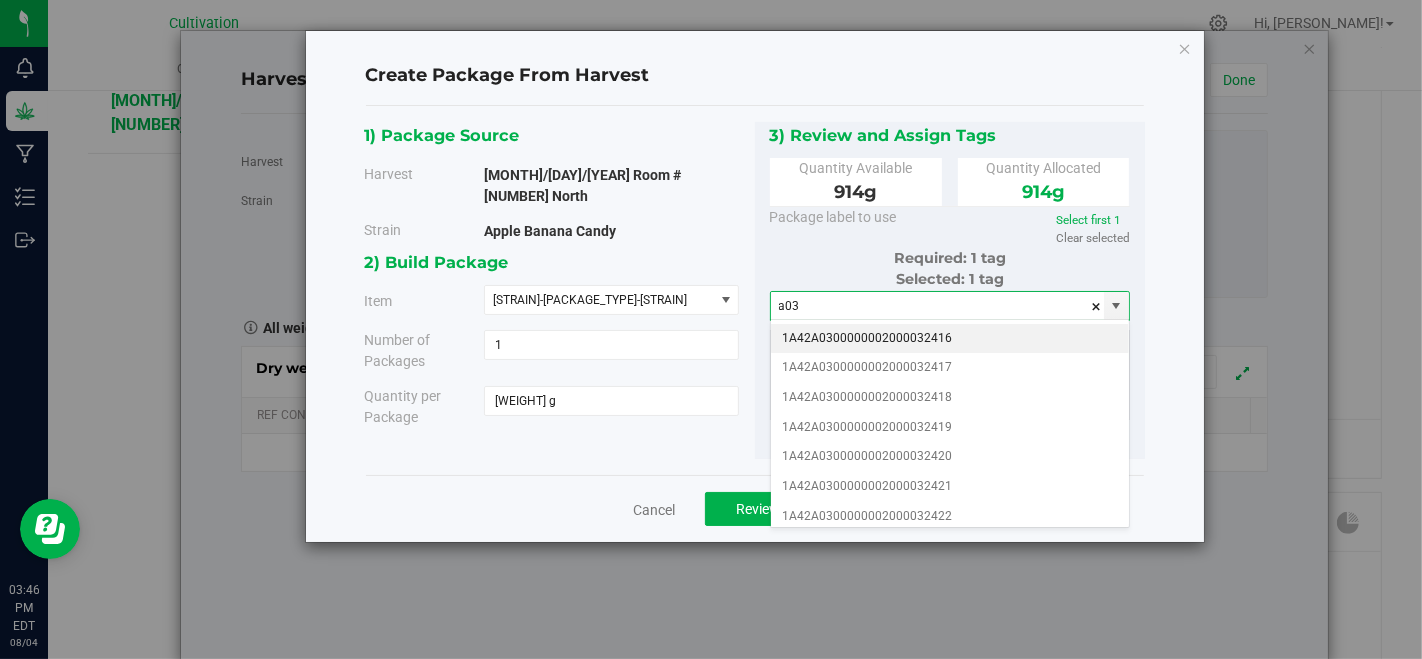 click on "1A42A0300000002000032416" at bounding box center [950, 339] 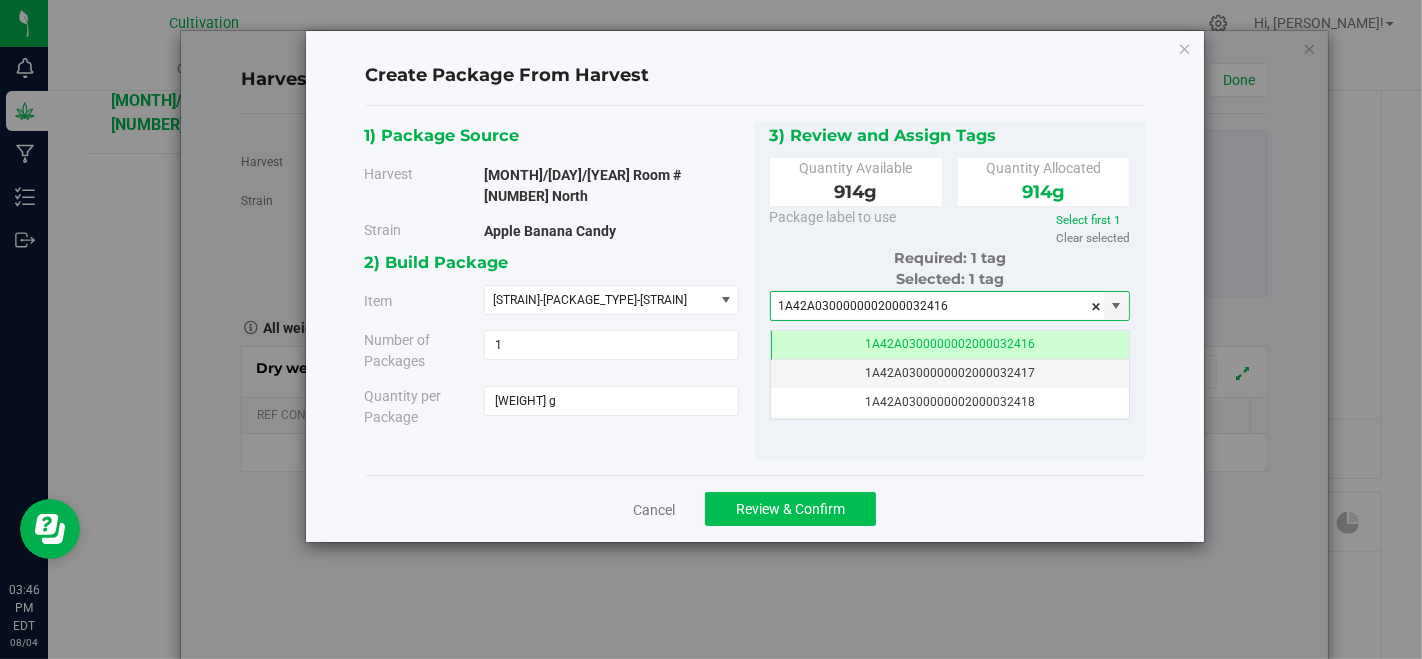 type on "1A42A0300000002000032416" 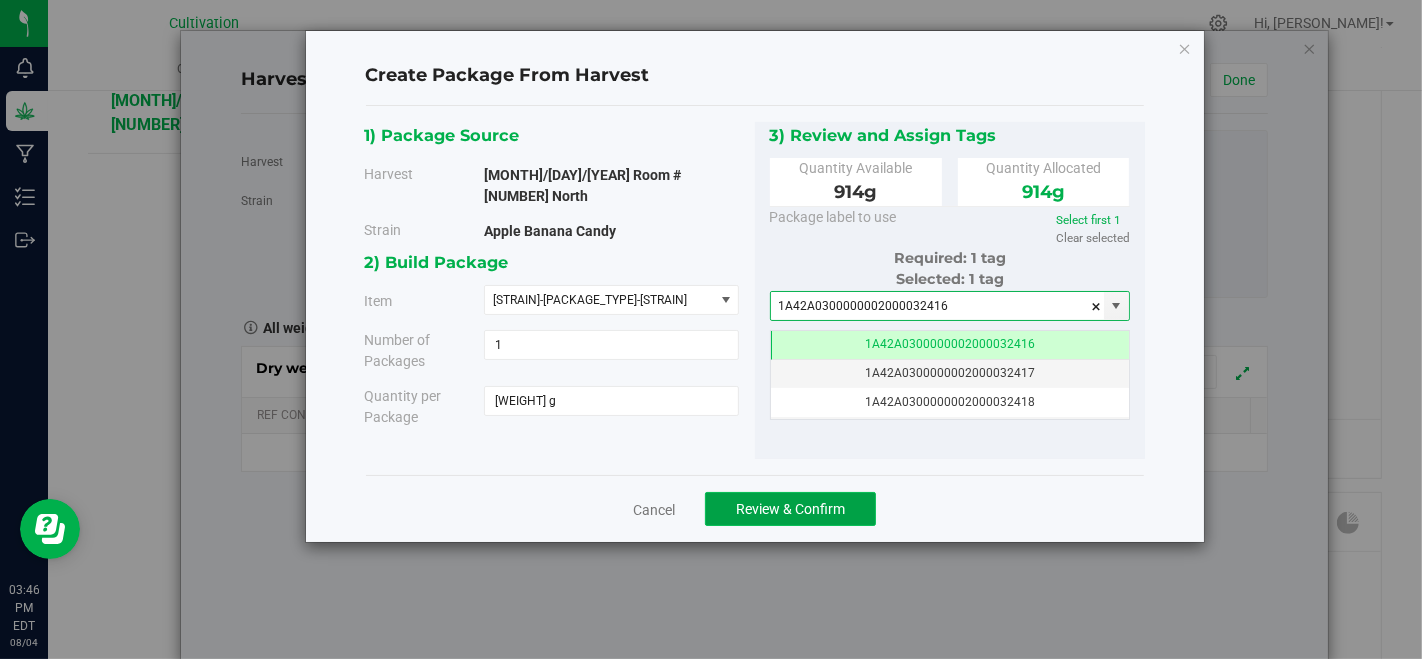 click on "Review & Confirm" 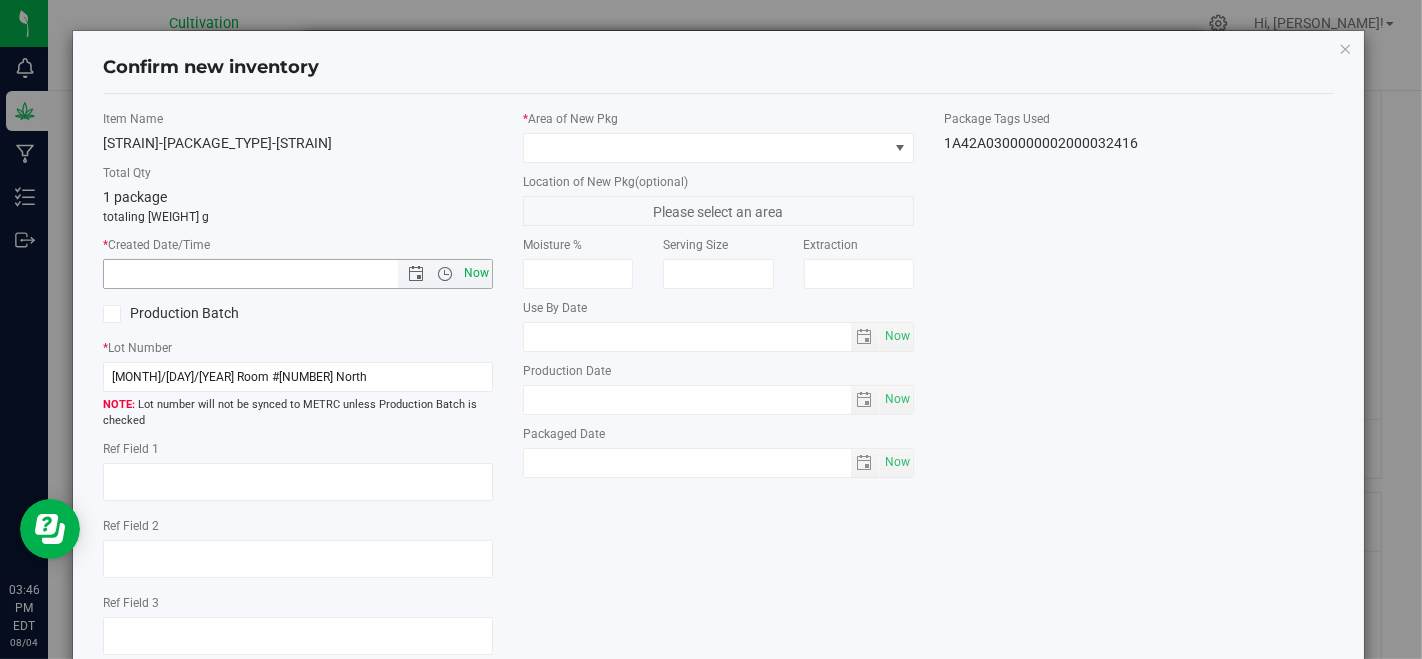 click on "Now" at bounding box center [477, 273] 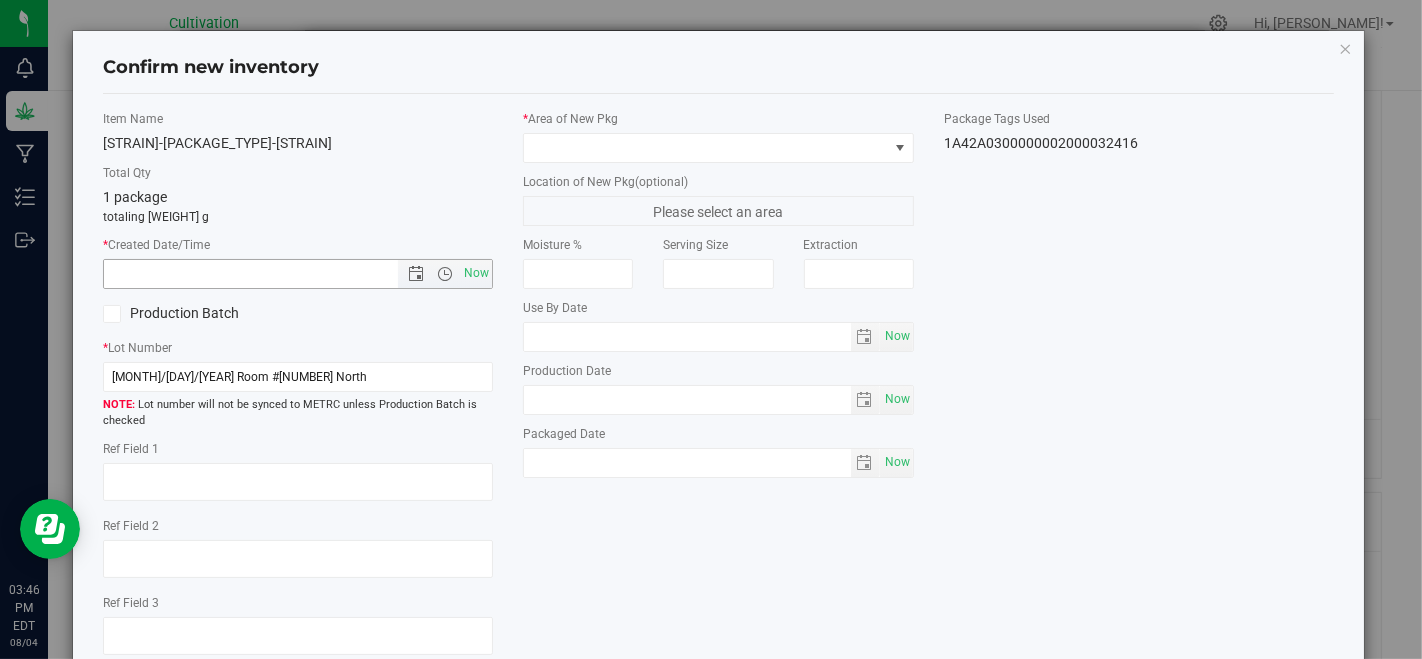 type on "[MONTH] [DAY], [YEAR] [HOUR]:[MINUTE] [AMPM]" 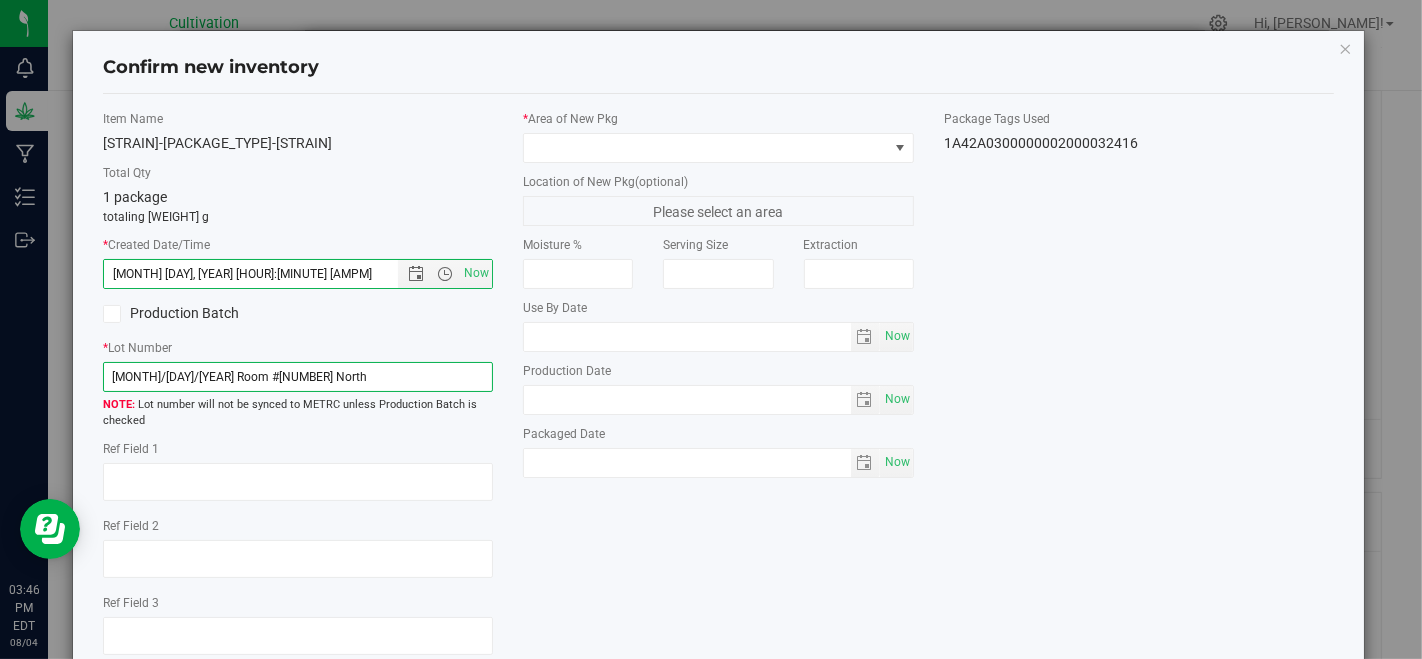 click on "[MONTH]/[DAY]/[YEAR] Room #[NUMBER] North" at bounding box center (298, 377) 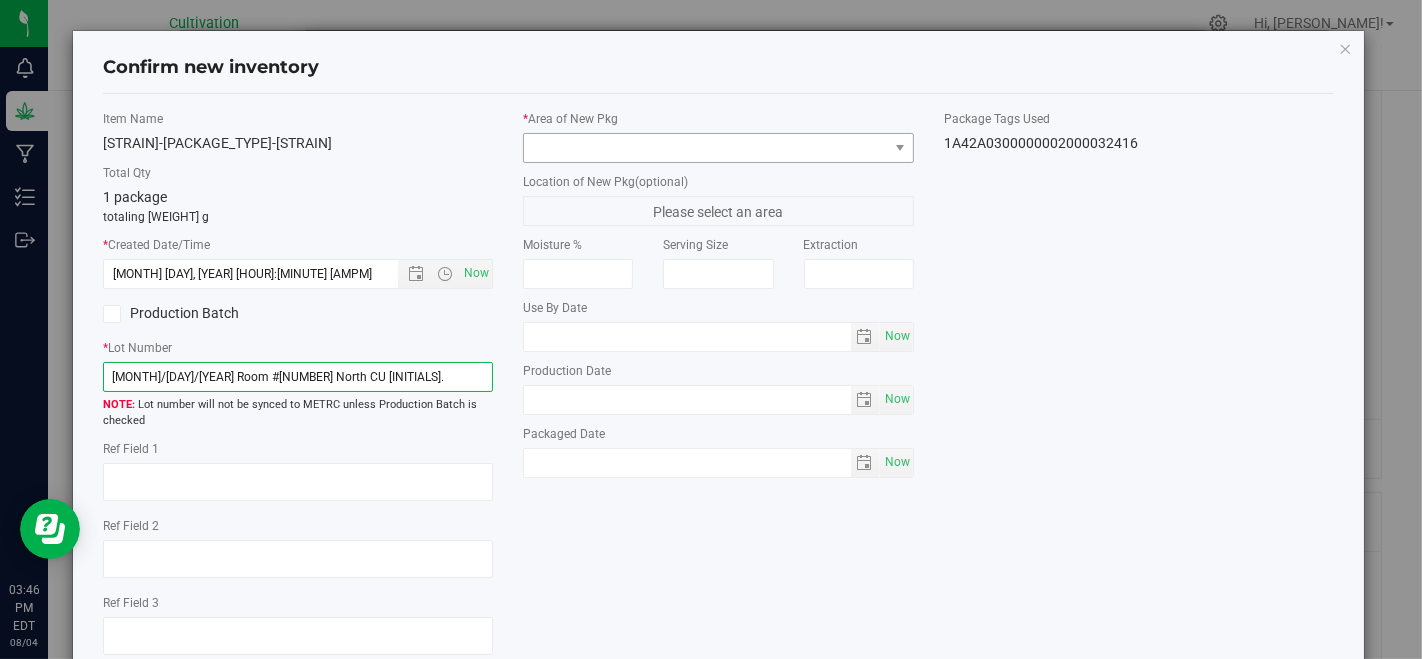 type on "[MONTH]/[DAY]/[YEAR] Room #[NUMBER] North CU [INITIALS]." 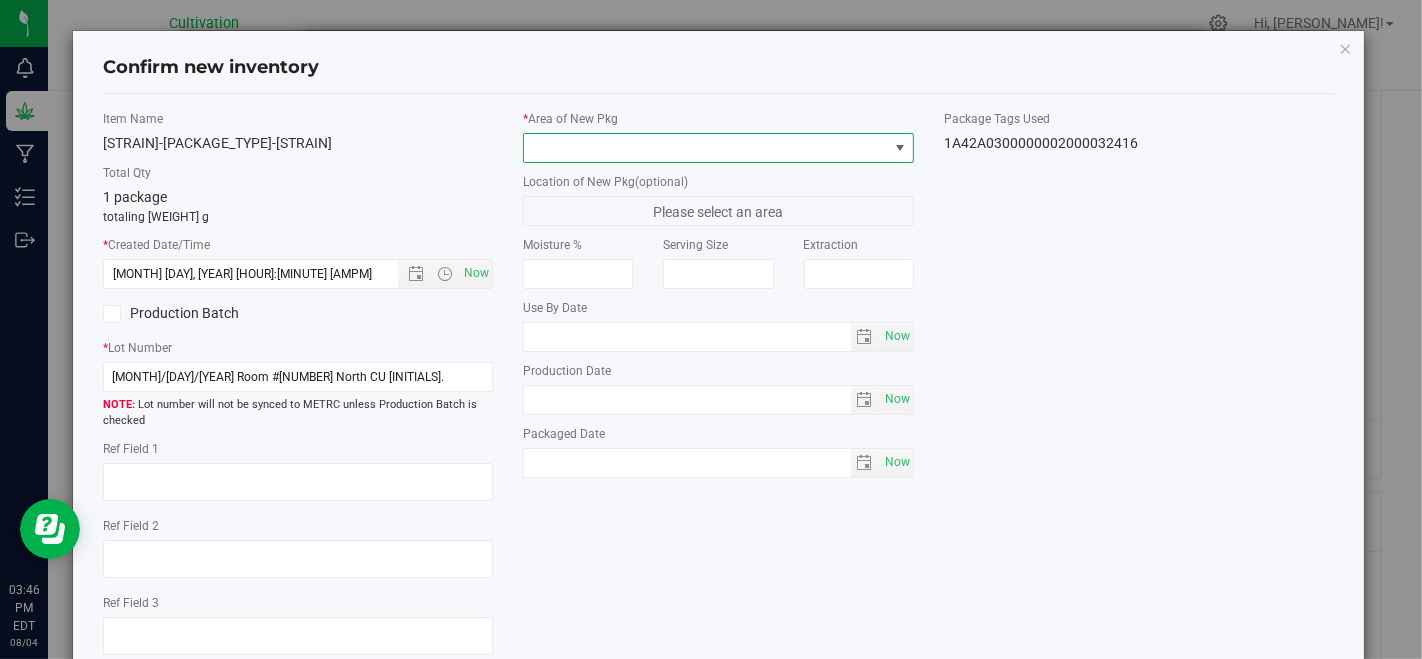 click at bounding box center [705, 148] 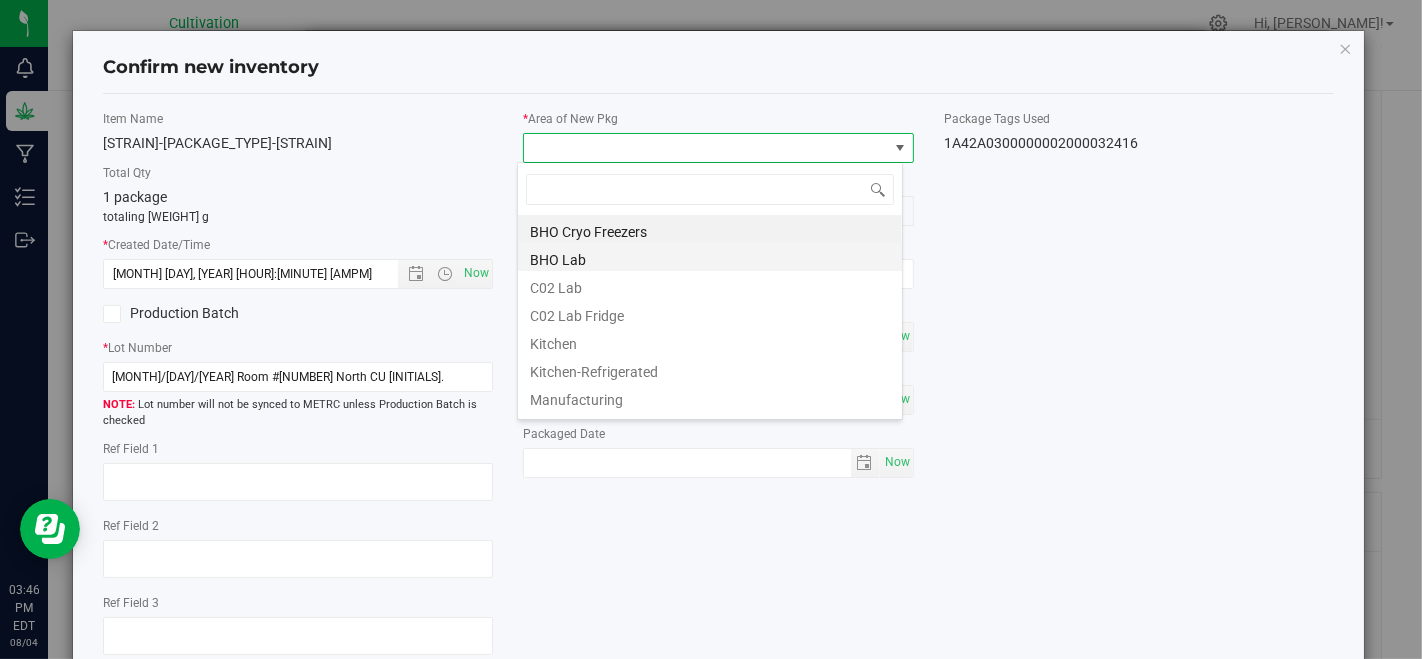 scroll, scrollTop: 99970, scrollLeft: 99614, axis: both 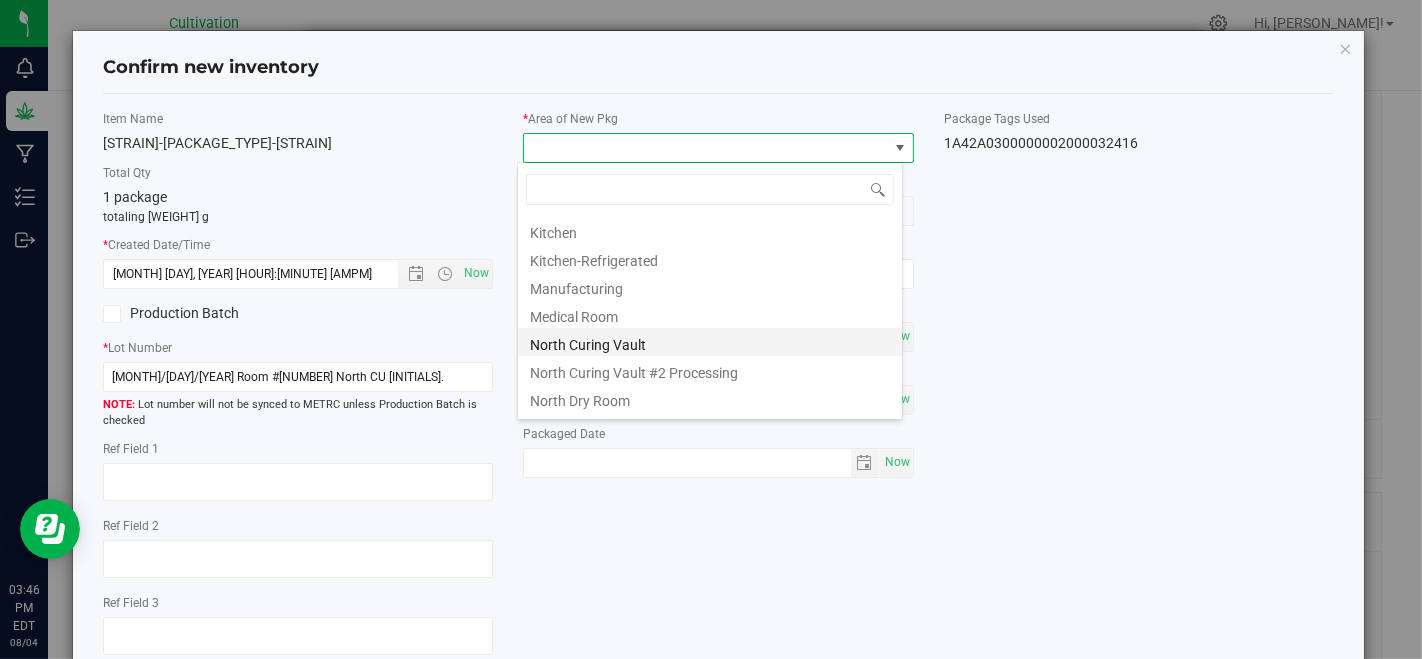 click on "North Curing Vault" at bounding box center [710, 342] 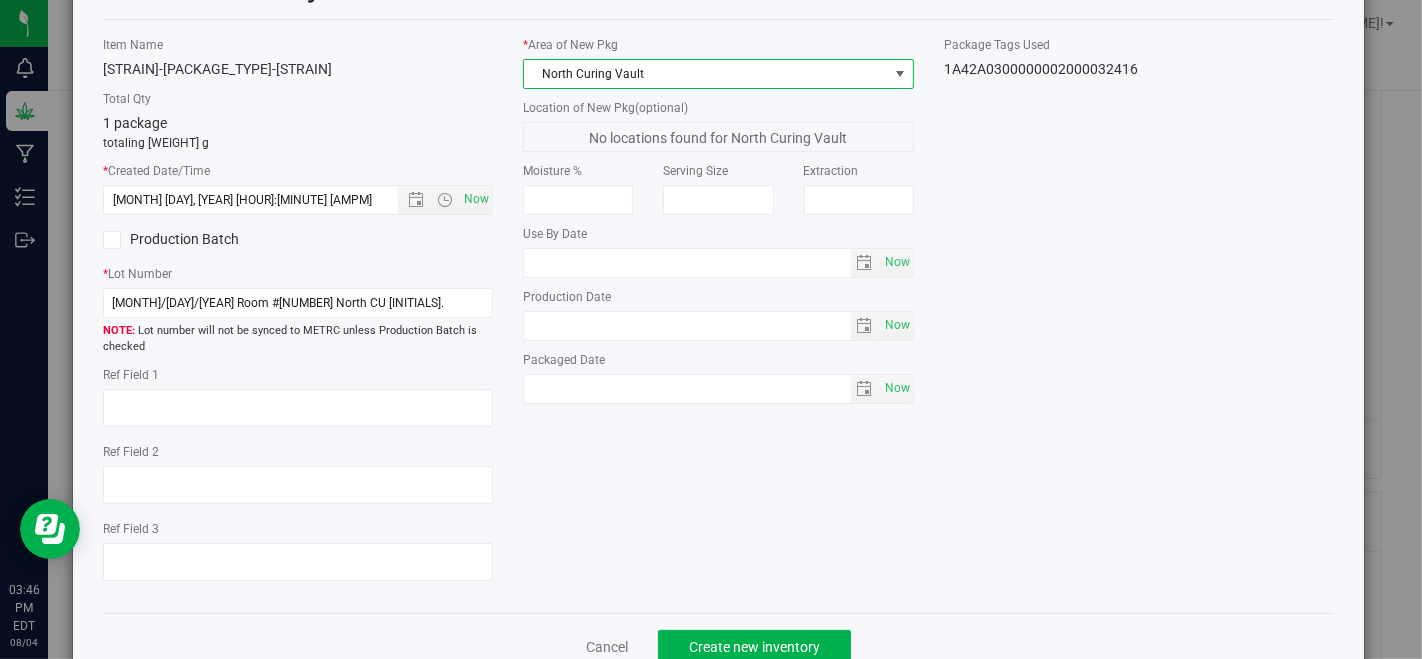 scroll, scrollTop: 122, scrollLeft: 0, axis: vertical 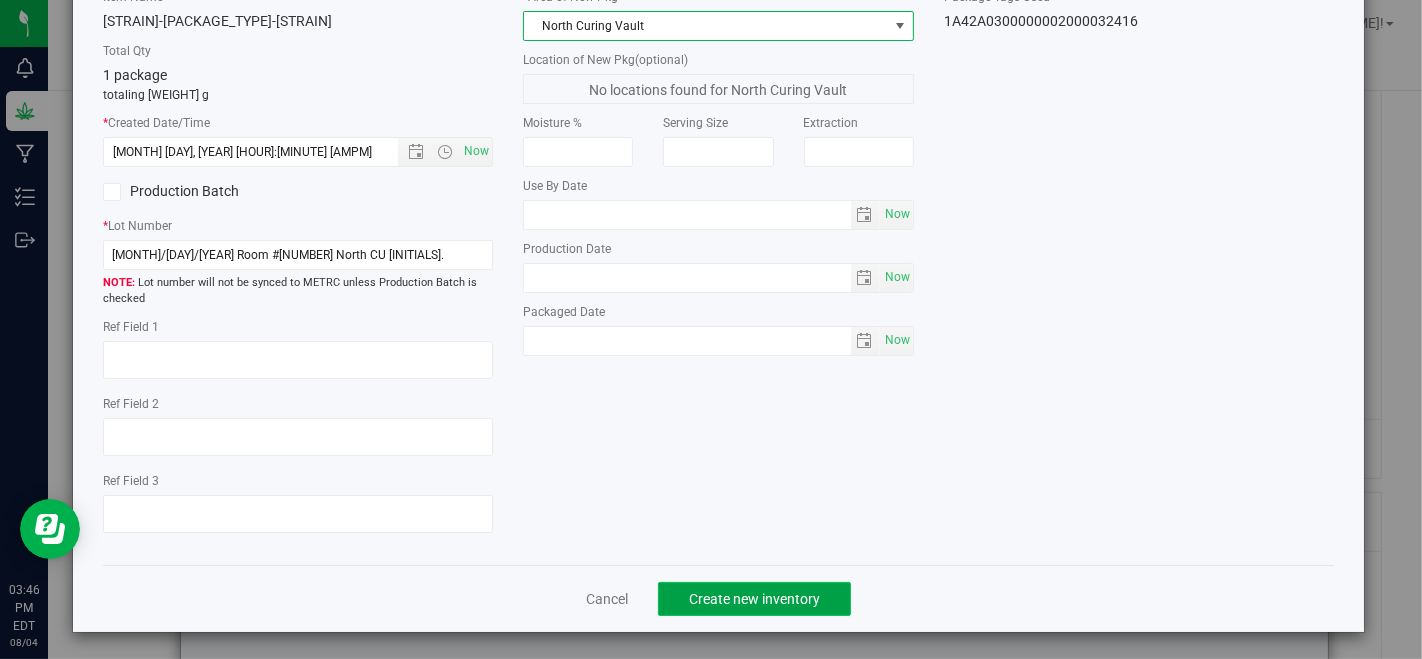 click on "Create new inventory" 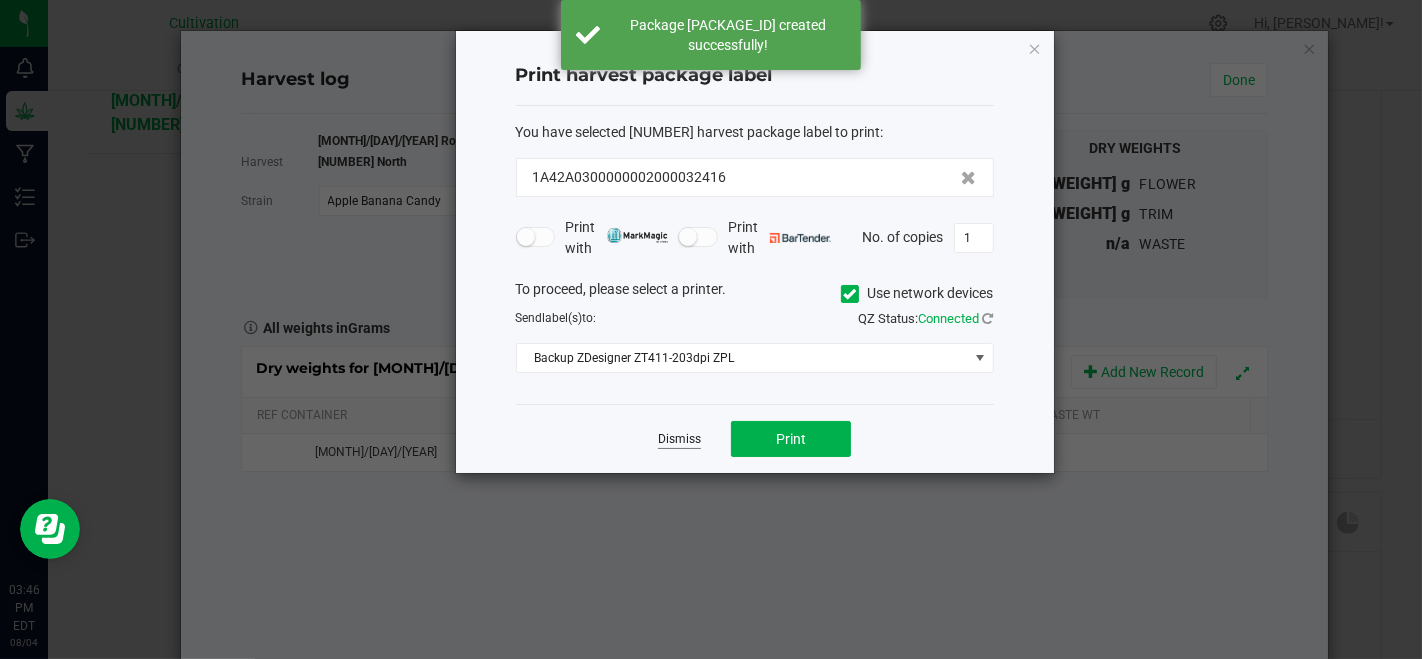 click on "Dismiss" 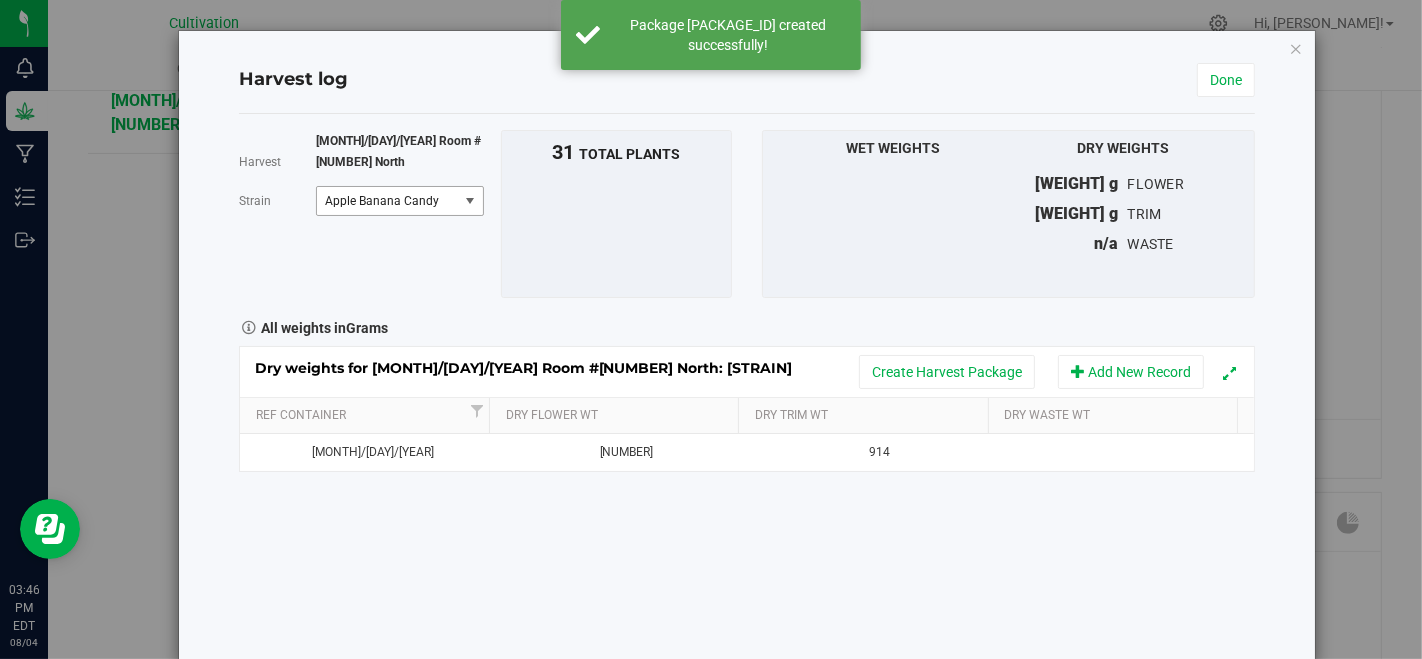 click on "Apple Banana Candy" at bounding box center [387, 201] 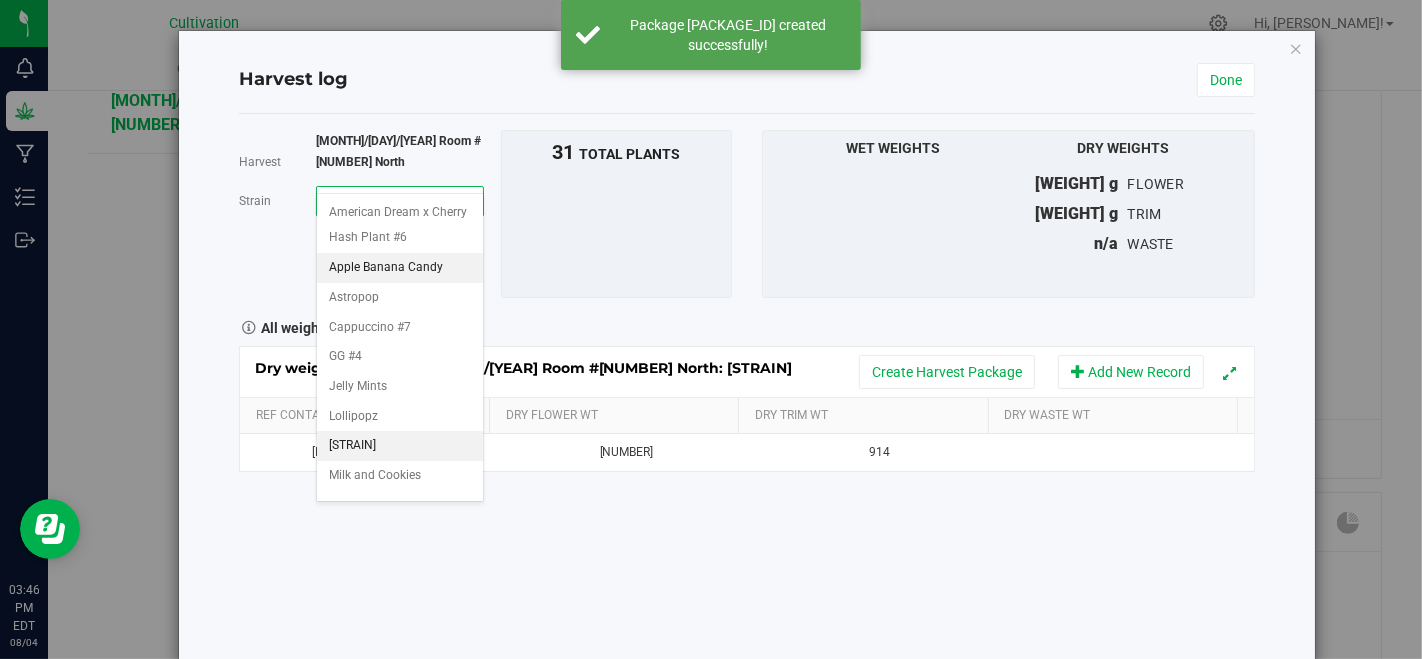 click on "[STRAIN]" at bounding box center [400, 446] 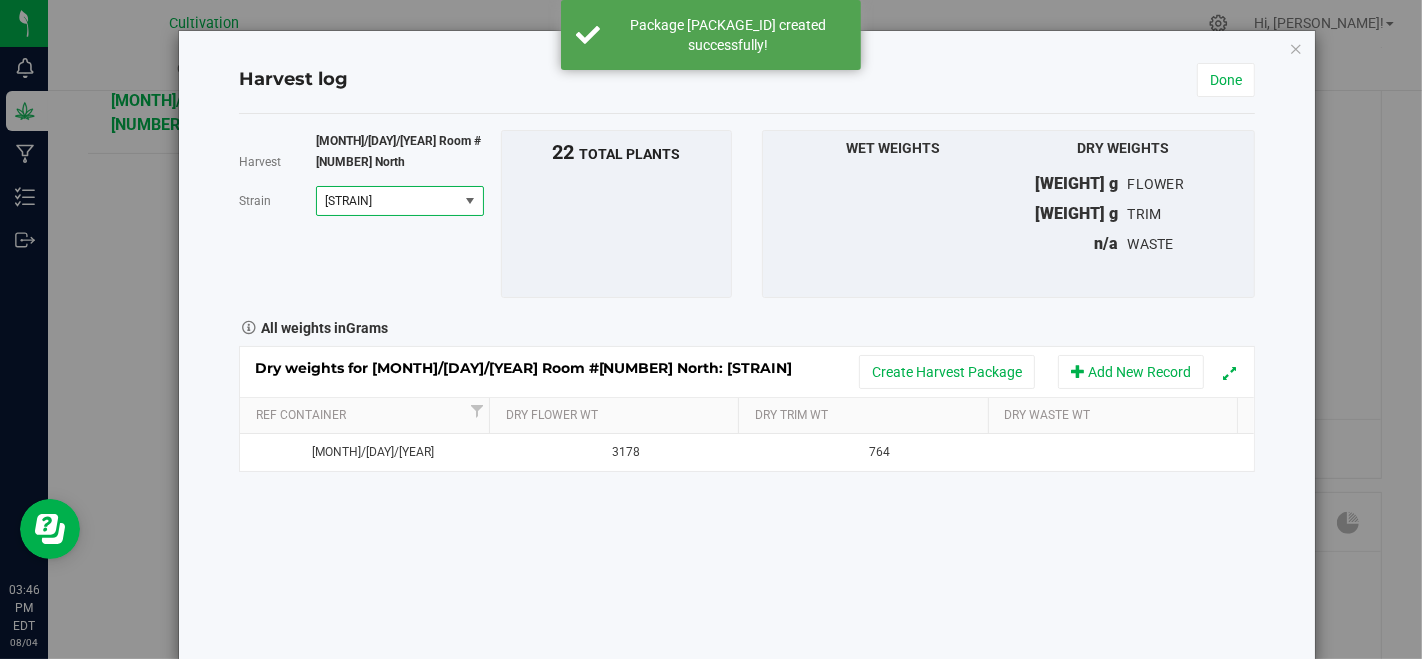 click on "Dry weights for [MONTH]/[DAY]/[YEAR] Room #[NUMBER] North: [STRAIN]
Create Harvest Package
Add New Record" at bounding box center (747, 372) 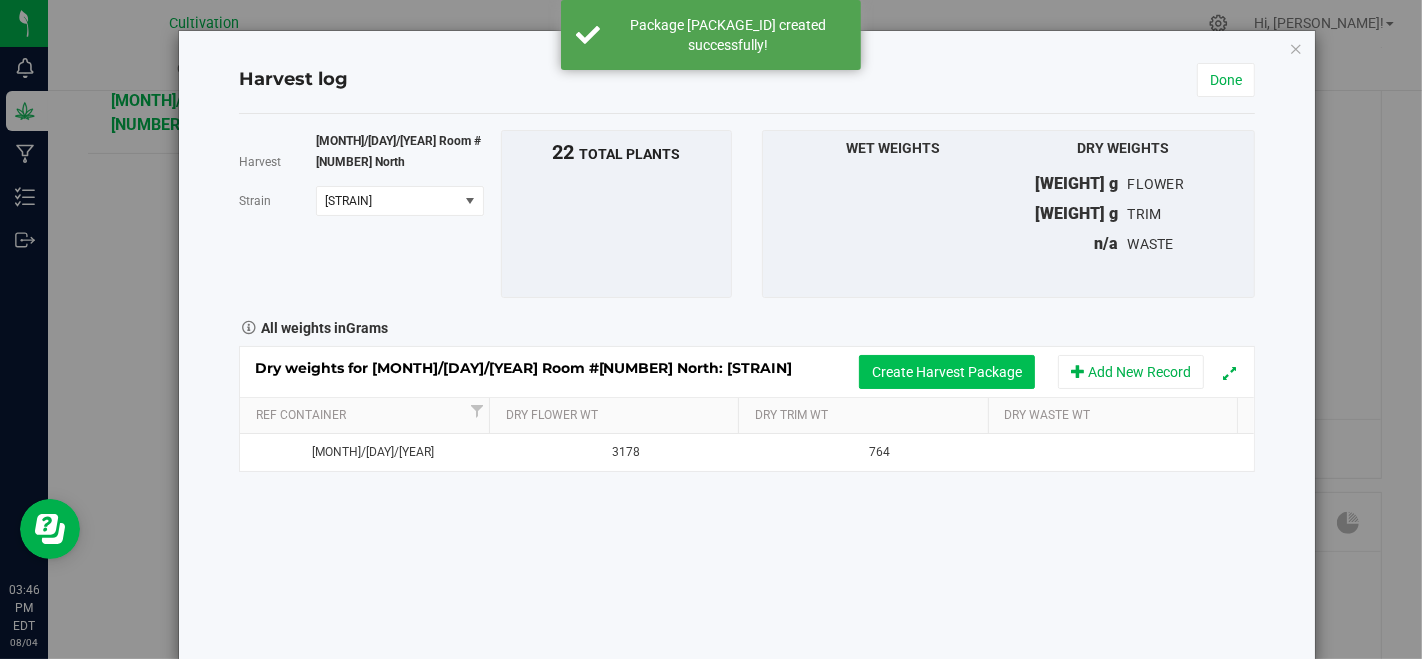 click on "Create Harvest Package" at bounding box center (947, 372) 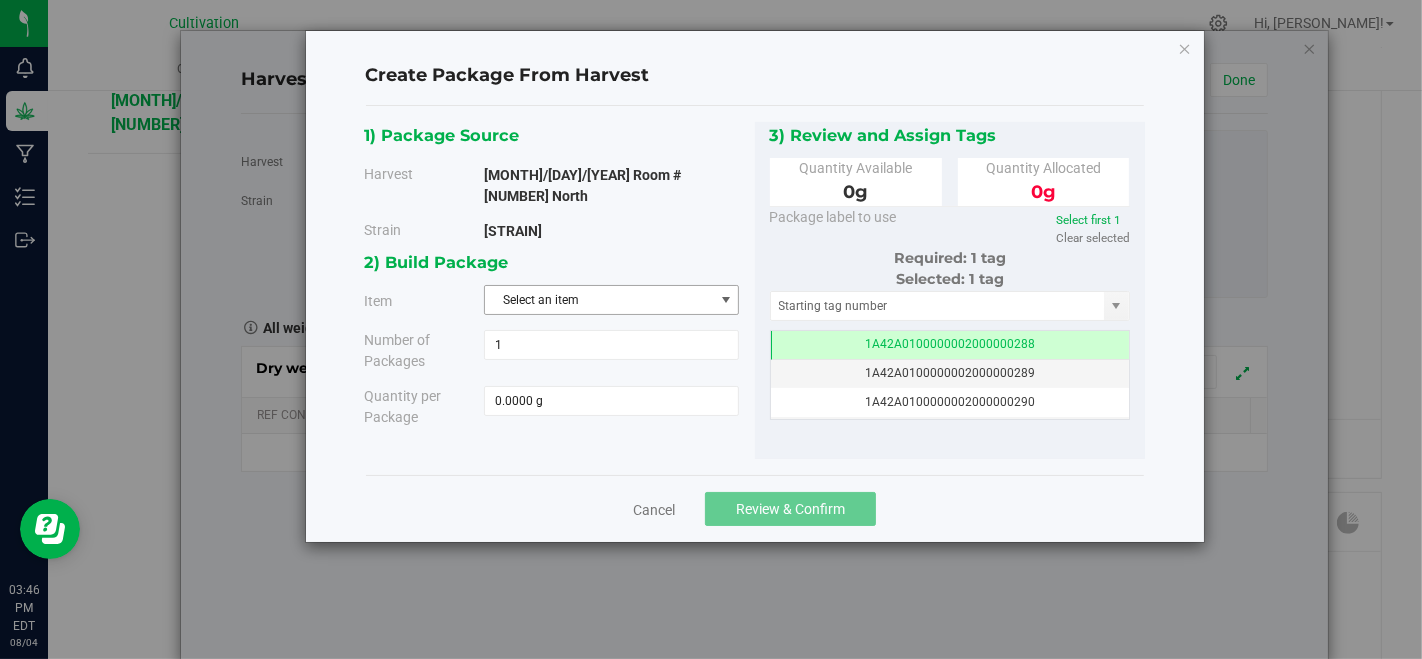 click on "Select an item" at bounding box center [599, 300] 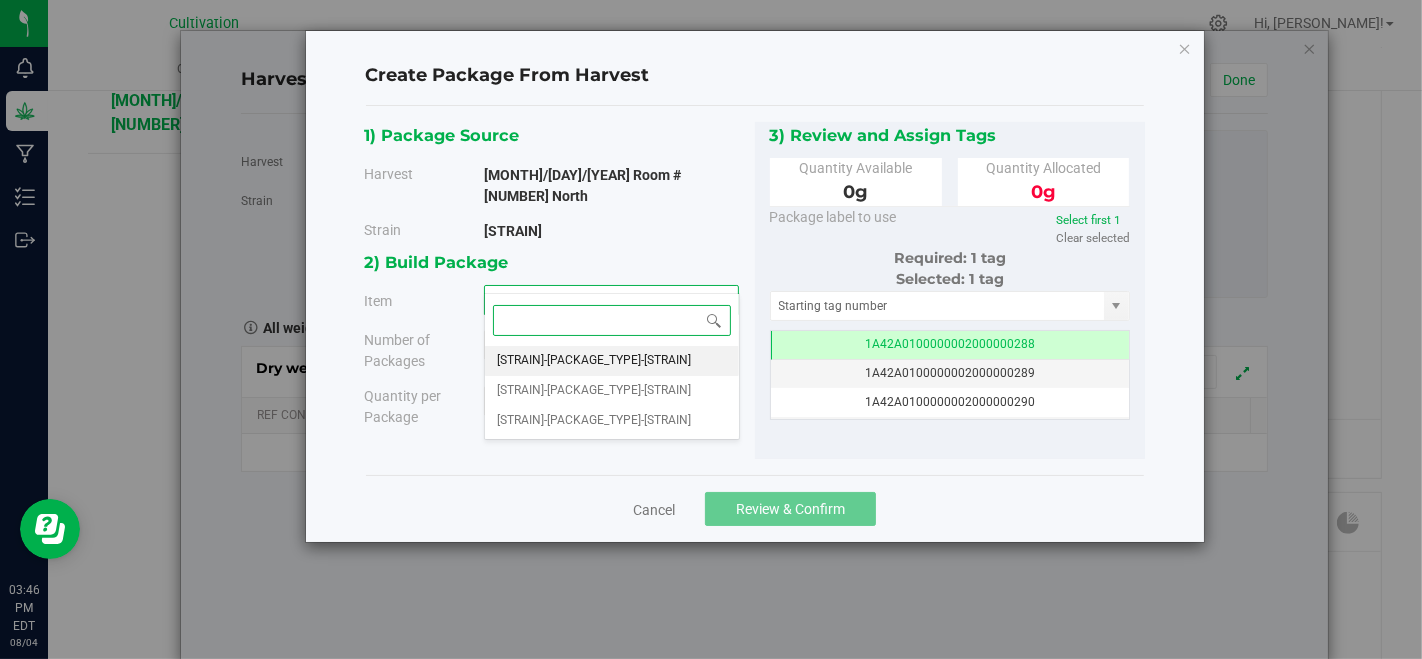 click on "[STRAIN]-[PACKAGE_TYPE]-[STRAIN]" at bounding box center [594, 361] 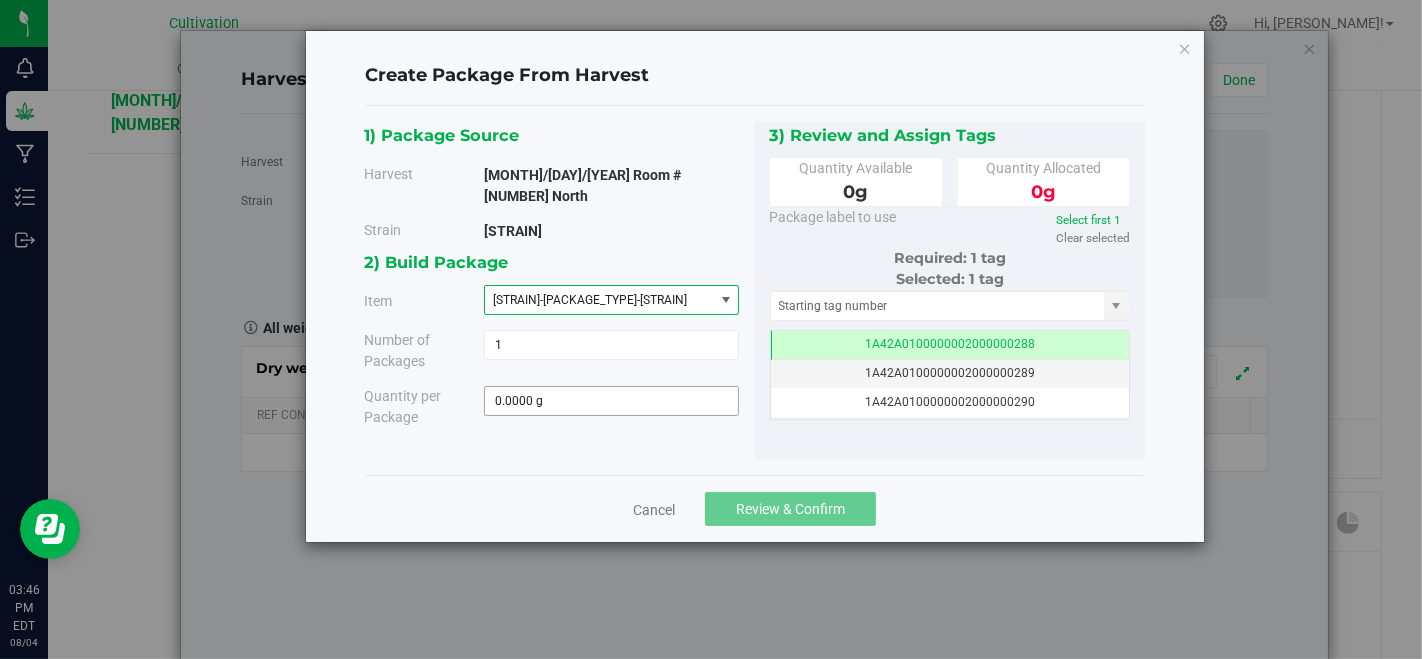 type 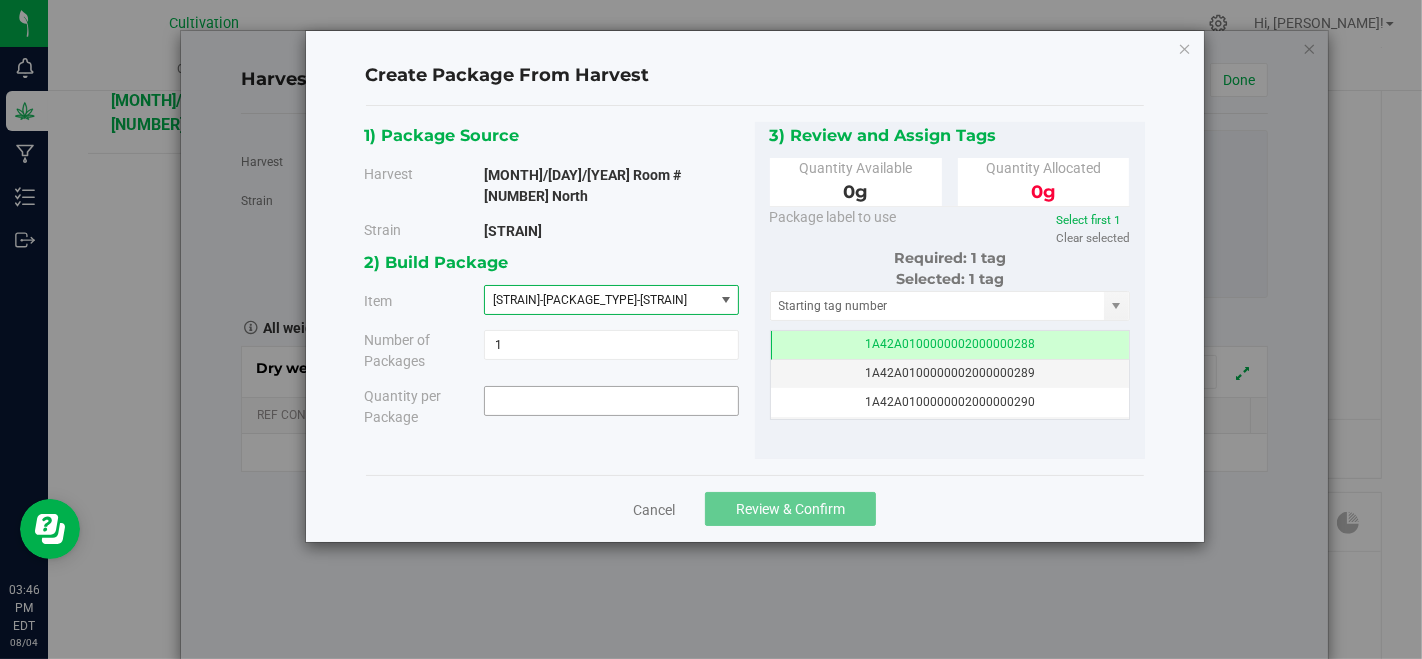 click at bounding box center (611, 401) 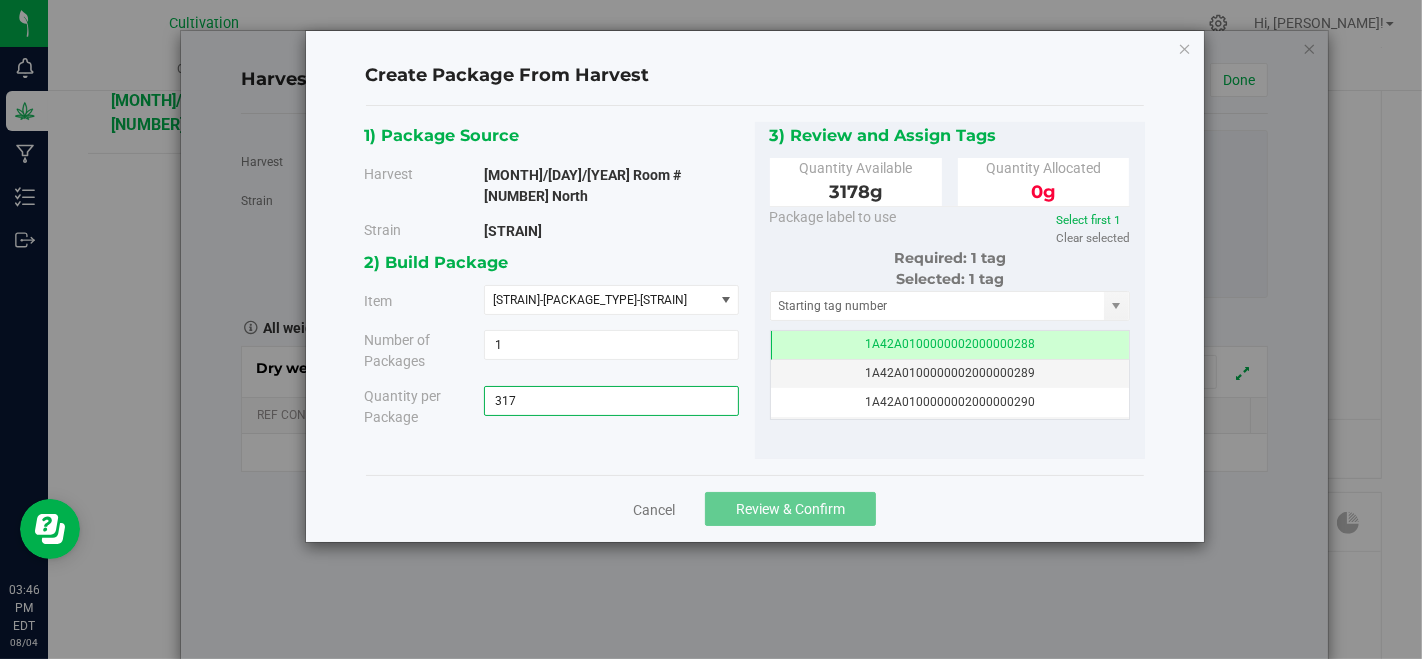 type on "3178" 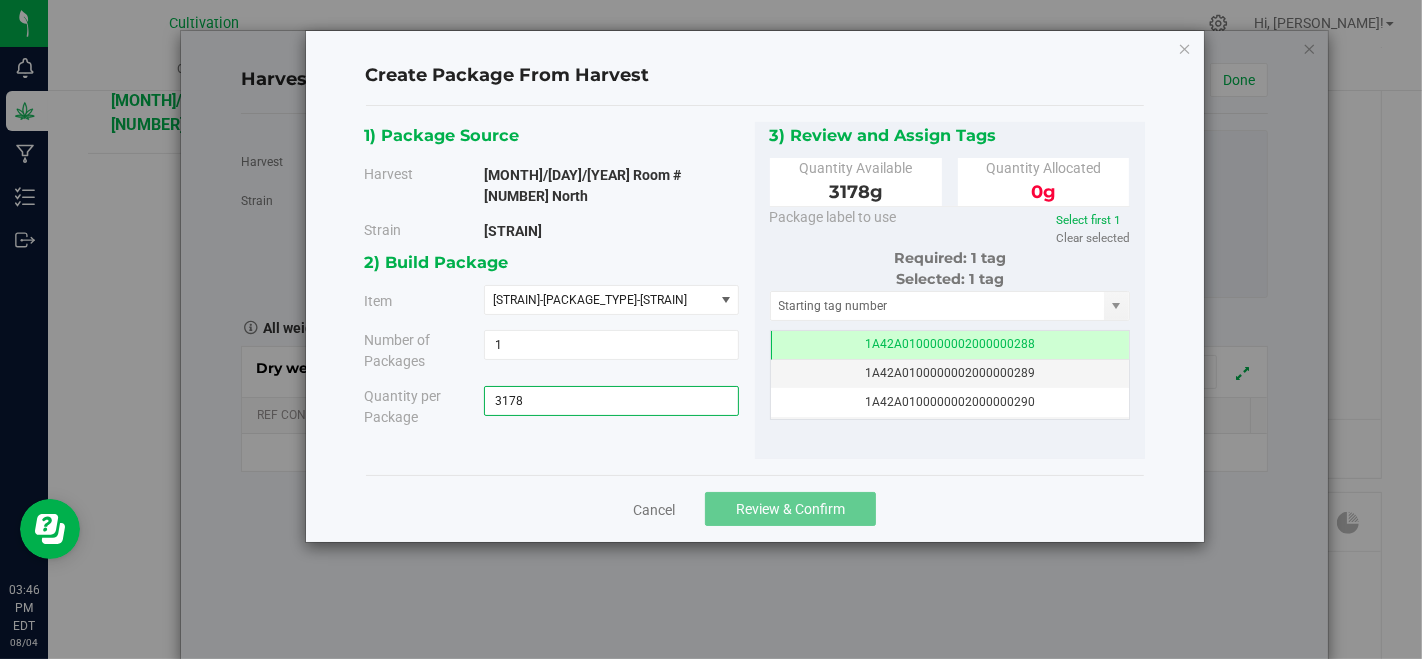 type on "[WEIGHT] g" 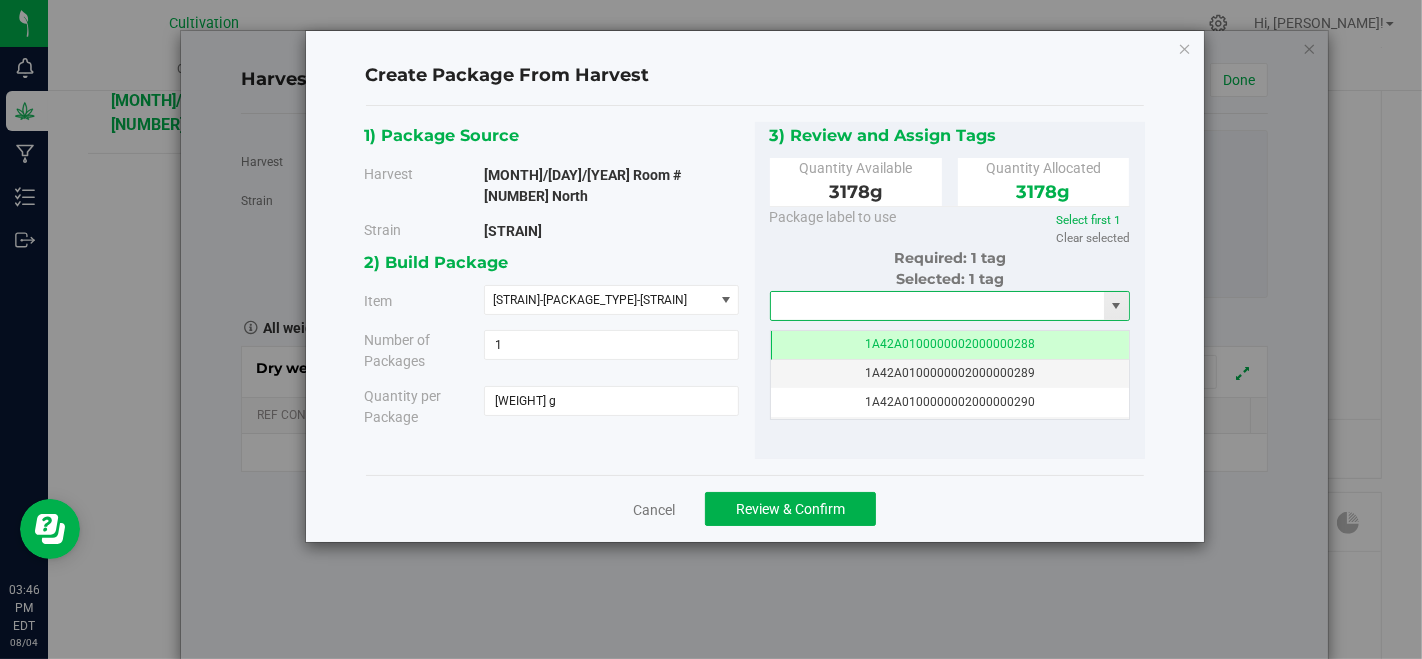 click at bounding box center (938, 306) 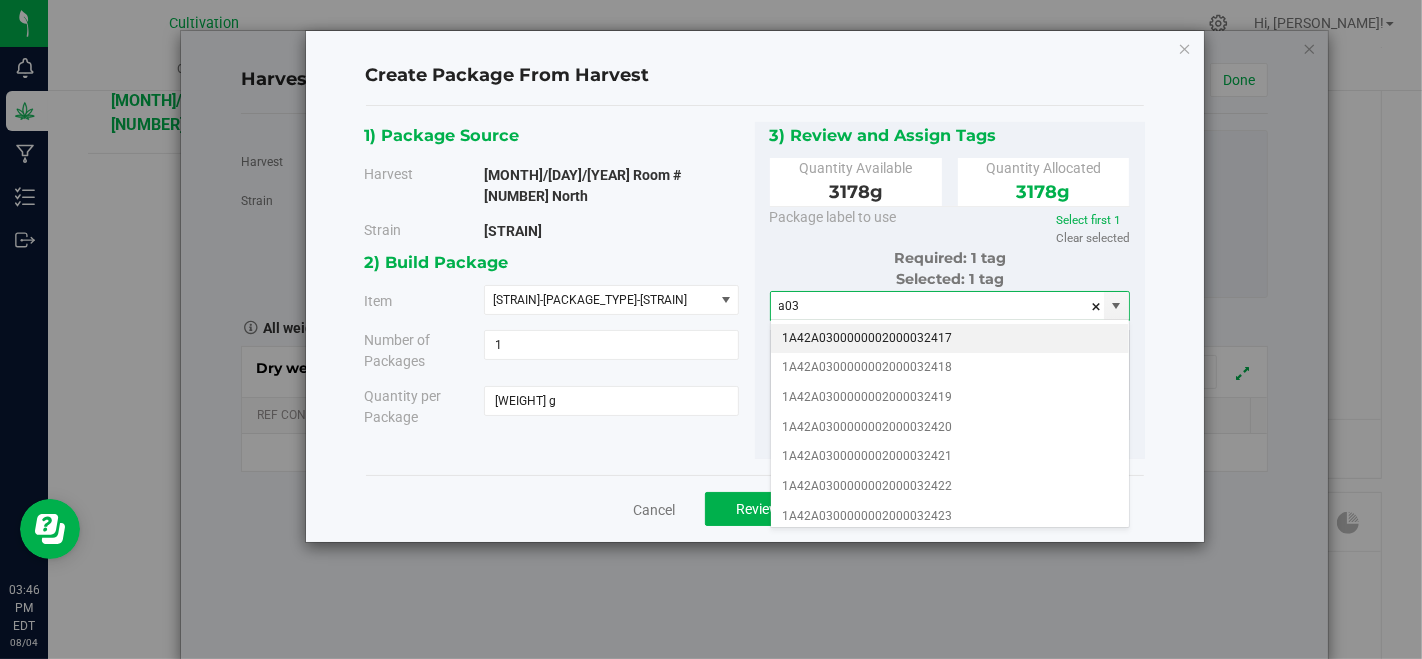 click on "1A42A0300000002000032417" at bounding box center [950, 339] 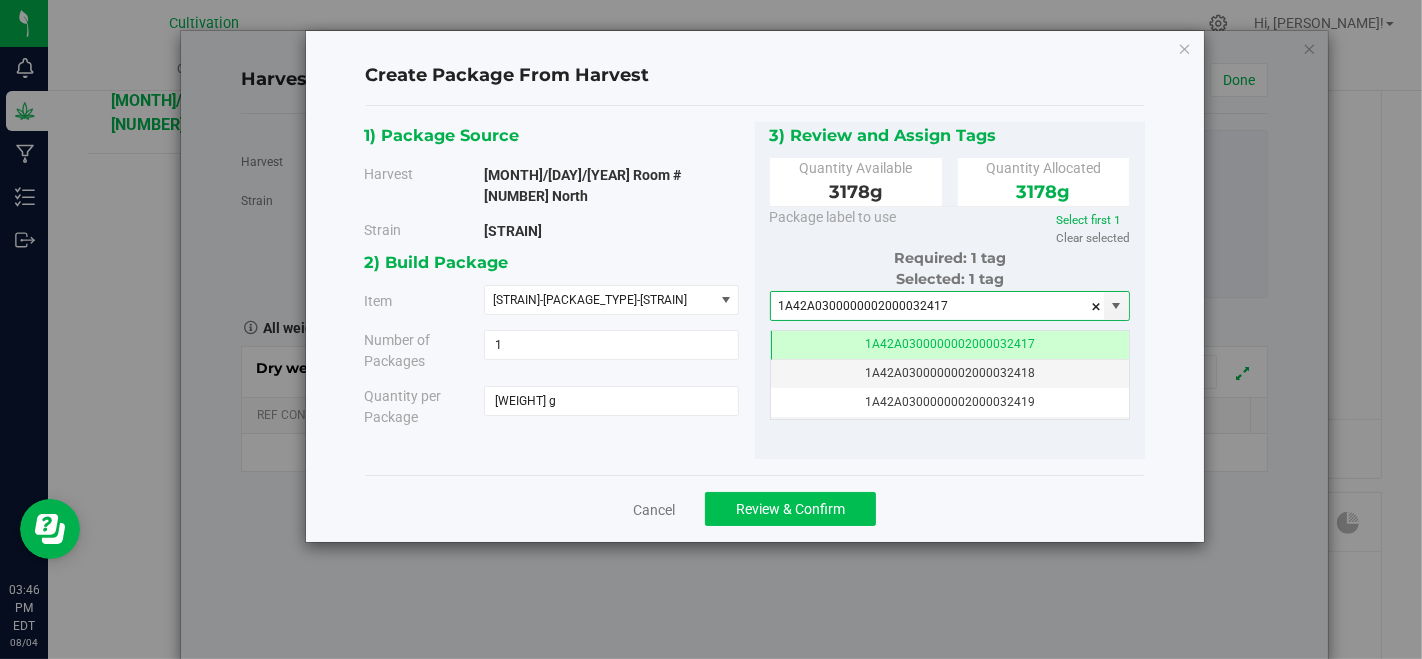 type on "1A42A0300000002000032417" 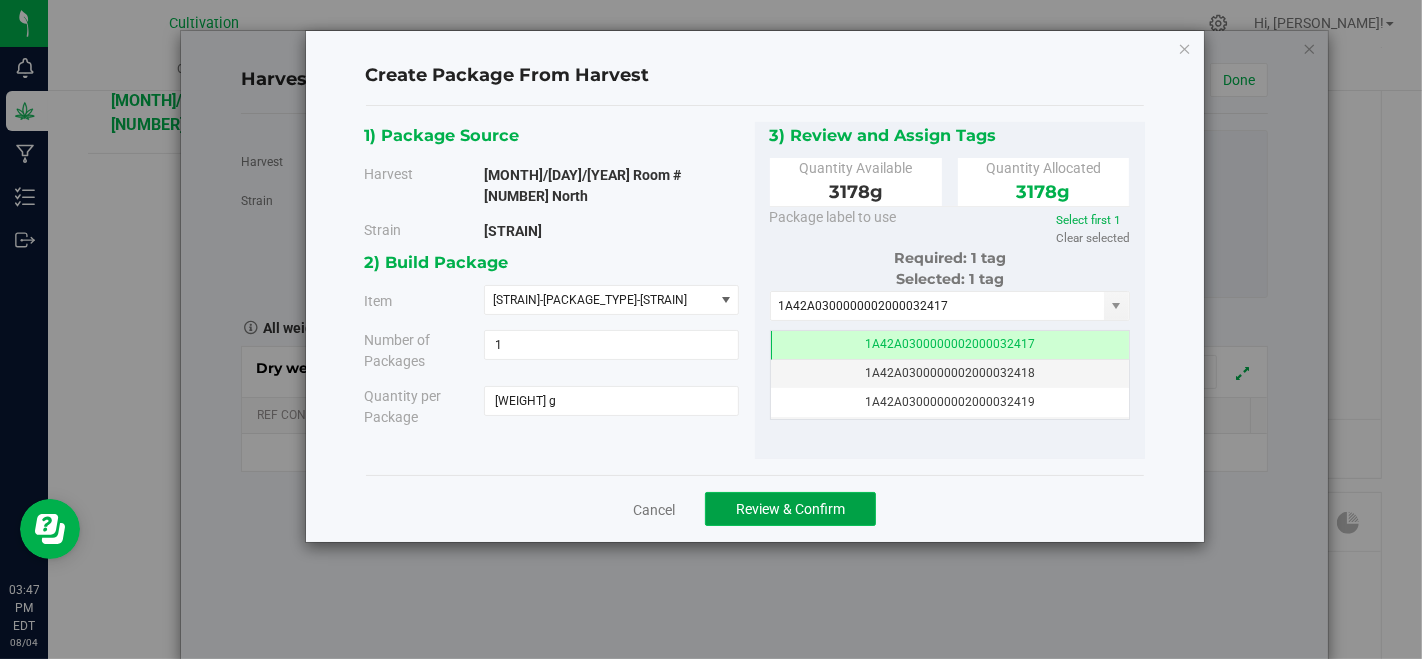 click on "Review & Confirm" 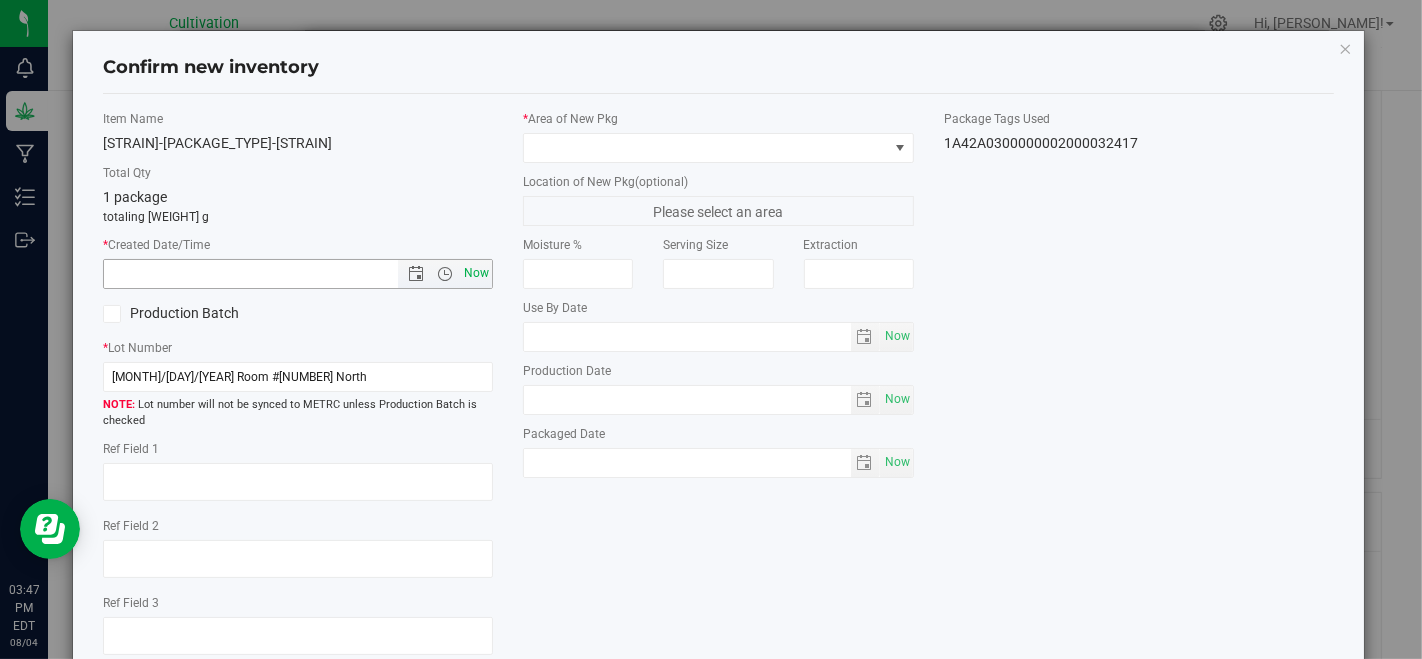 click on "Now" at bounding box center [477, 273] 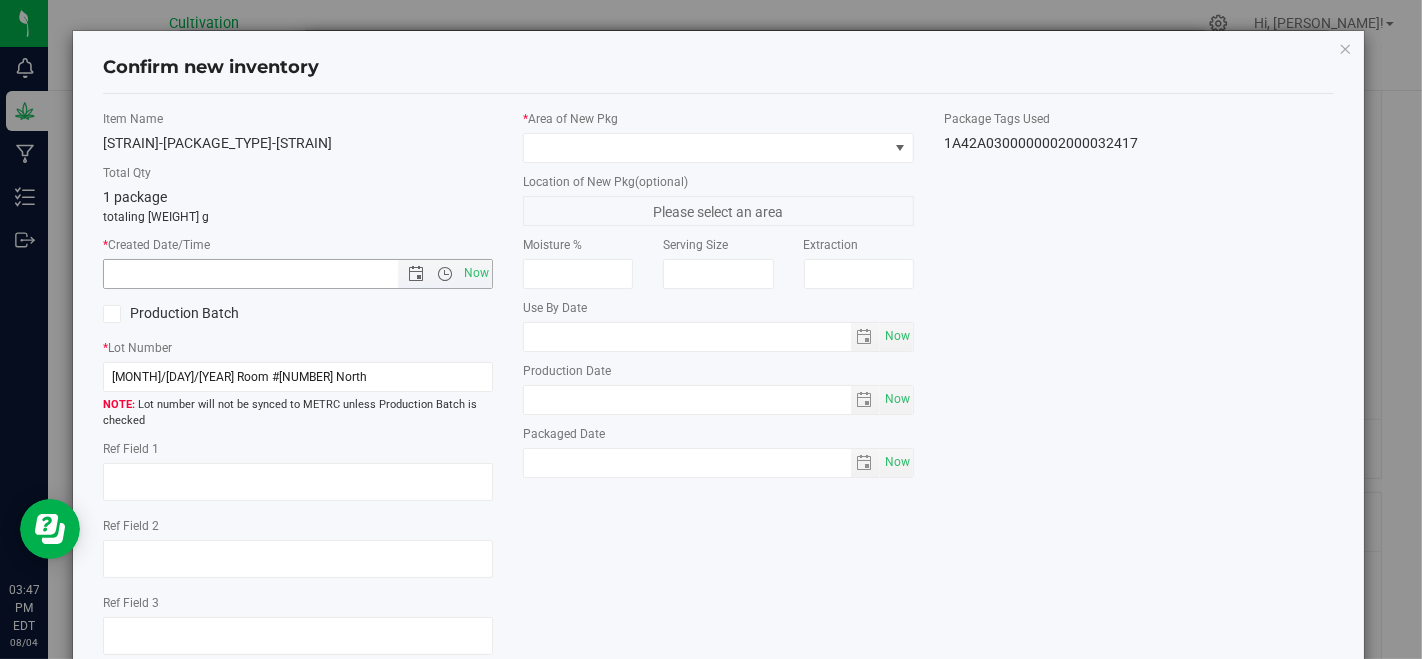 type on "[MONTH] [DAY], [YEAR] [HOUR]:[MINUTE] [AMPM]" 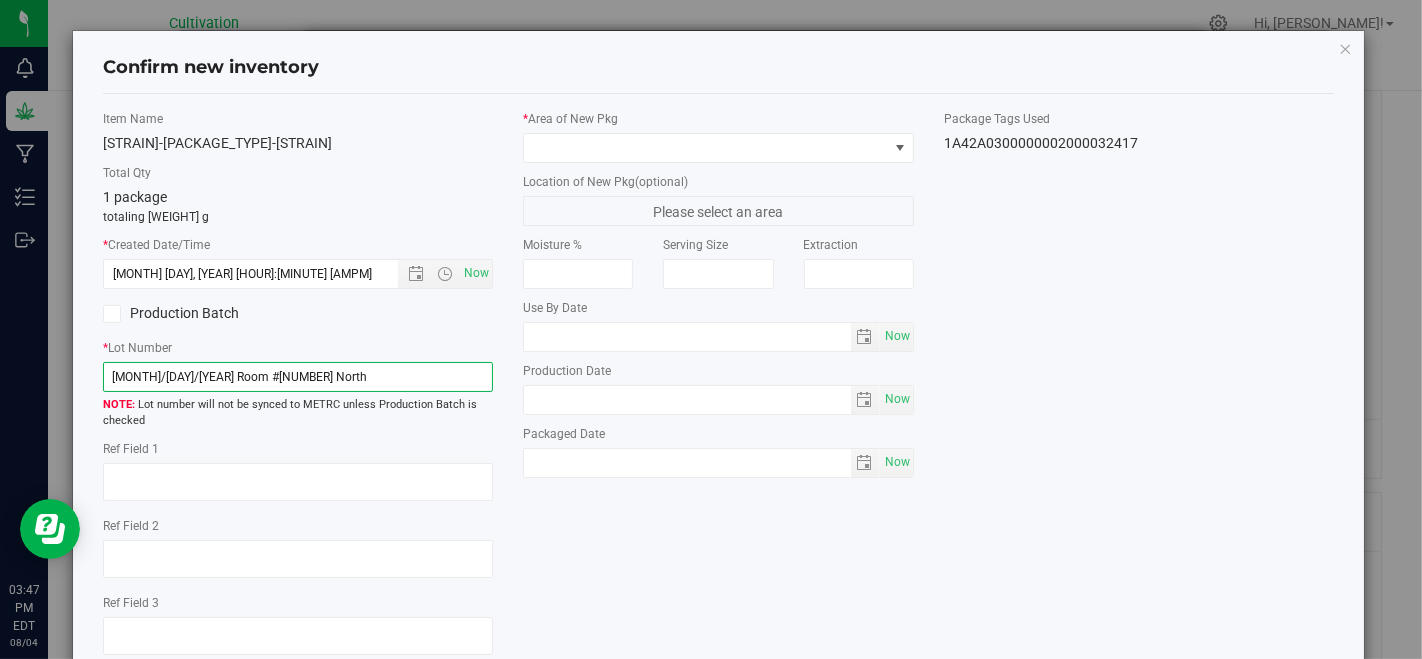 click on "[MONTH]/[DAY]/[YEAR] Room #[NUMBER] North" at bounding box center (298, 377) 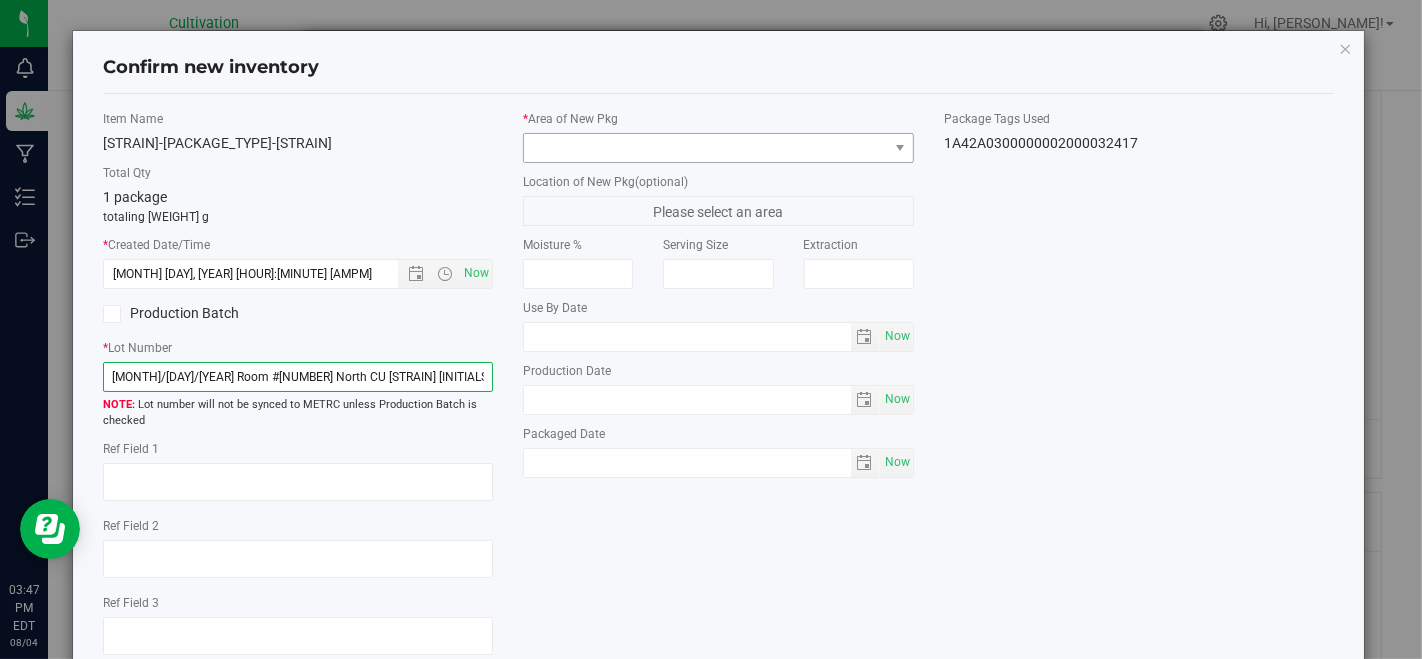 type on "[MONTH]/[DAY]/[YEAR] Room #[NUMBER] North CU [STRAIN] [INITIALS]" 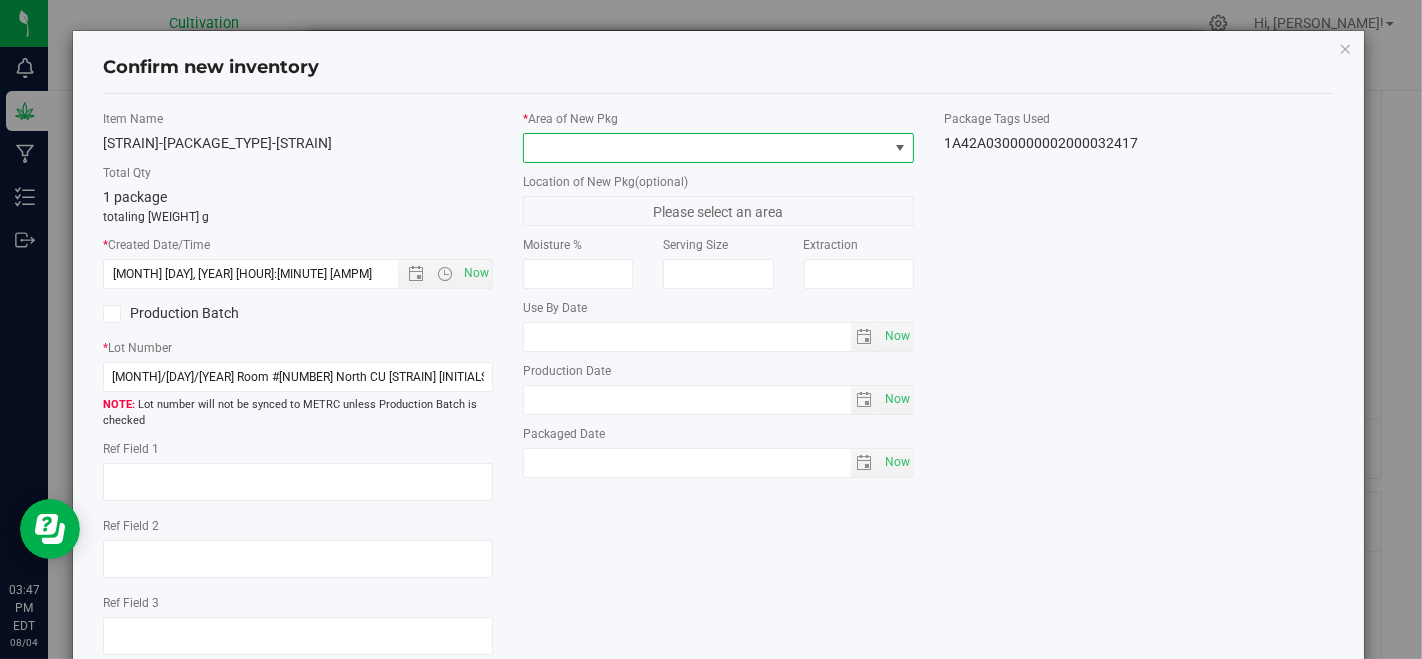 click at bounding box center [705, 148] 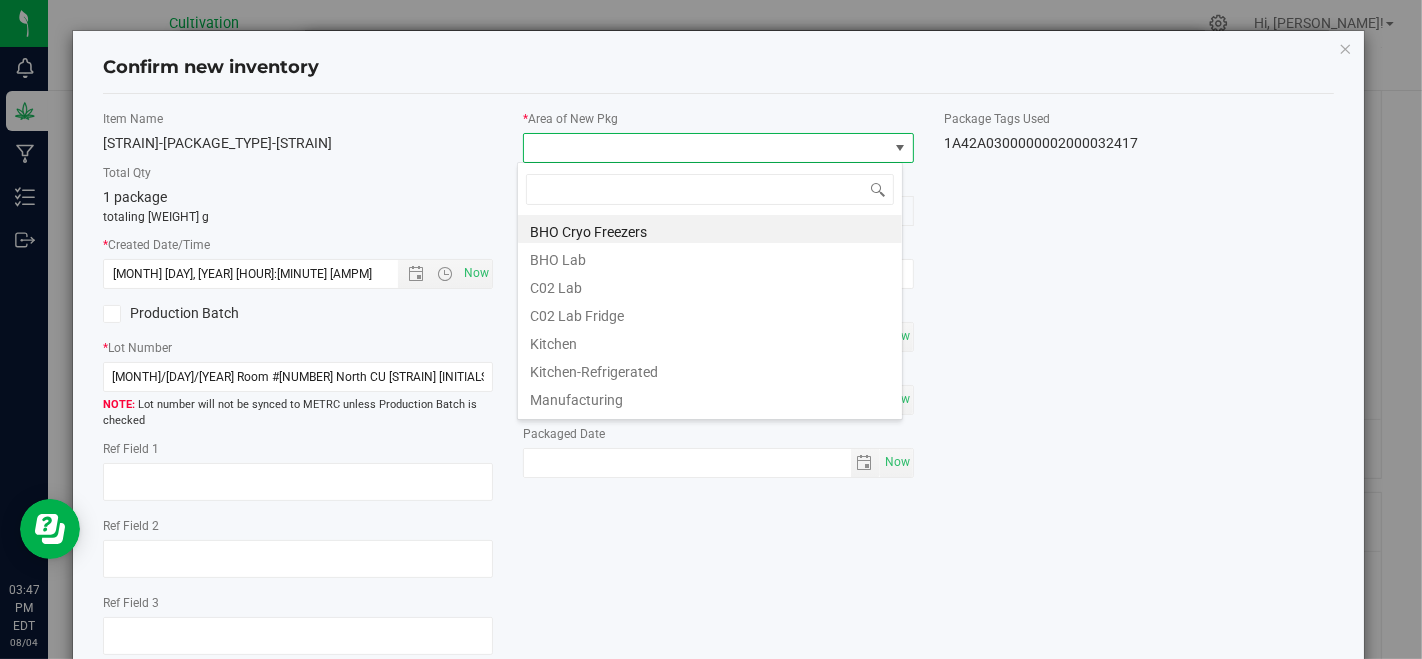 scroll, scrollTop: 99970, scrollLeft: 99614, axis: both 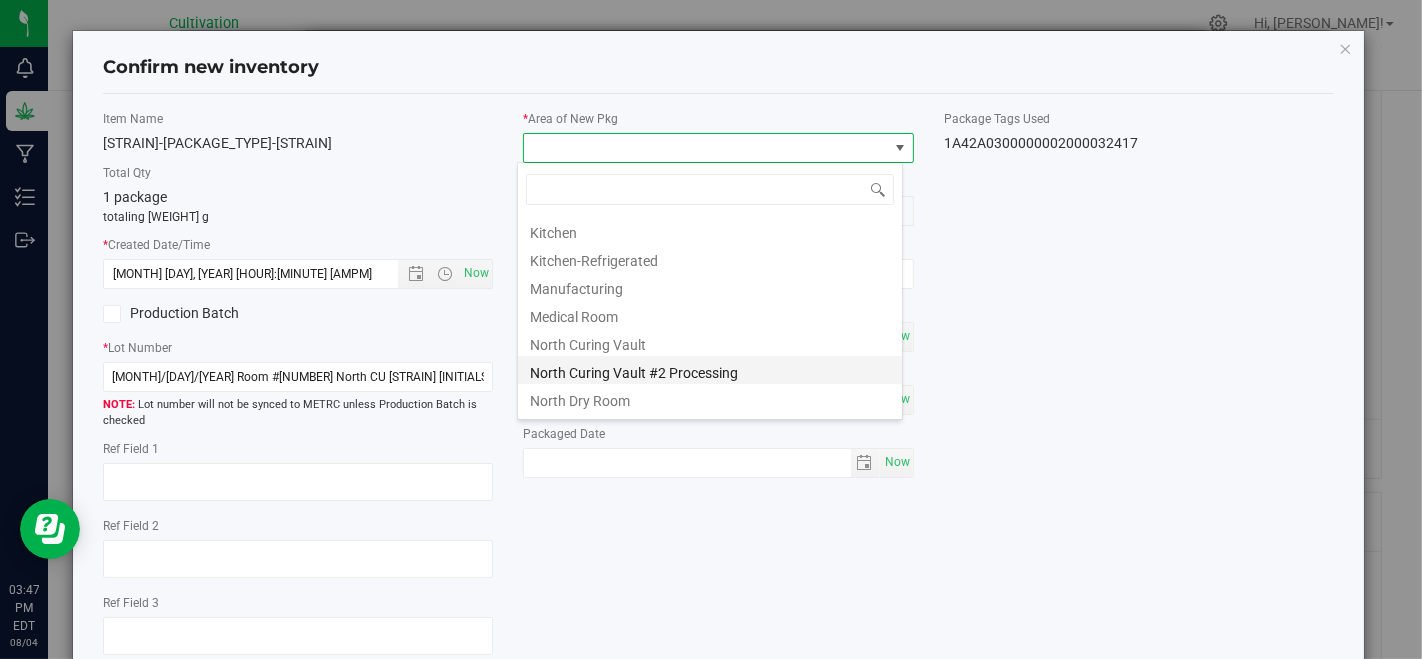 click on "North Curing Vault #2 Processing" at bounding box center [710, 370] 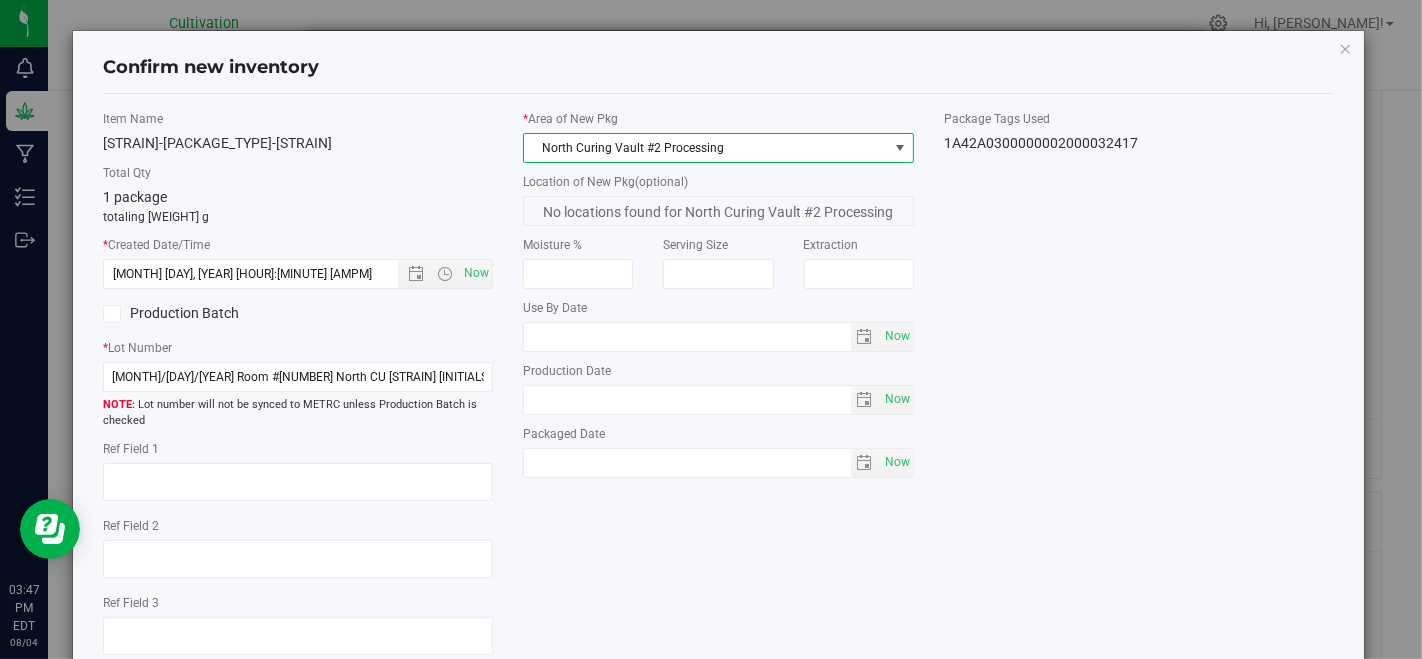 scroll, scrollTop: 122, scrollLeft: 0, axis: vertical 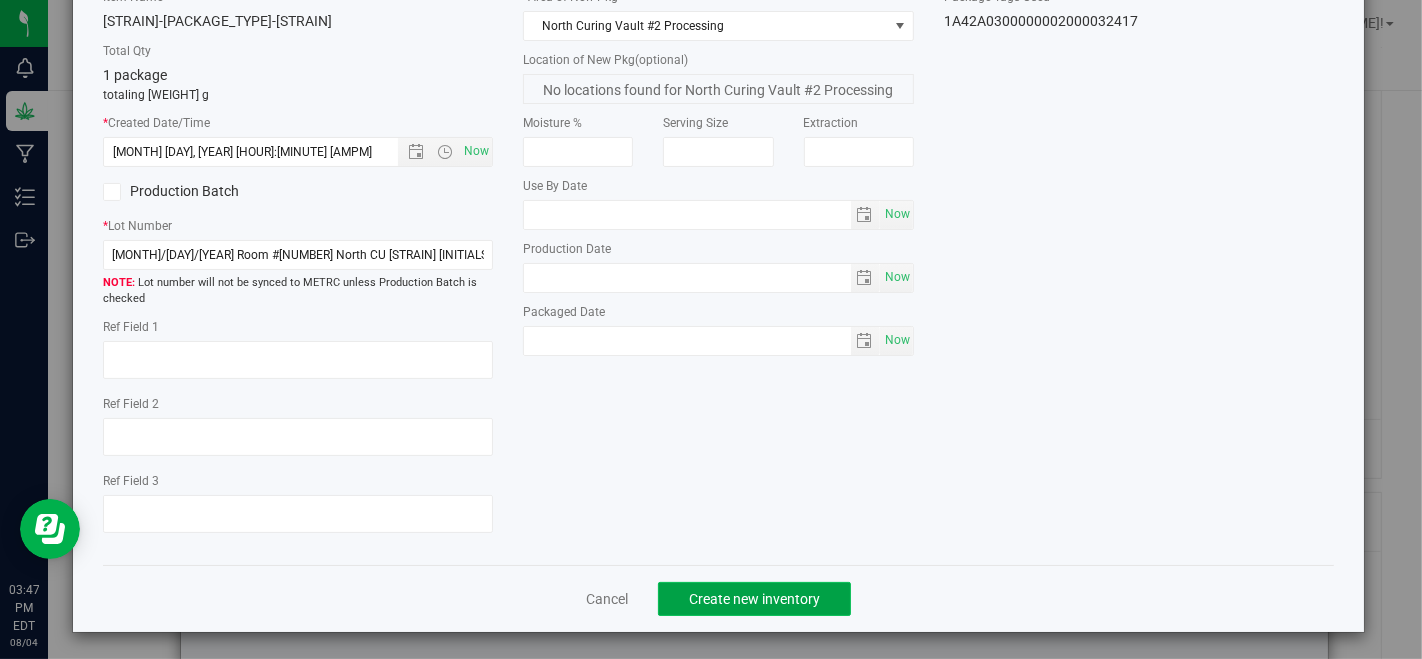 click on "Create new inventory" 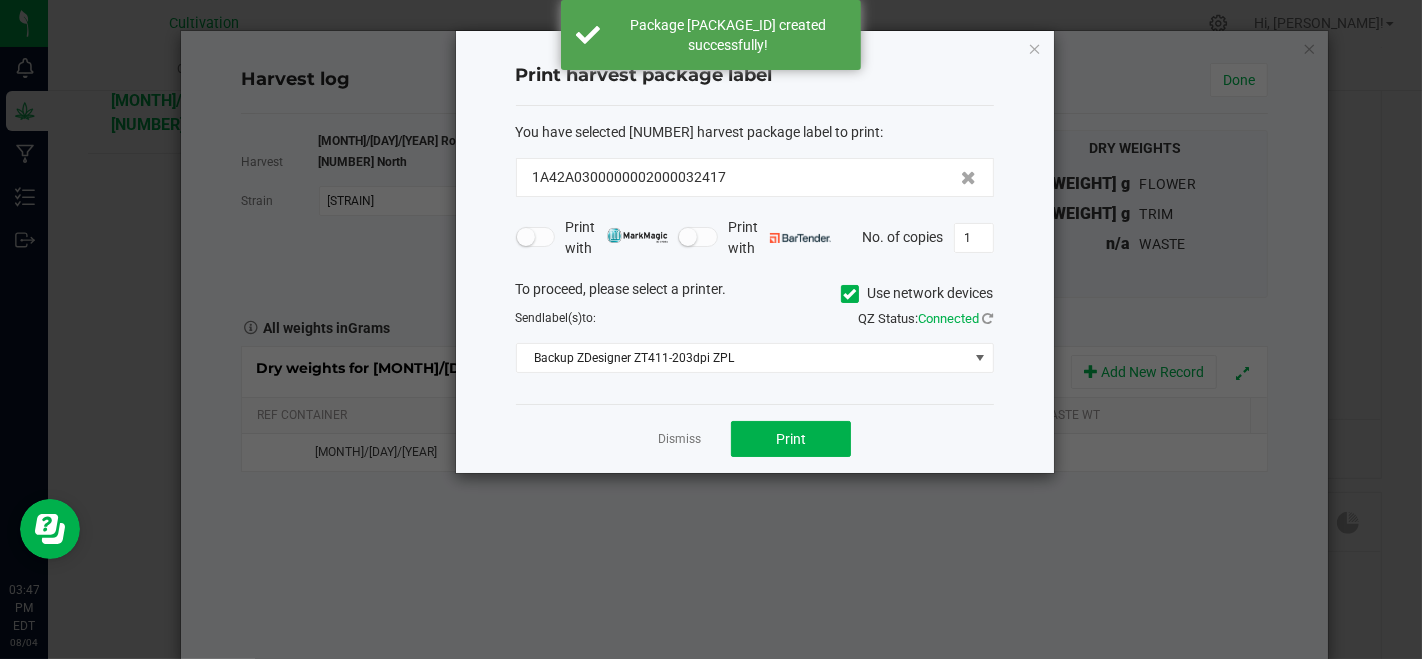 drag, startPoint x: 682, startPoint y: 432, endPoint x: 871, endPoint y: 401, distance: 191.52545 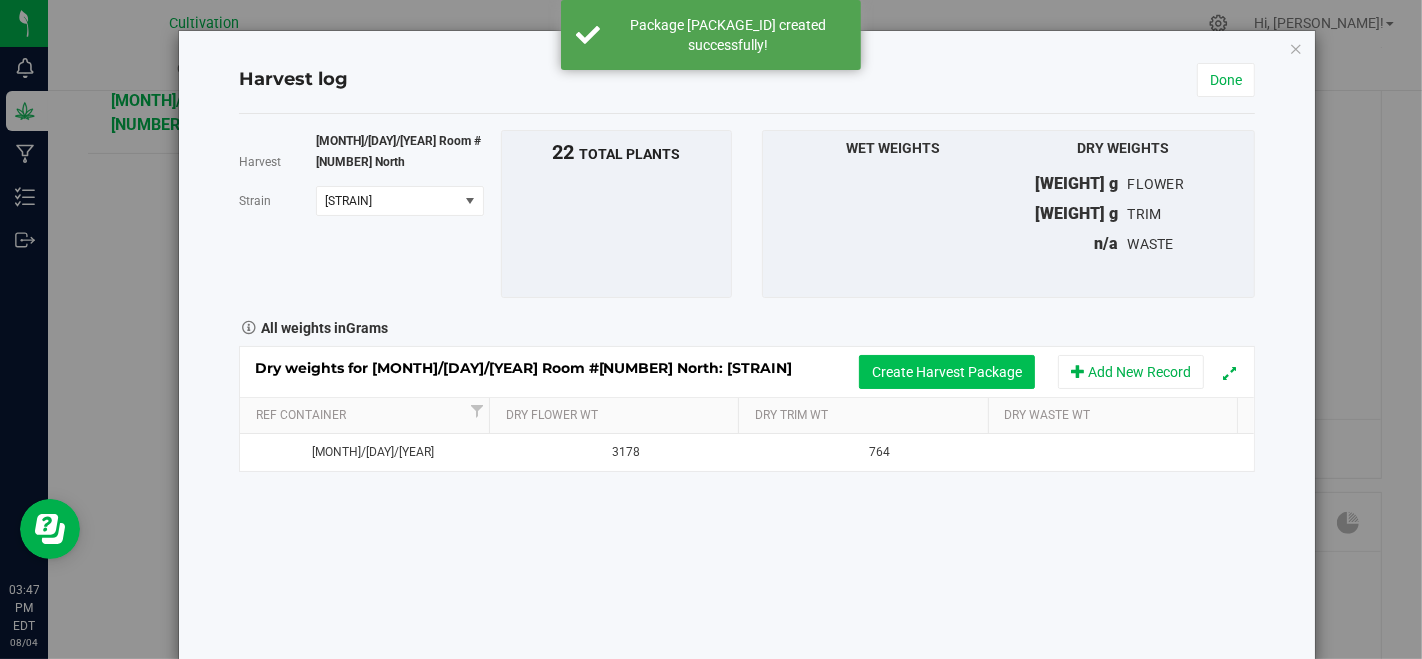 click on "Create Harvest Package" at bounding box center [947, 372] 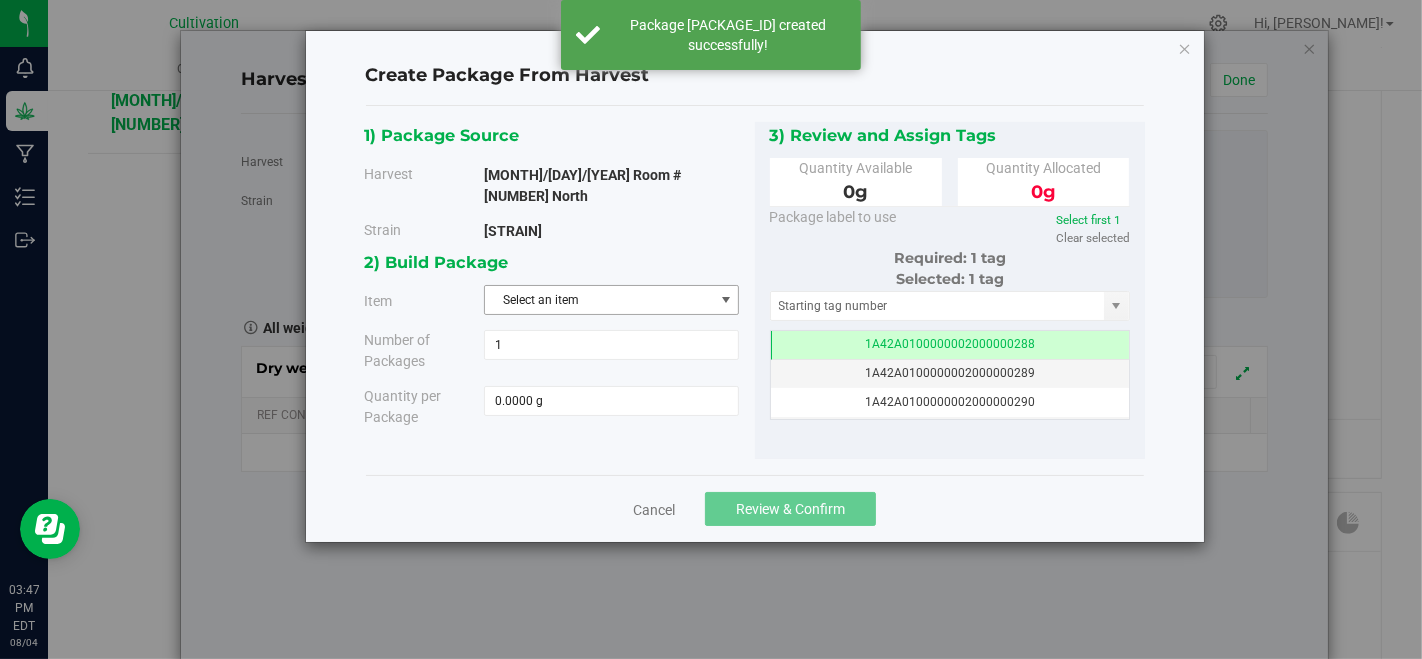 click on "Select an item" at bounding box center (599, 300) 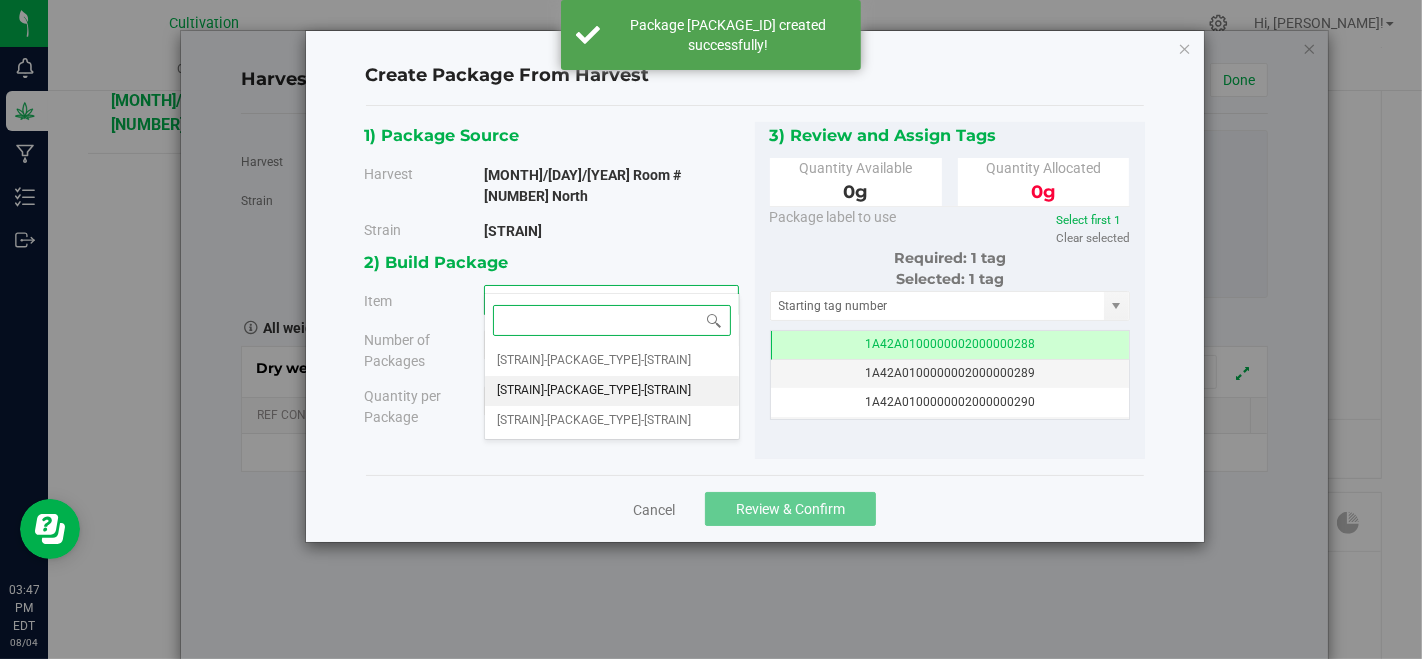 click on "[STRAIN]-[PACKAGE_TYPE]-[STRAIN]" at bounding box center (594, 391) 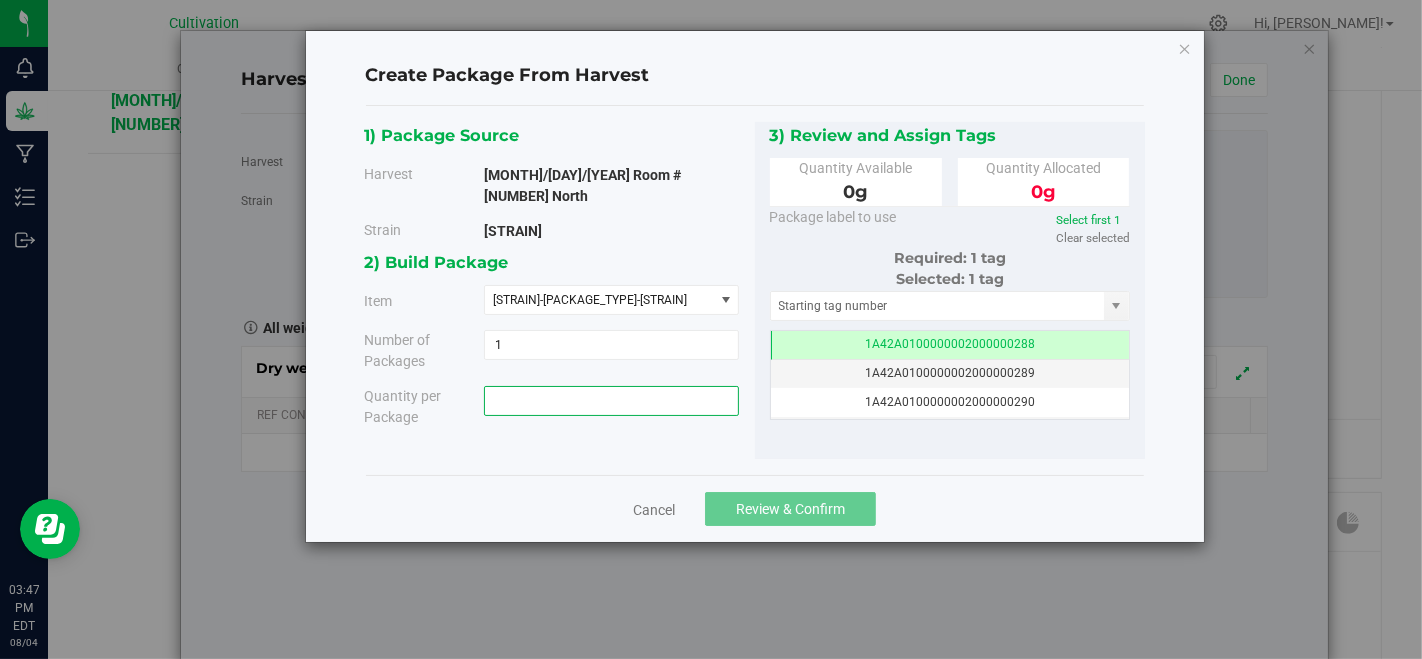 click at bounding box center [611, 401] 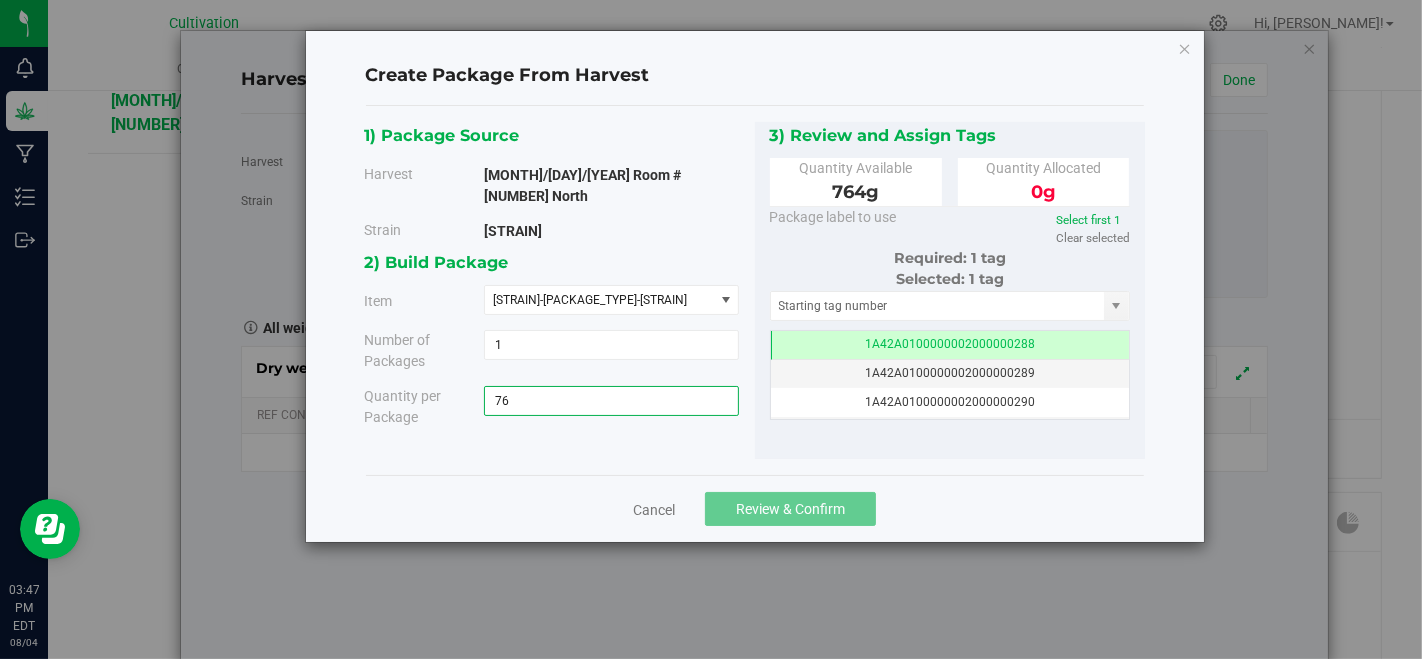 type on "764" 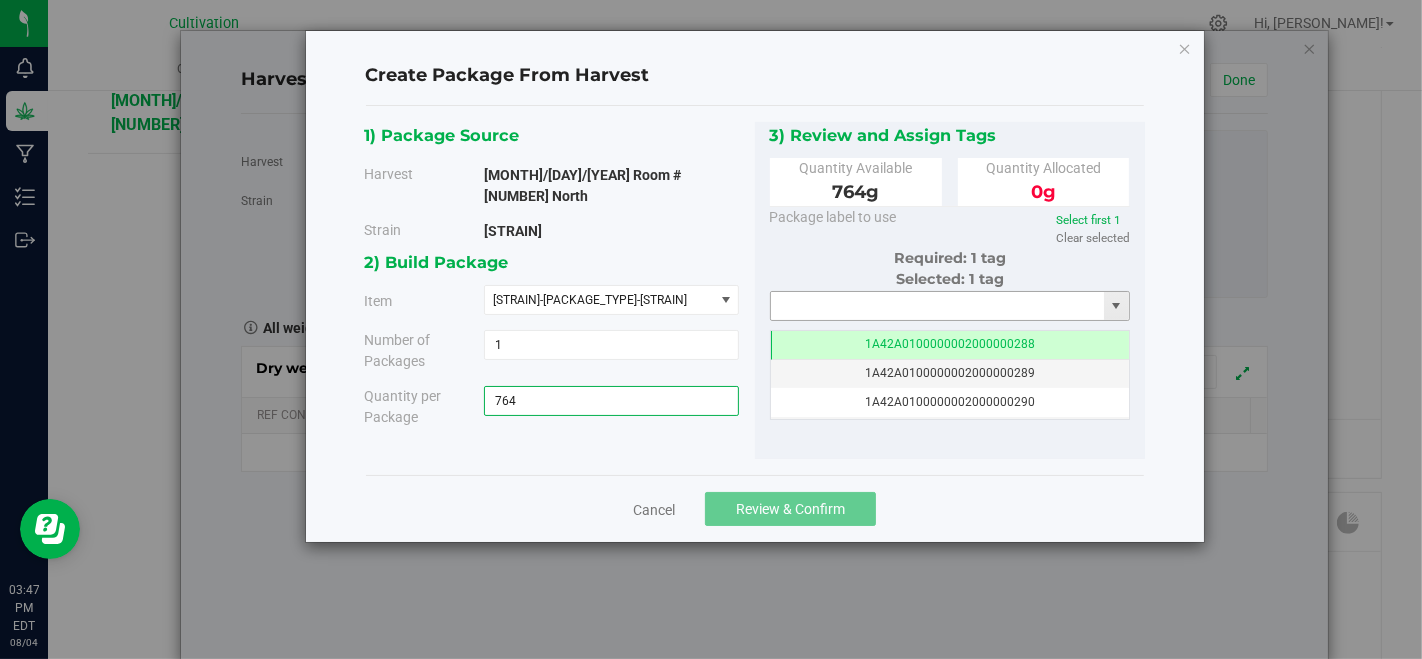 type on "[WEIGHT] g" 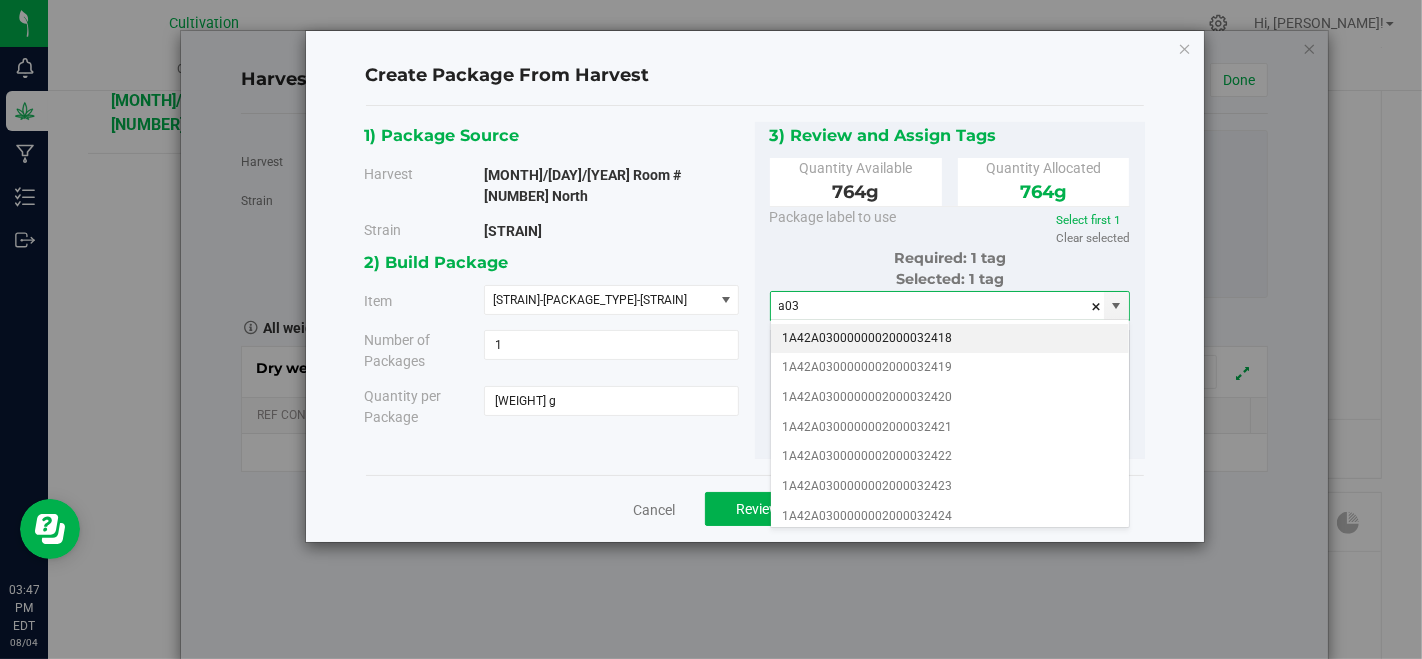 click on "1A42A0300000002000032418" at bounding box center (950, 339) 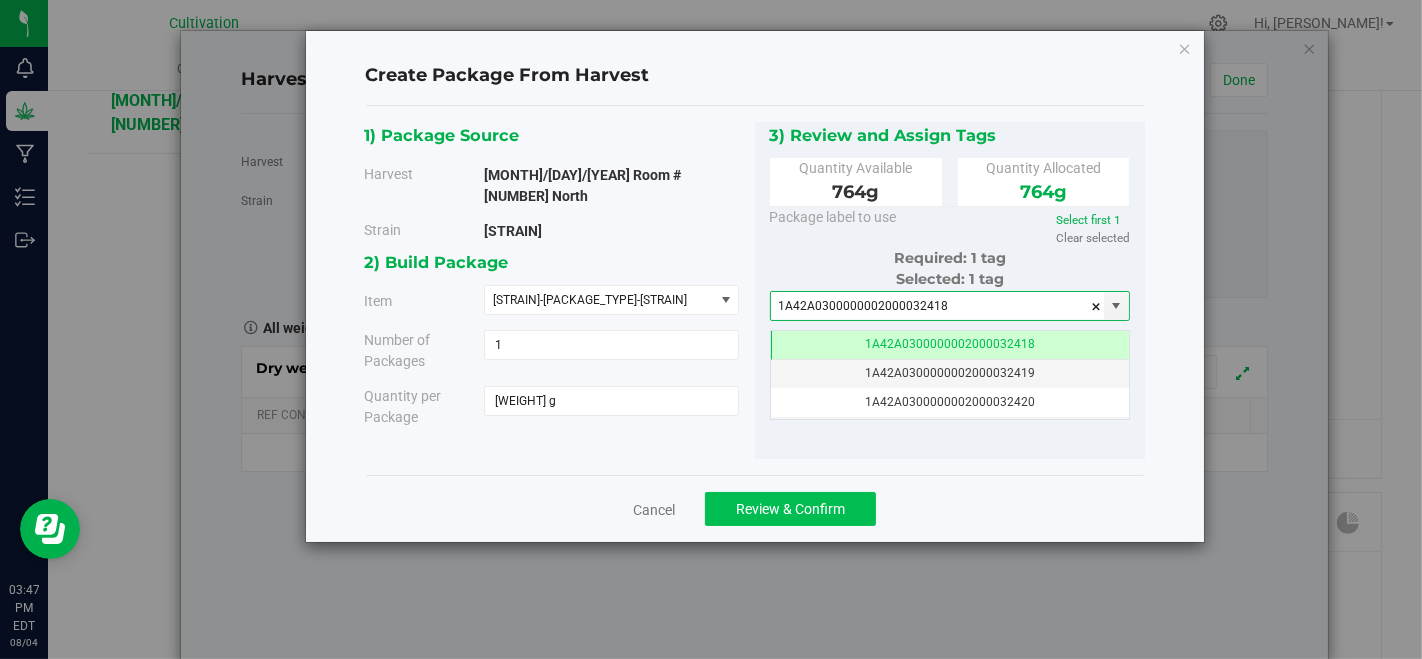 type on "1A42A0300000002000032418" 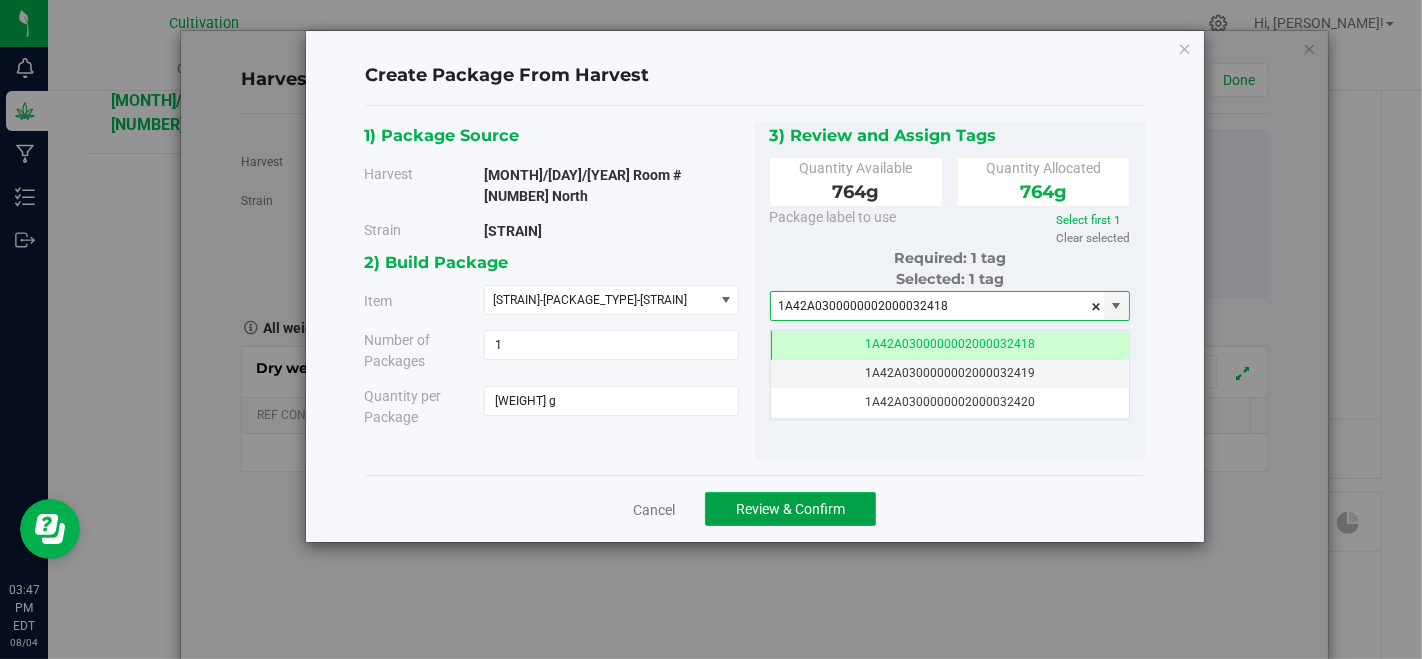 click on "Review & Confirm" 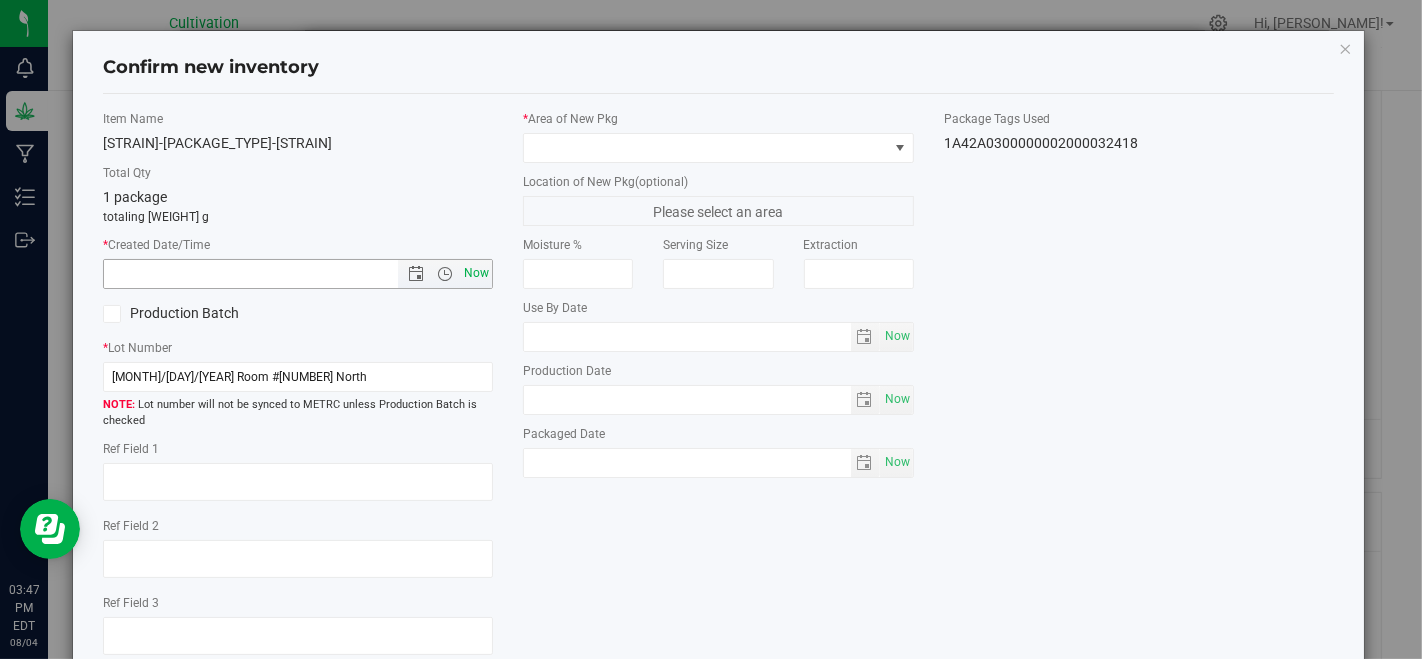 click on "Now" at bounding box center (477, 273) 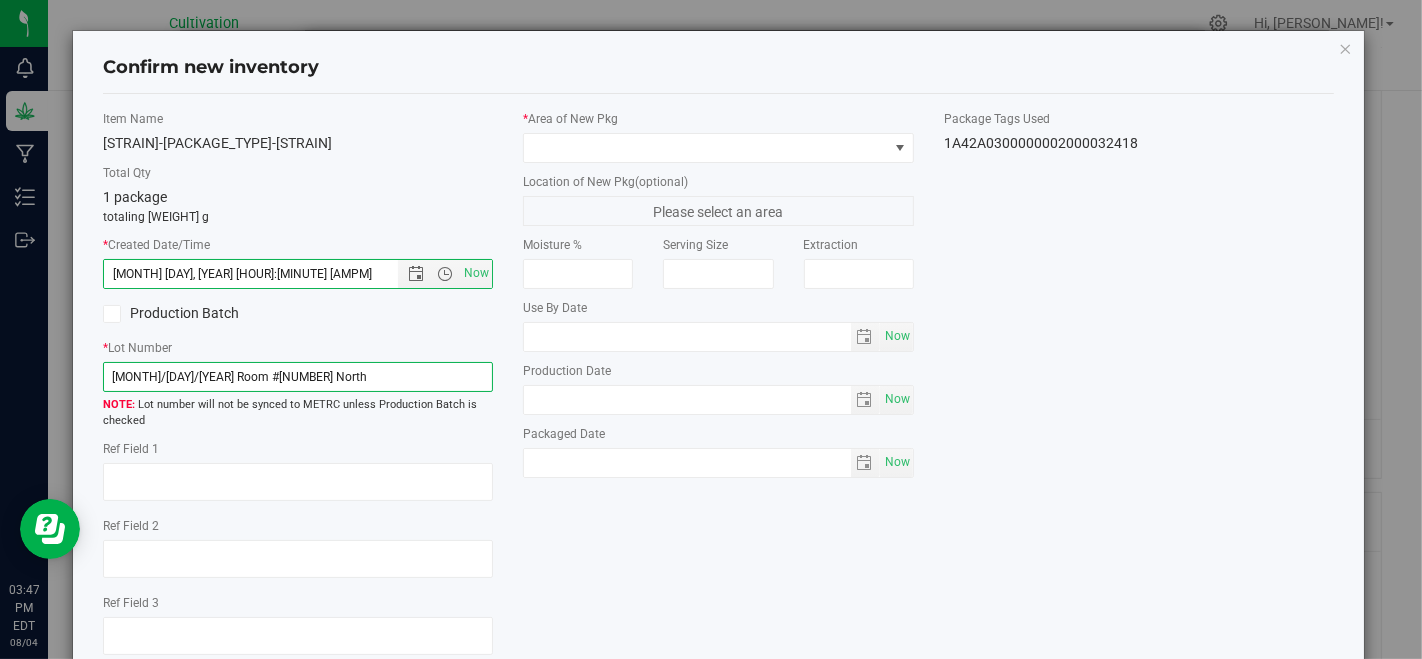 click on "[MONTH]/[DAY]/[YEAR] Room #[NUMBER] North" at bounding box center (298, 377) 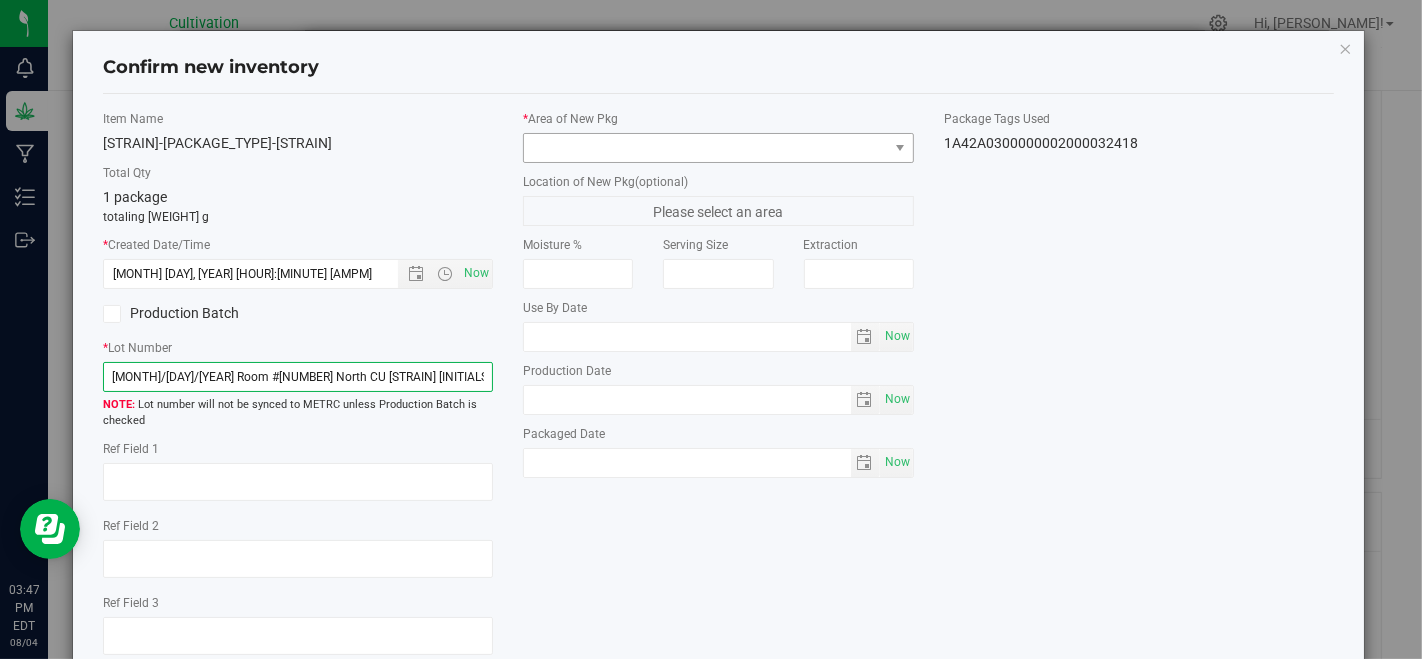 type on "[MONTH]/[DAY]/[YEAR] Room #[NUMBER] North CU [STRAIN] [INITIALS]" 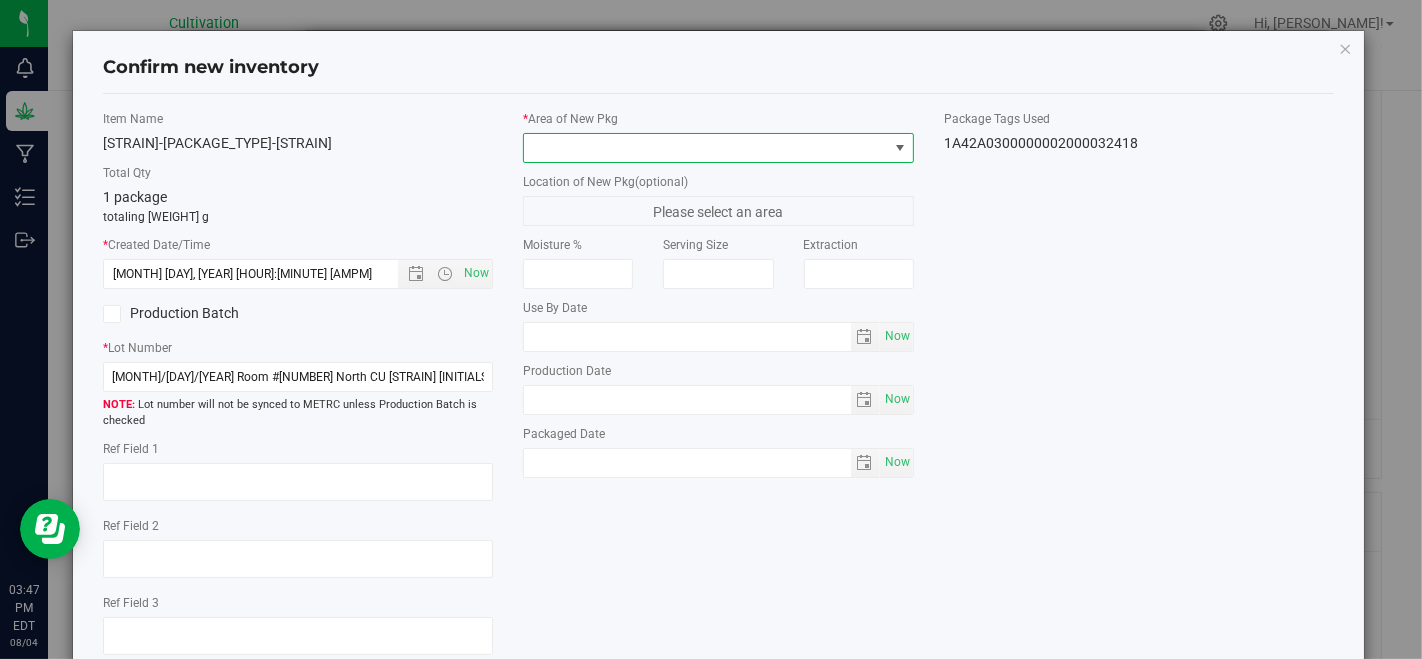 click at bounding box center (705, 148) 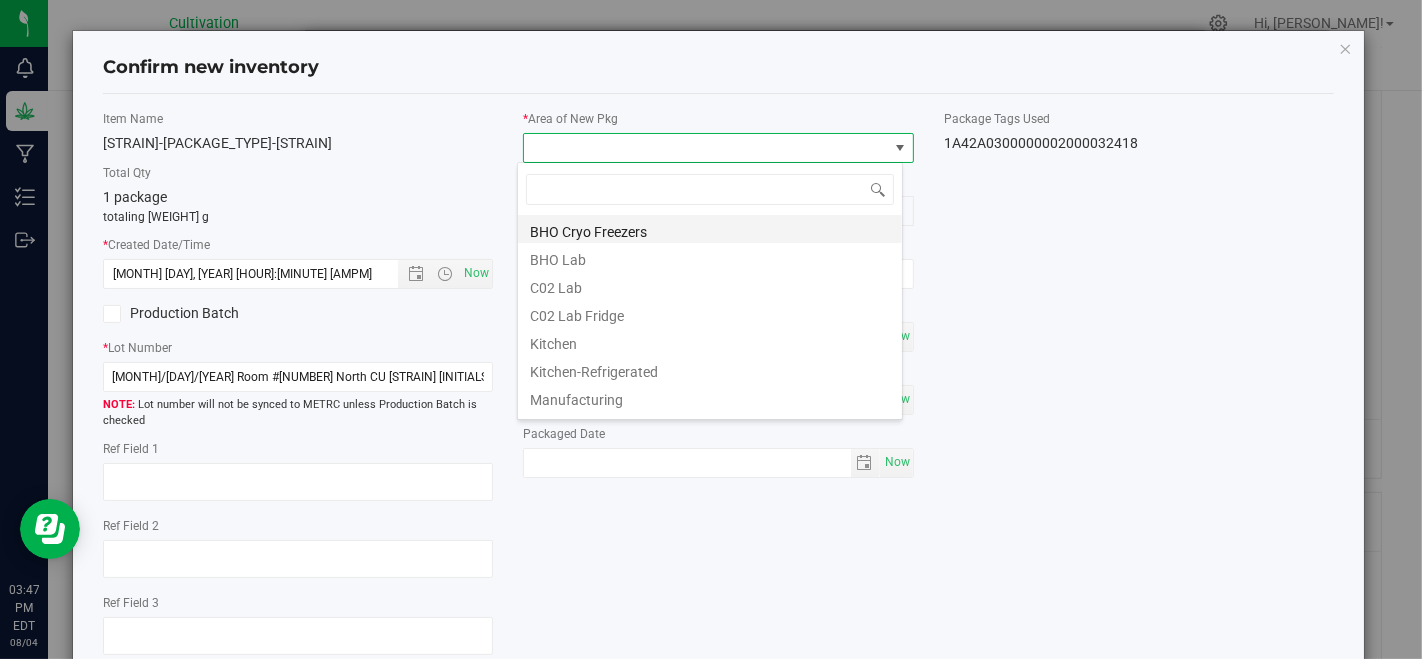scroll, scrollTop: 99970, scrollLeft: 99614, axis: both 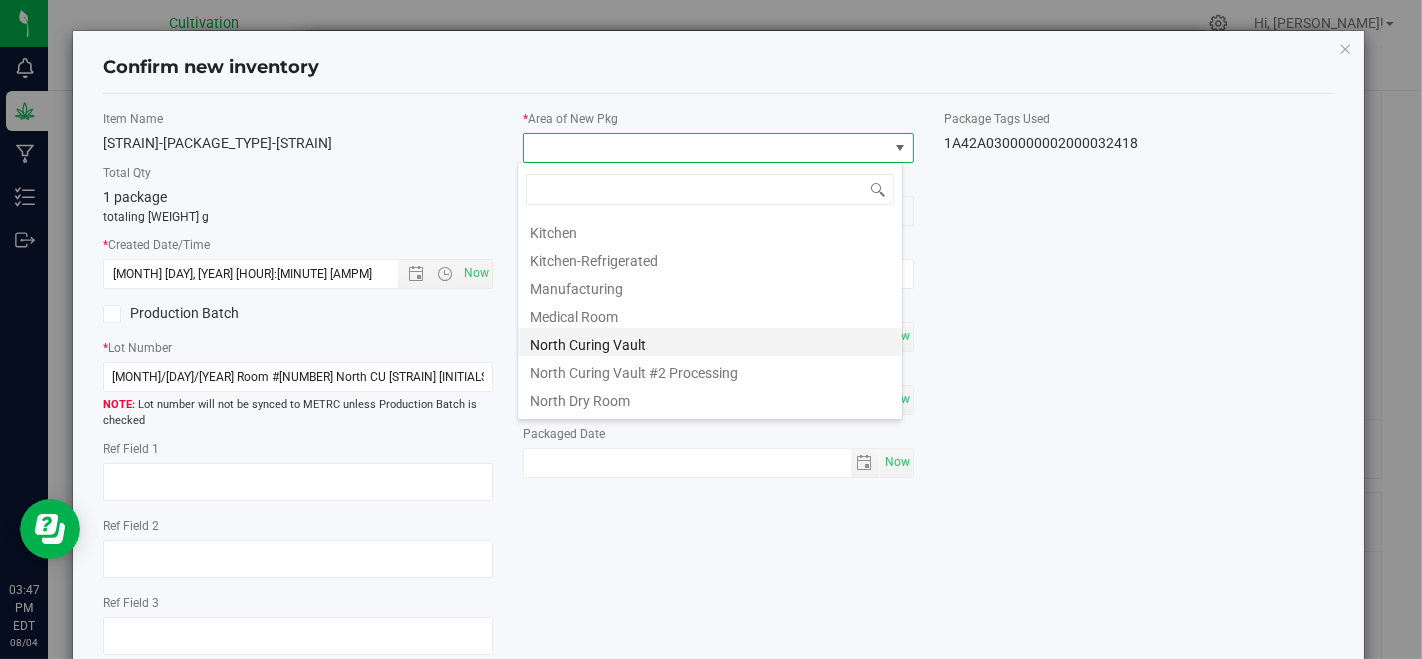 click on "North Curing Vault" at bounding box center [710, 342] 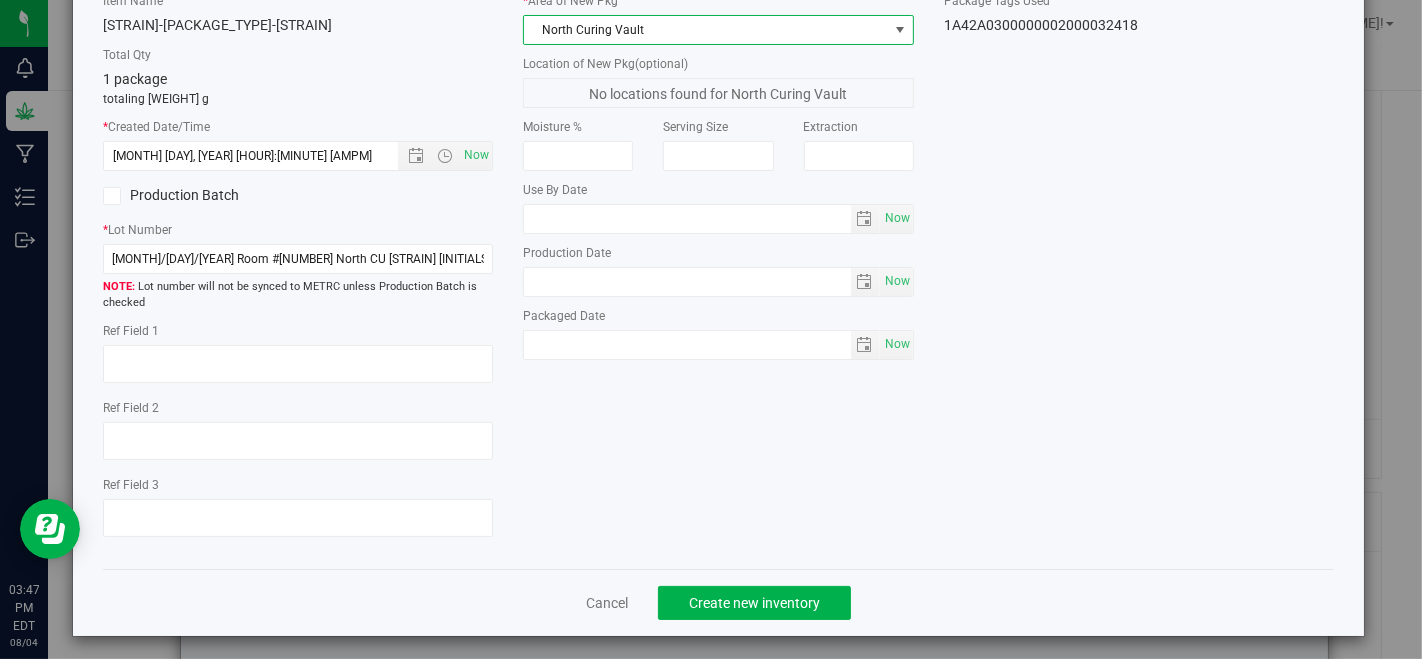 scroll, scrollTop: 122, scrollLeft: 0, axis: vertical 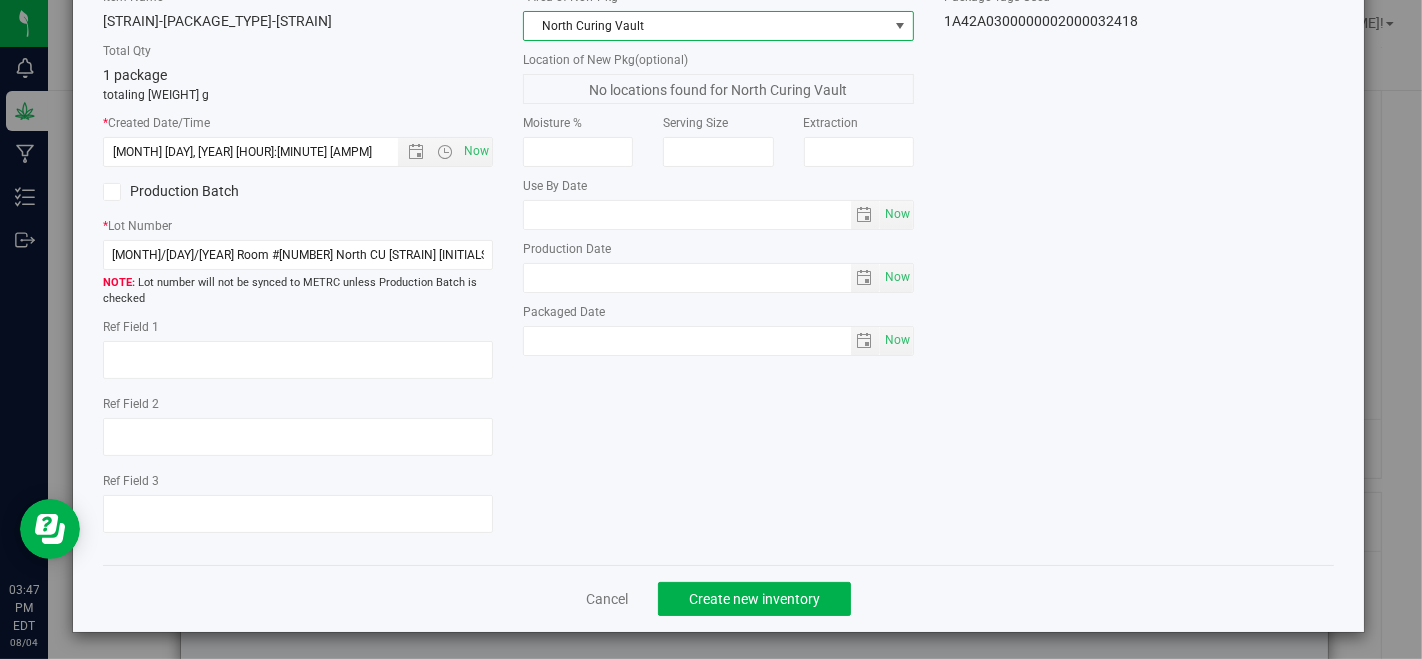 click on "Cancel
Create new inventory" at bounding box center (718, 598) 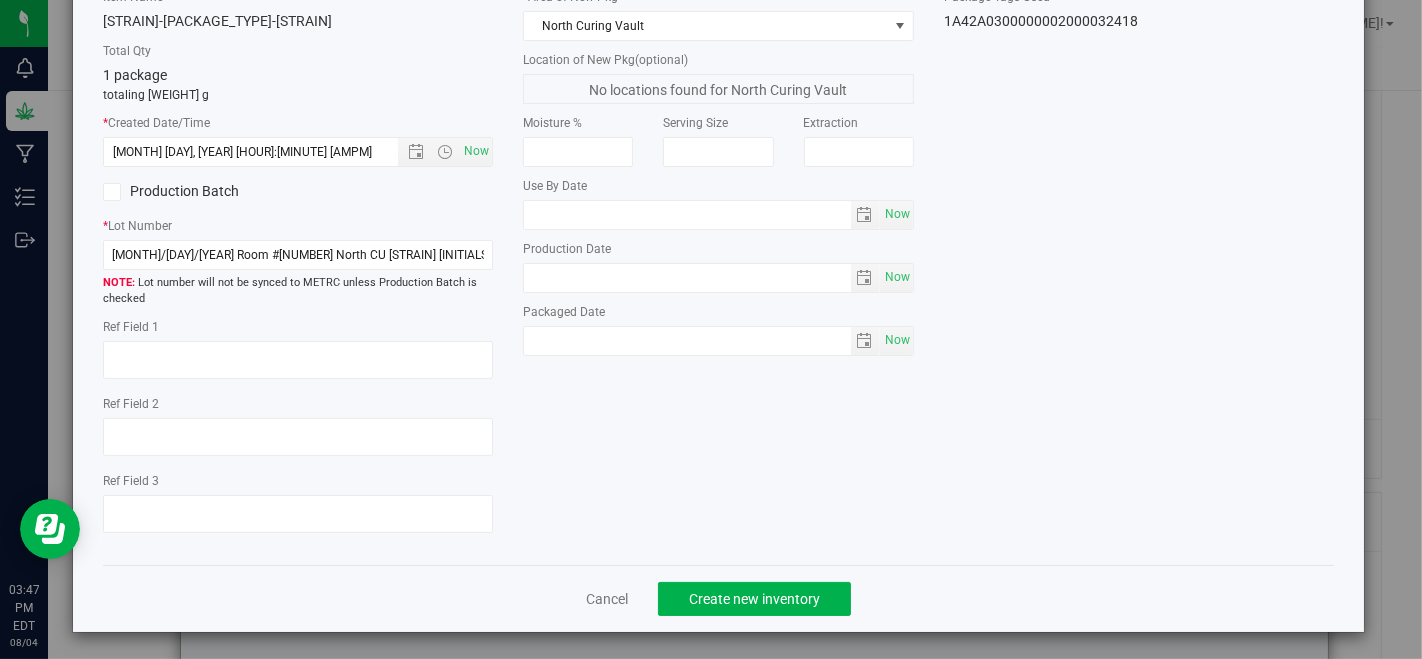 click on "Cancel
Create new inventory" at bounding box center [718, 598] 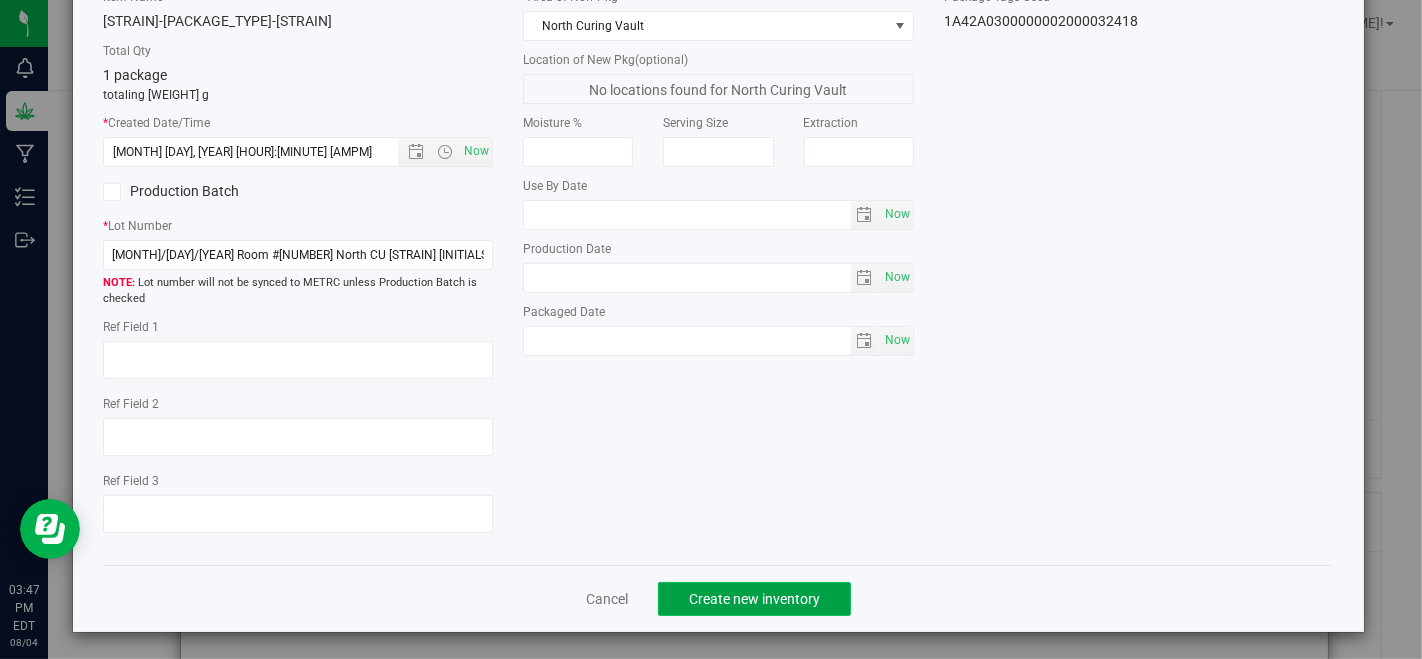 click on "Create new inventory" 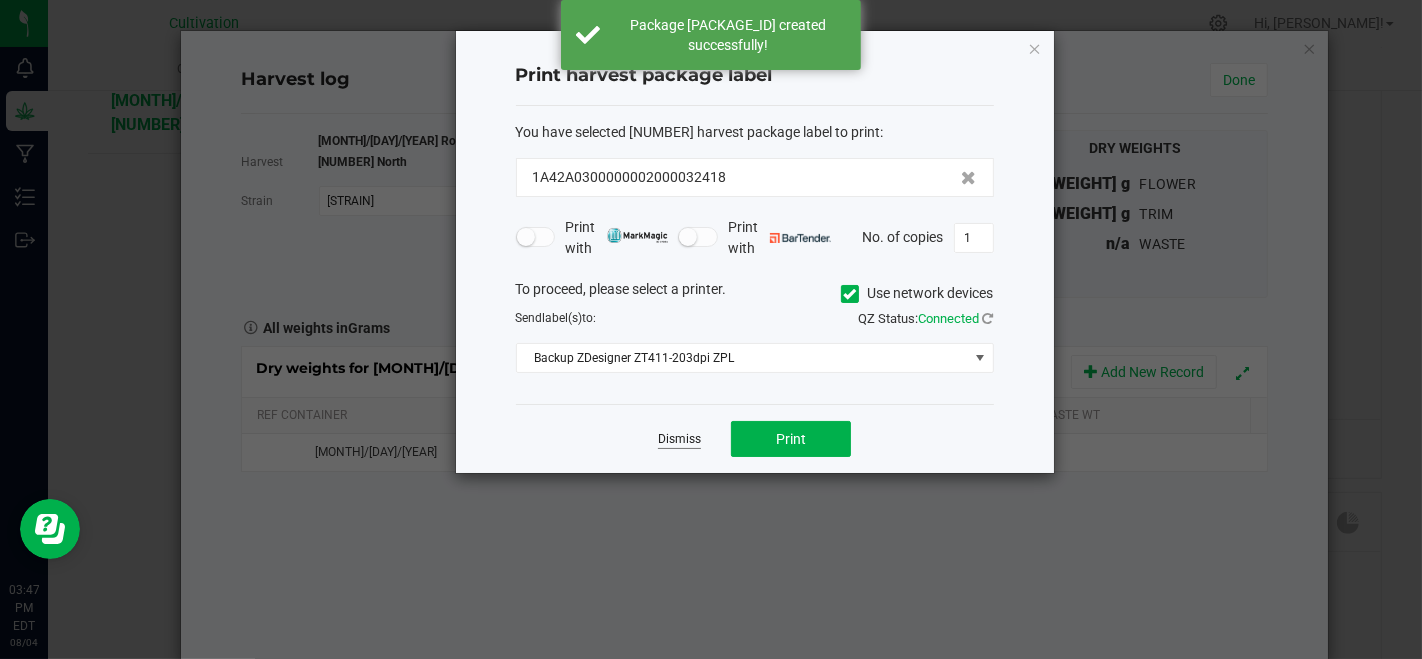 click on "Dismiss" 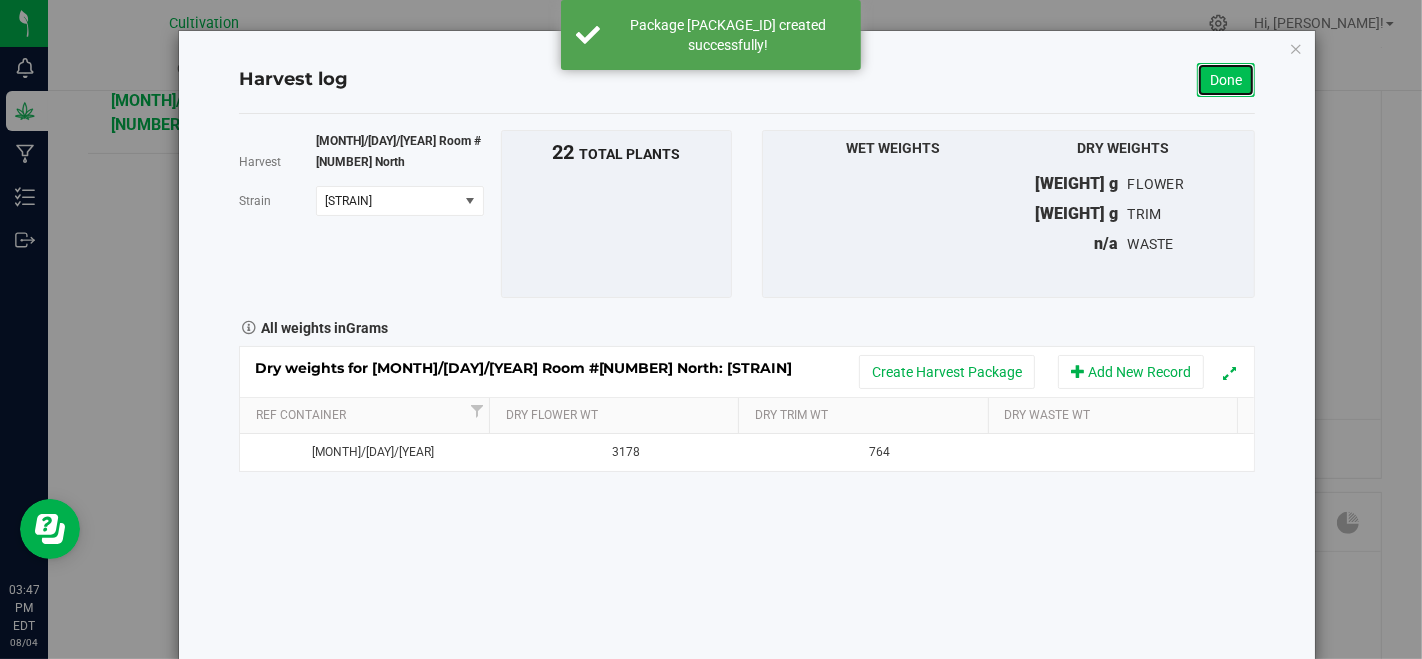 click on "Done" at bounding box center [1226, 80] 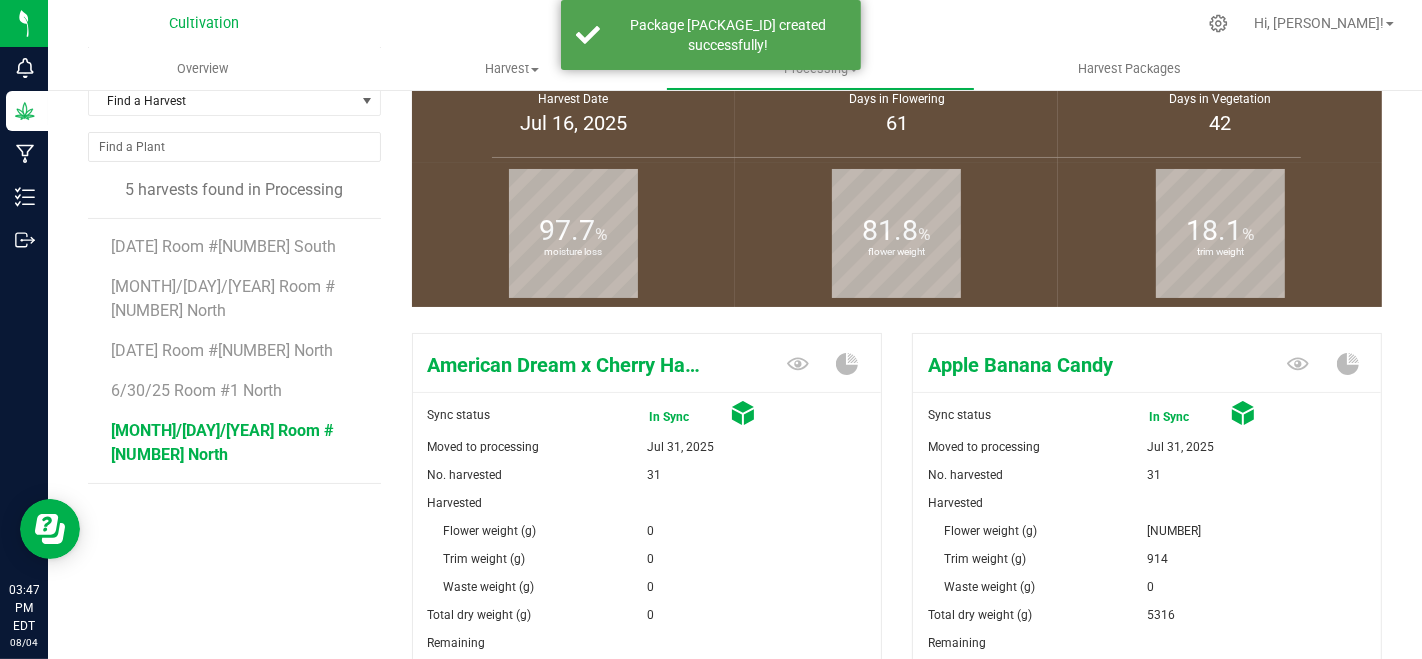 scroll, scrollTop: 444, scrollLeft: 0, axis: vertical 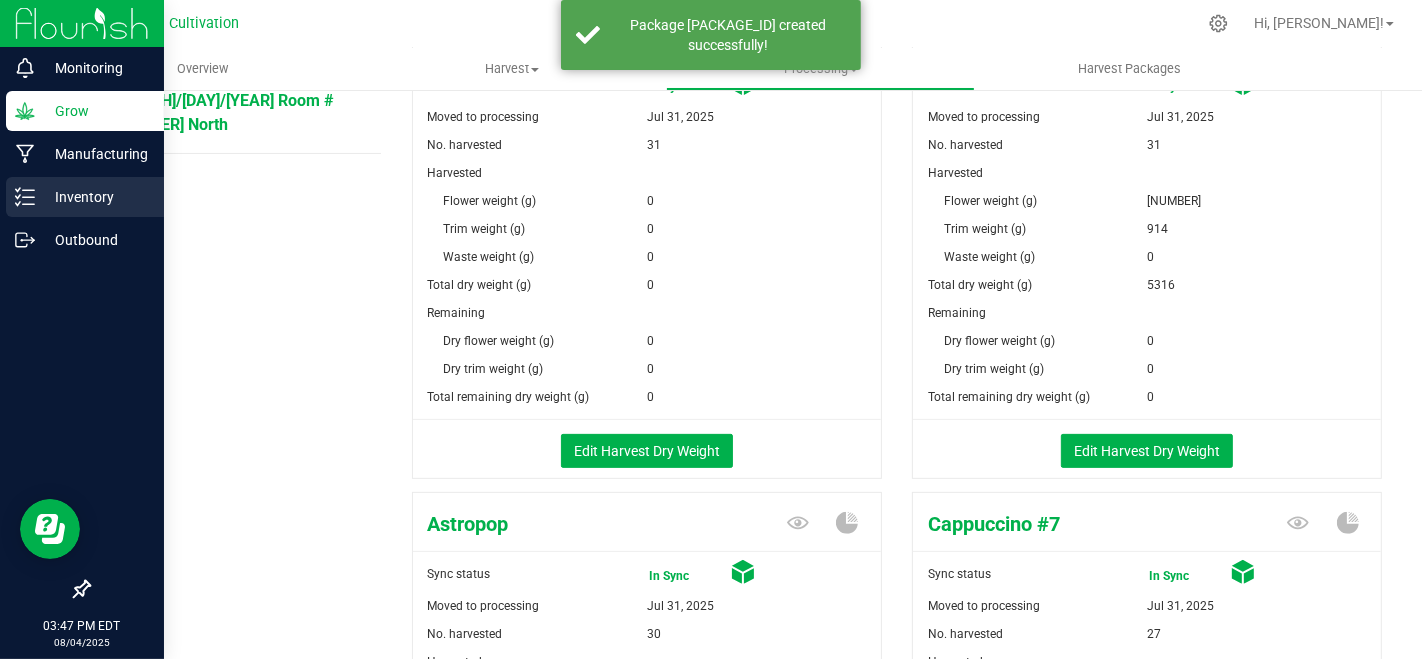 click on "Inventory" at bounding box center [85, 197] 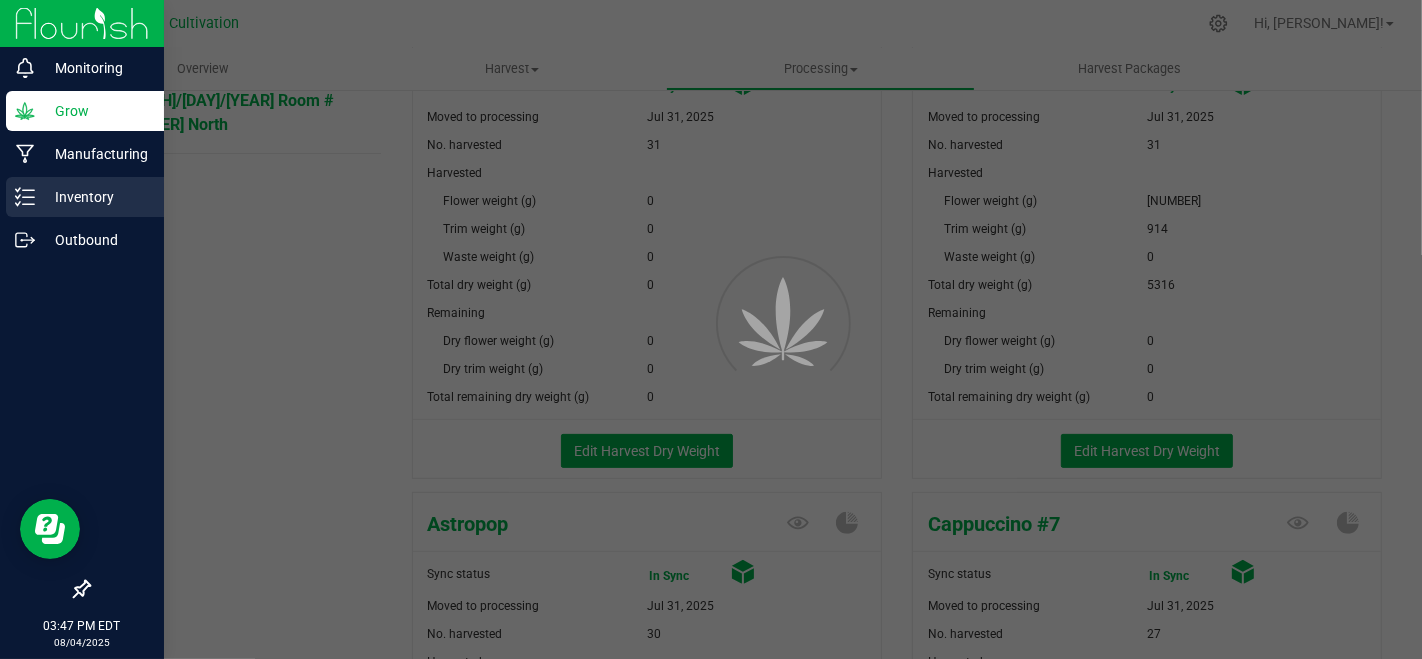 scroll, scrollTop: 38, scrollLeft: 0, axis: vertical 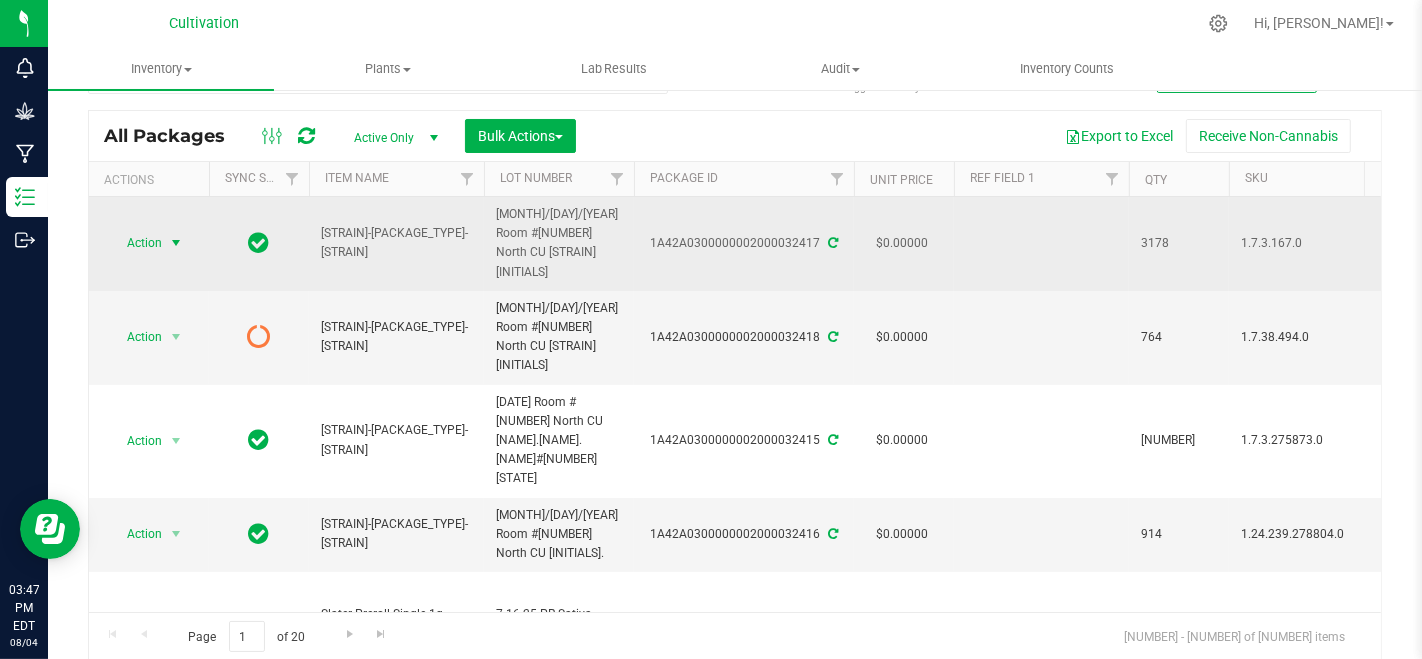 click at bounding box center [176, 243] 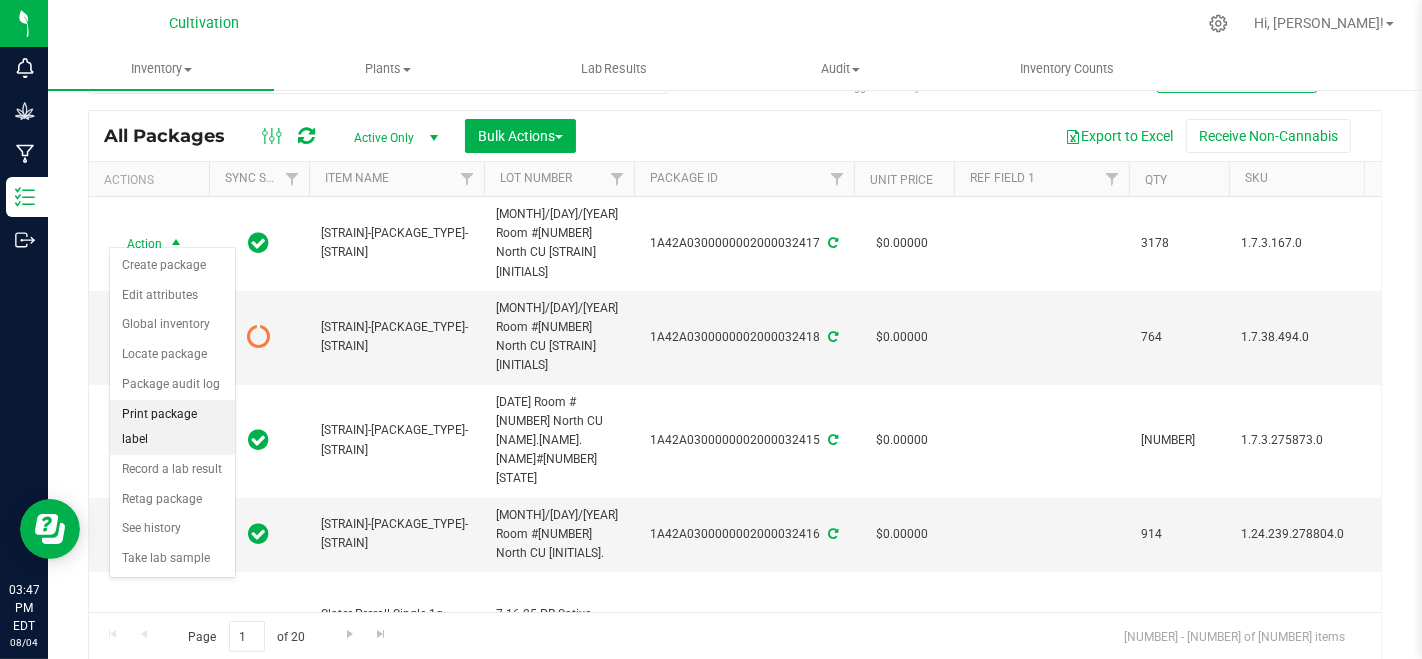 click on "Print package label" at bounding box center (172, 427) 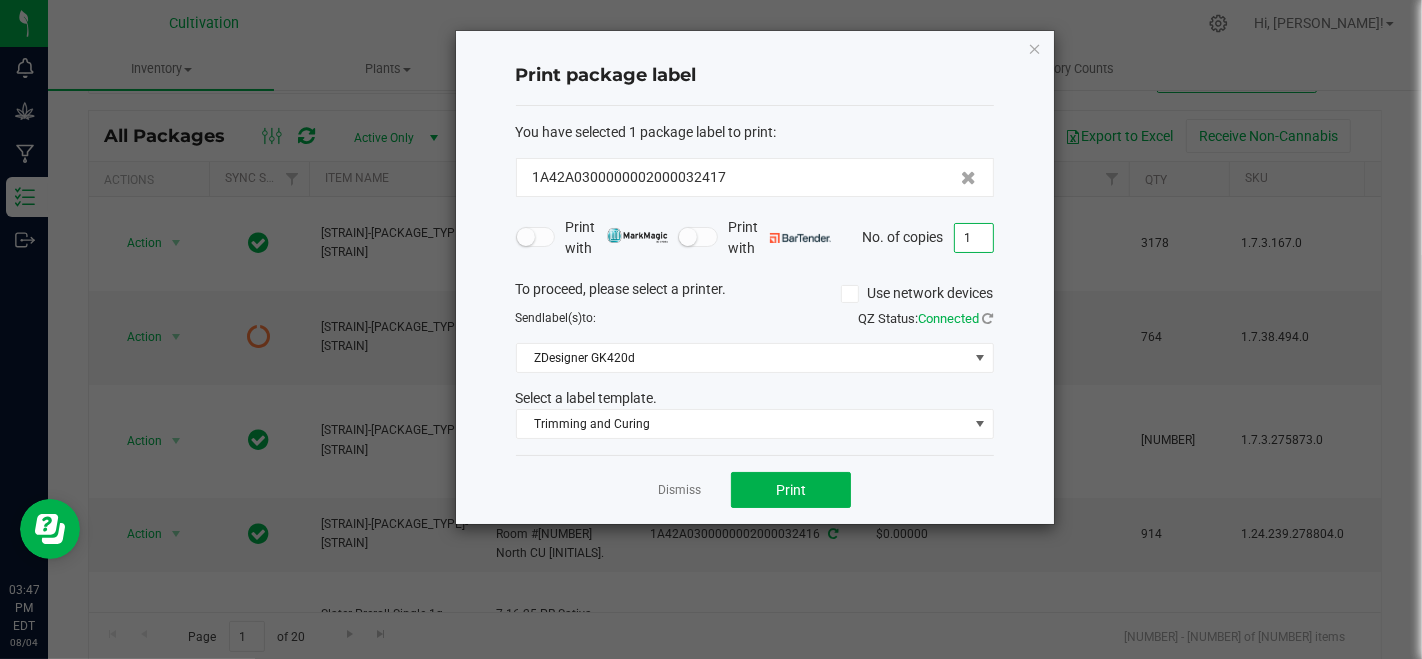click on "1" at bounding box center [974, 238] 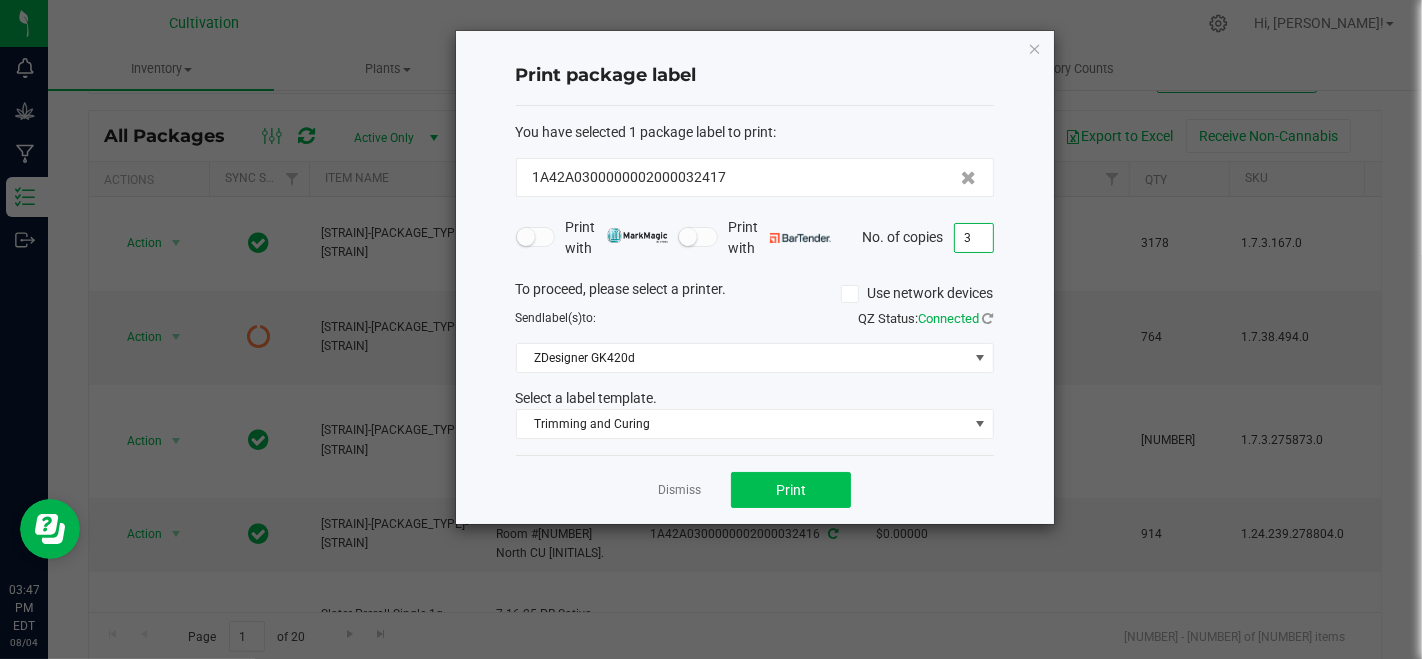 type on "3" 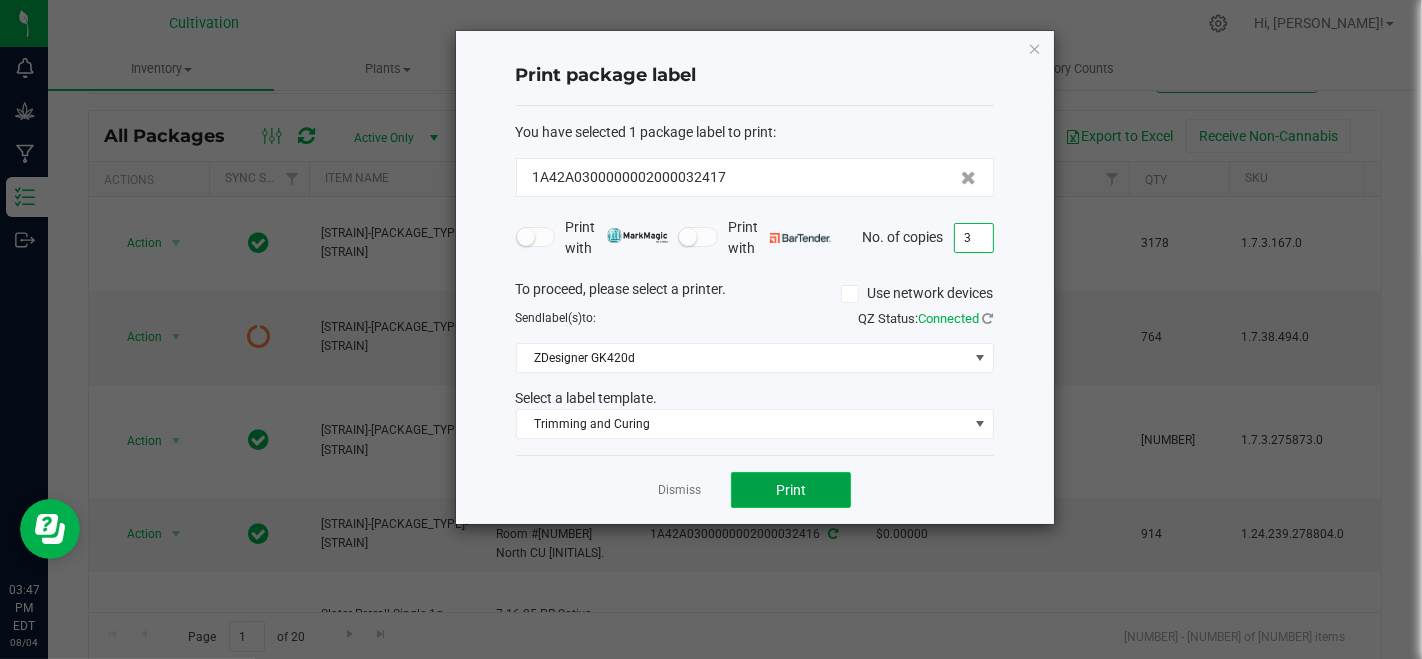 click on "Print" 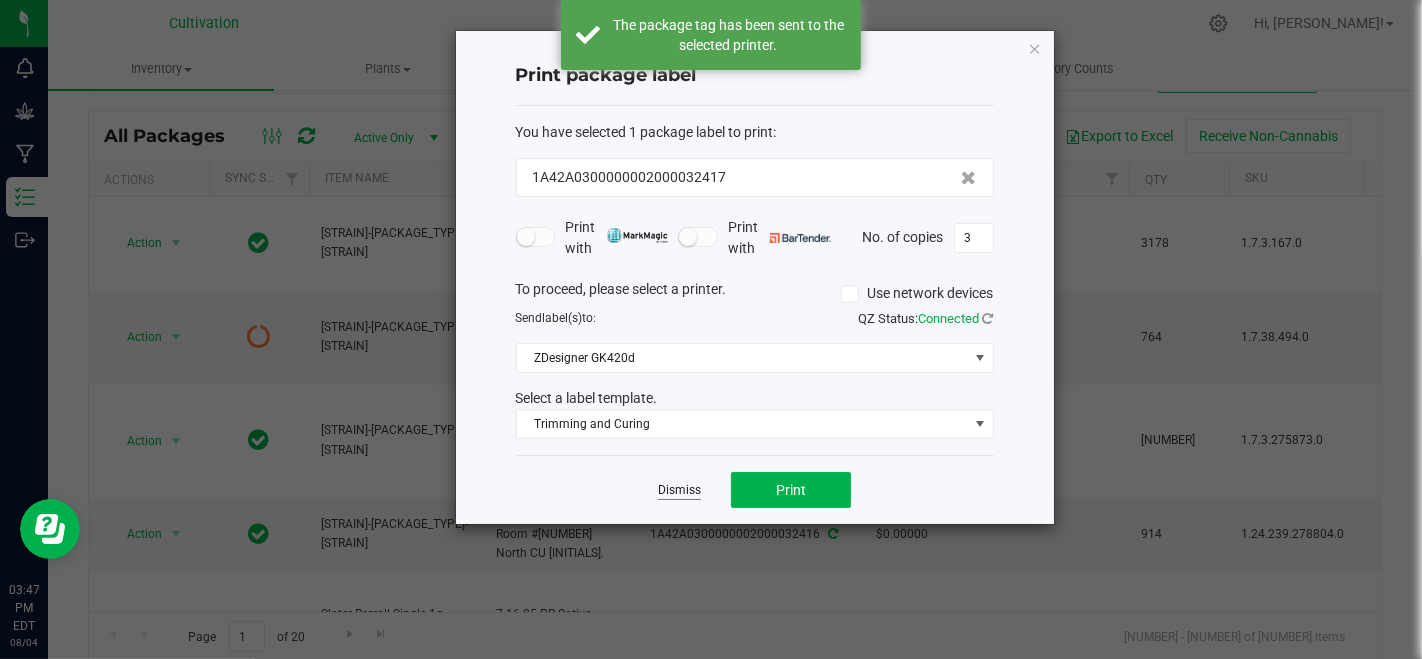 click on "Dismiss" 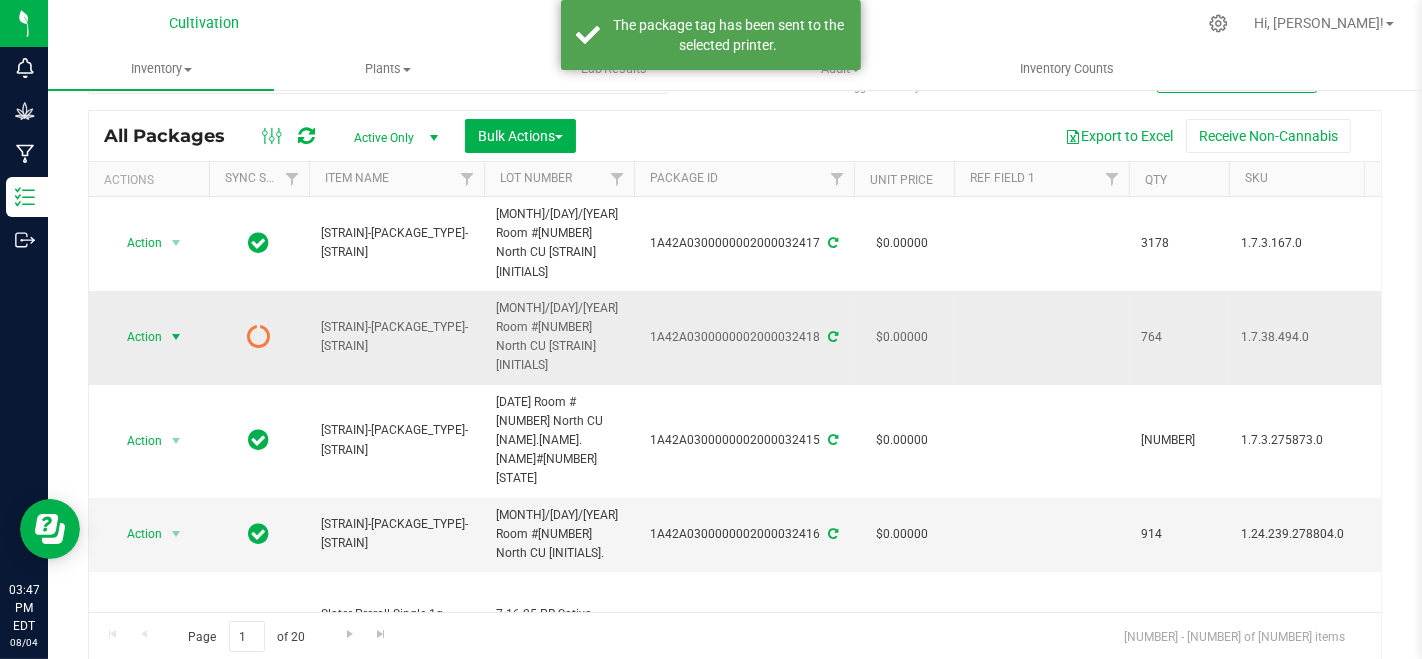 click on "Action" at bounding box center (136, 337) 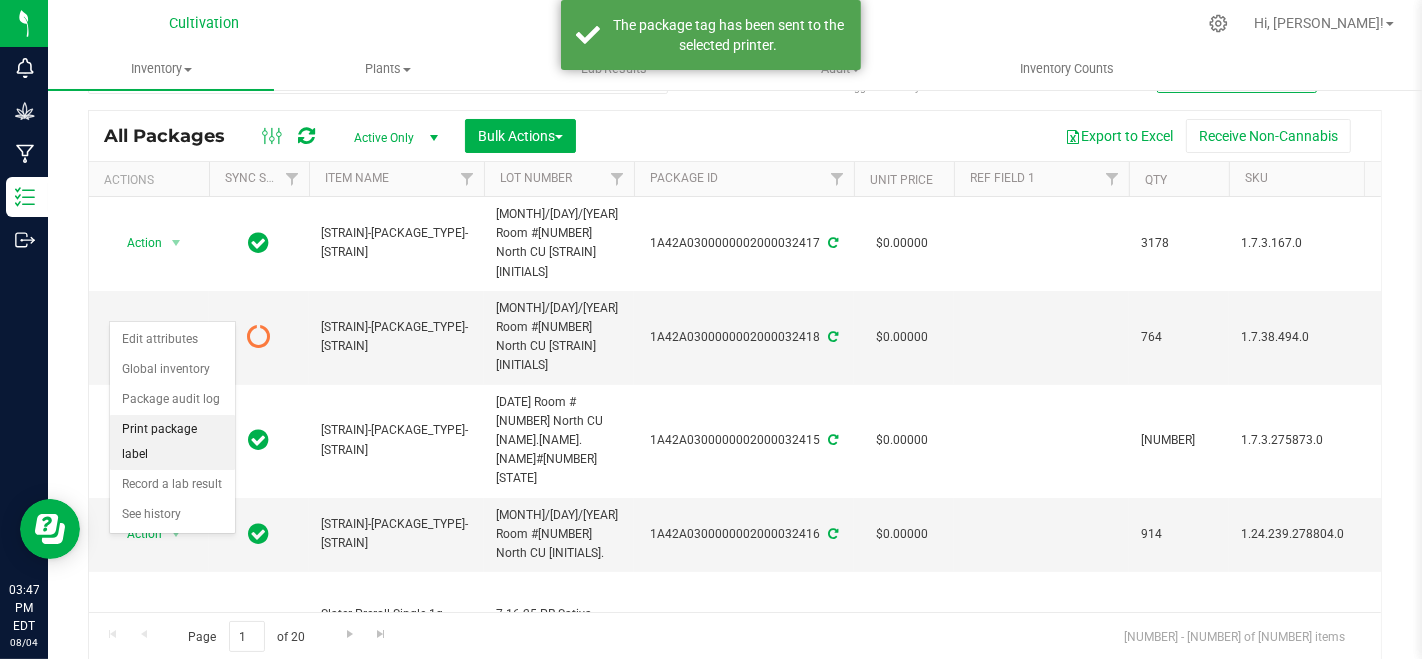 drag, startPoint x: 181, startPoint y: 422, endPoint x: 199, endPoint y: 422, distance: 18 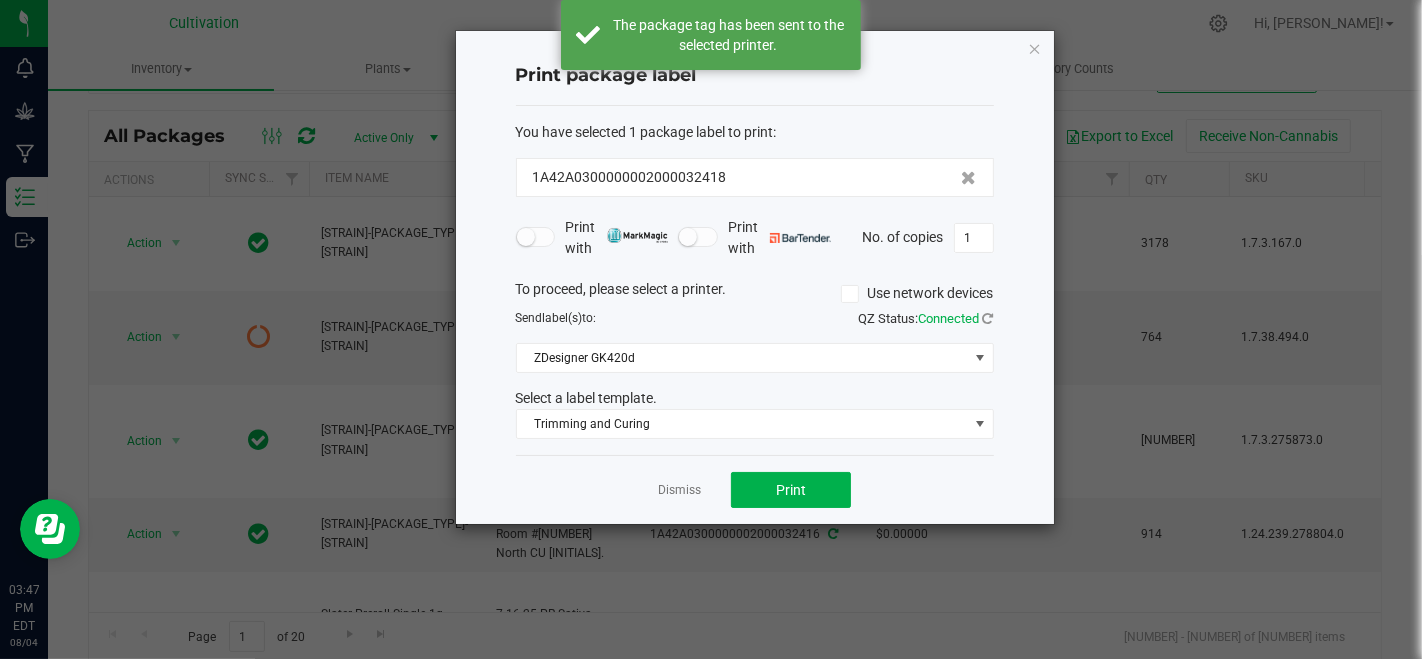 click on "Print with   Print with   No. of copies  1" 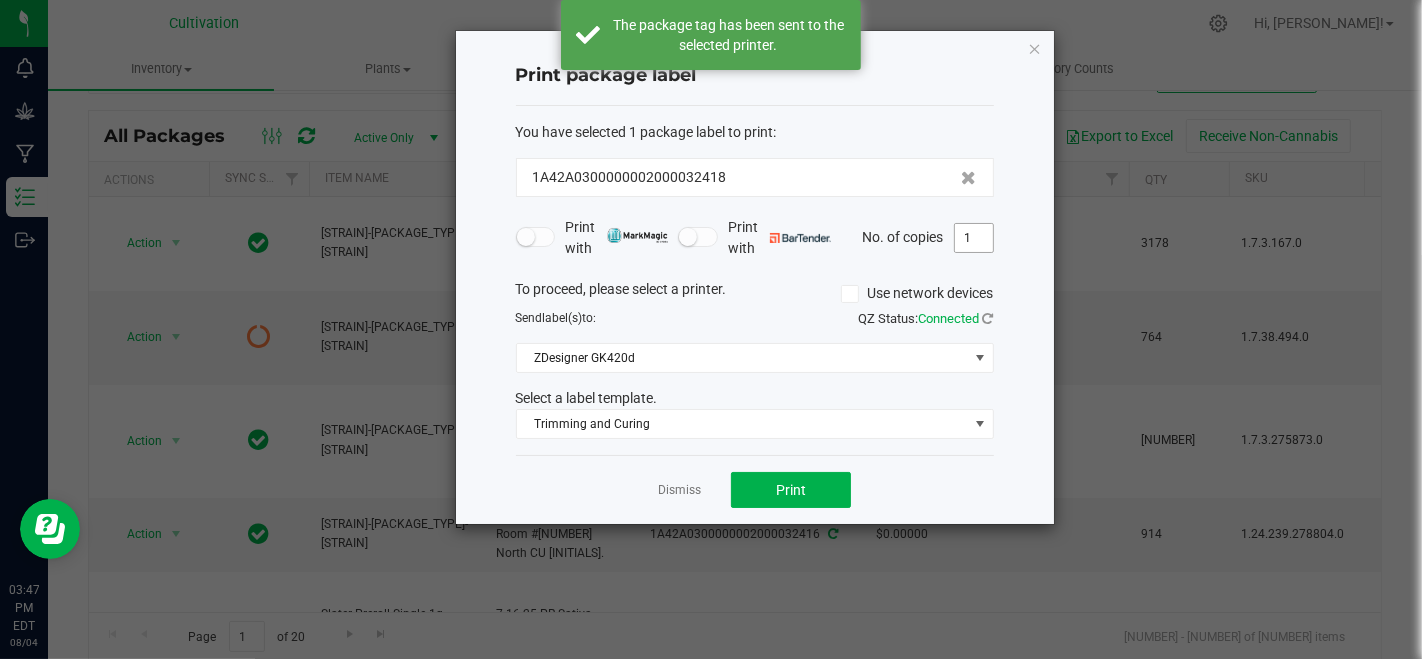 click on "1" at bounding box center [974, 238] 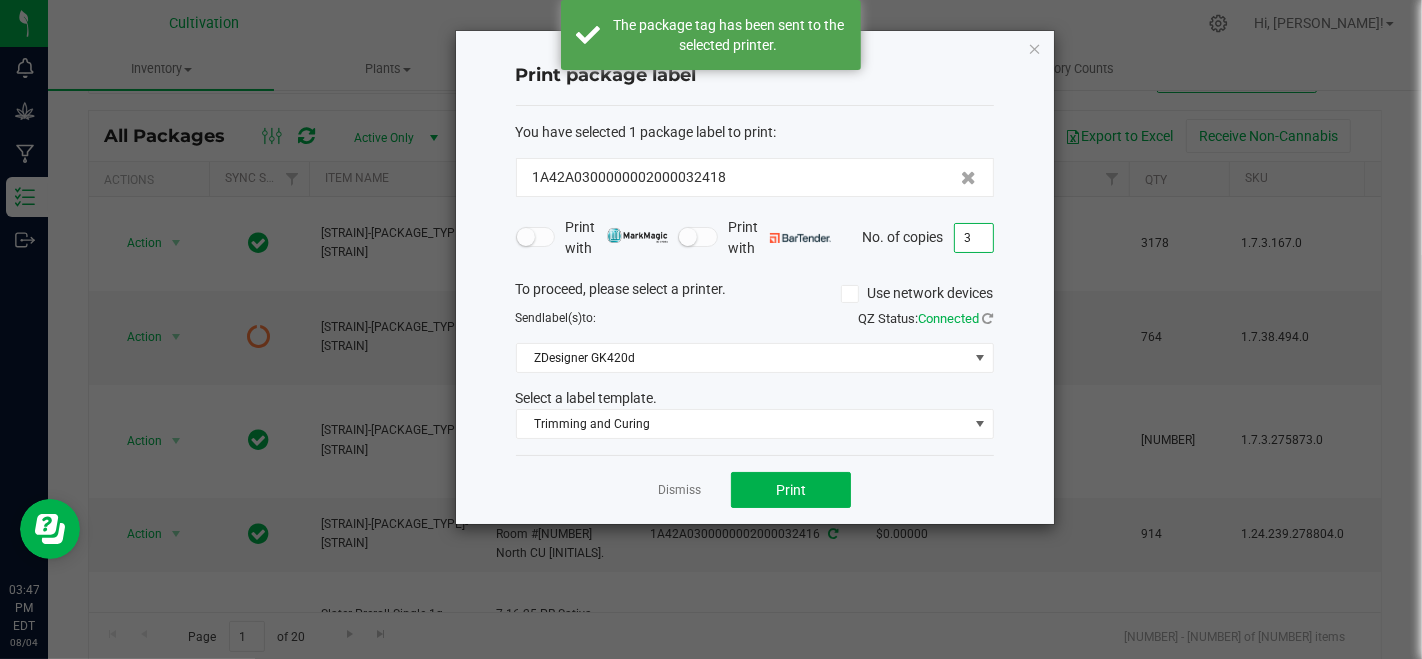 type on "3" 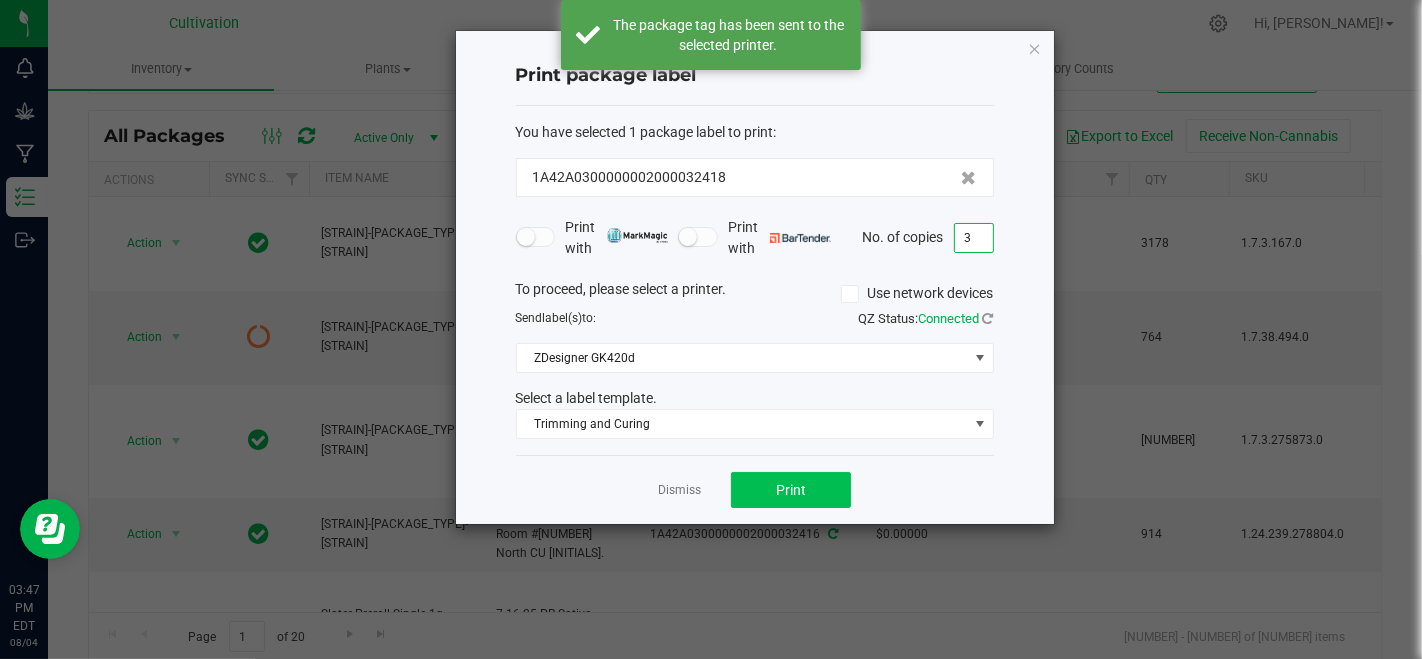 click on "Dismiss   Print" 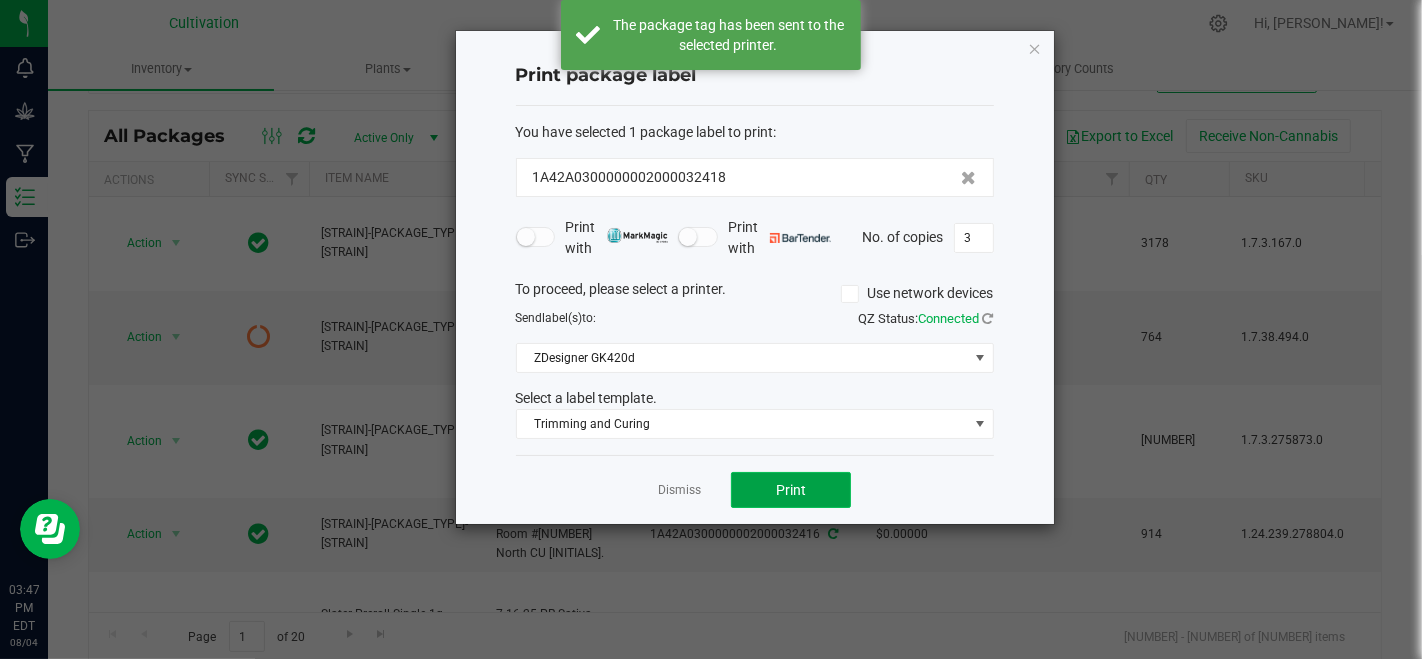 click on "Print" 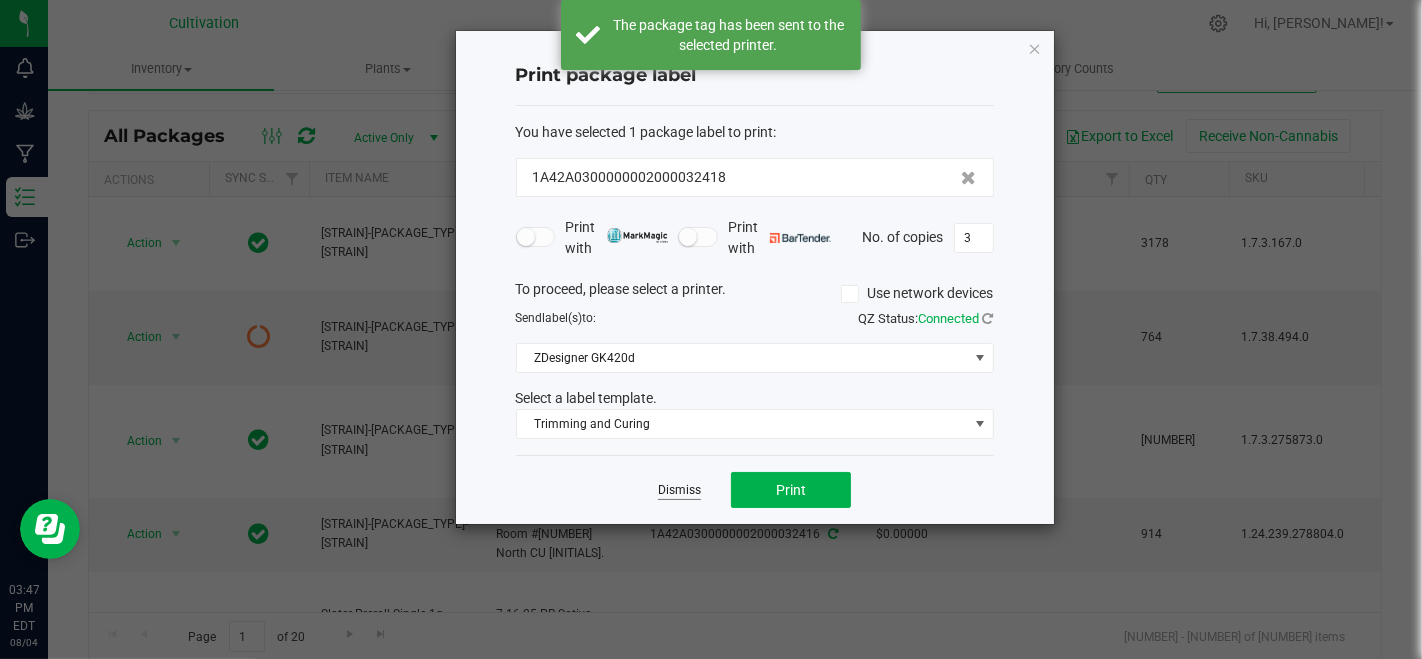 click on "Dismiss" 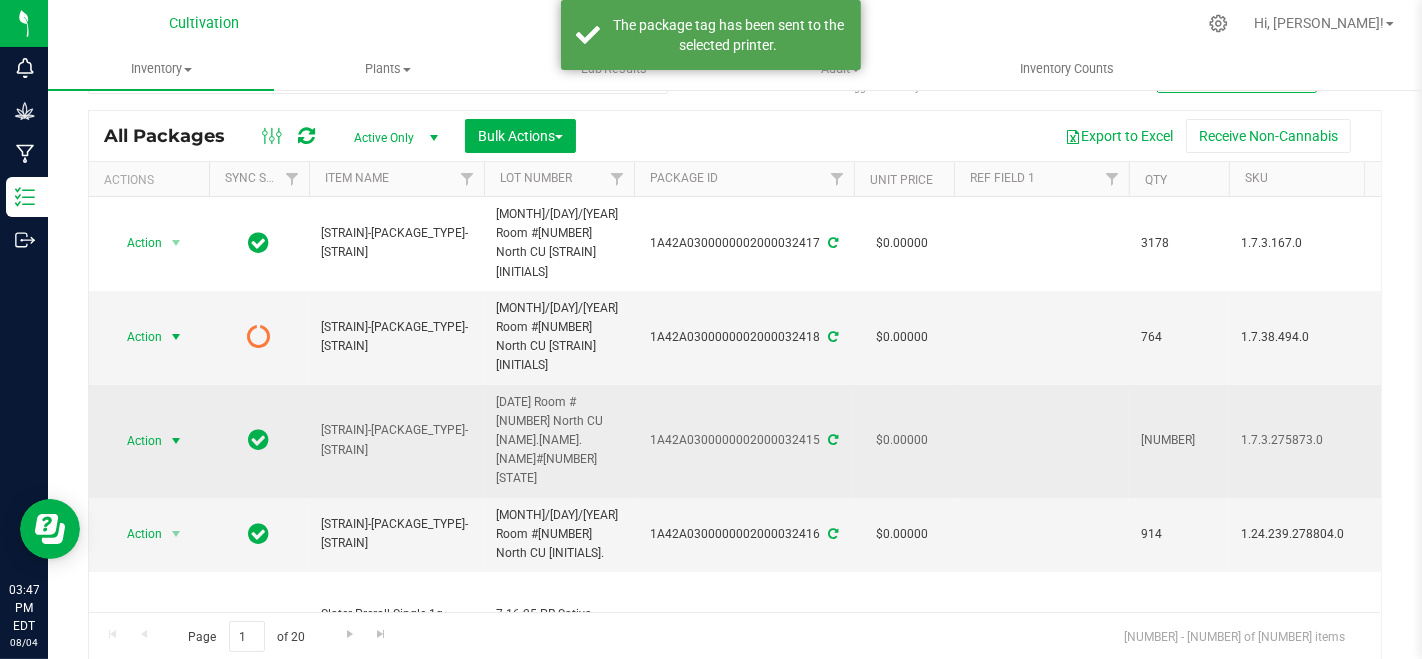 click on "Action" at bounding box center [136, 441] 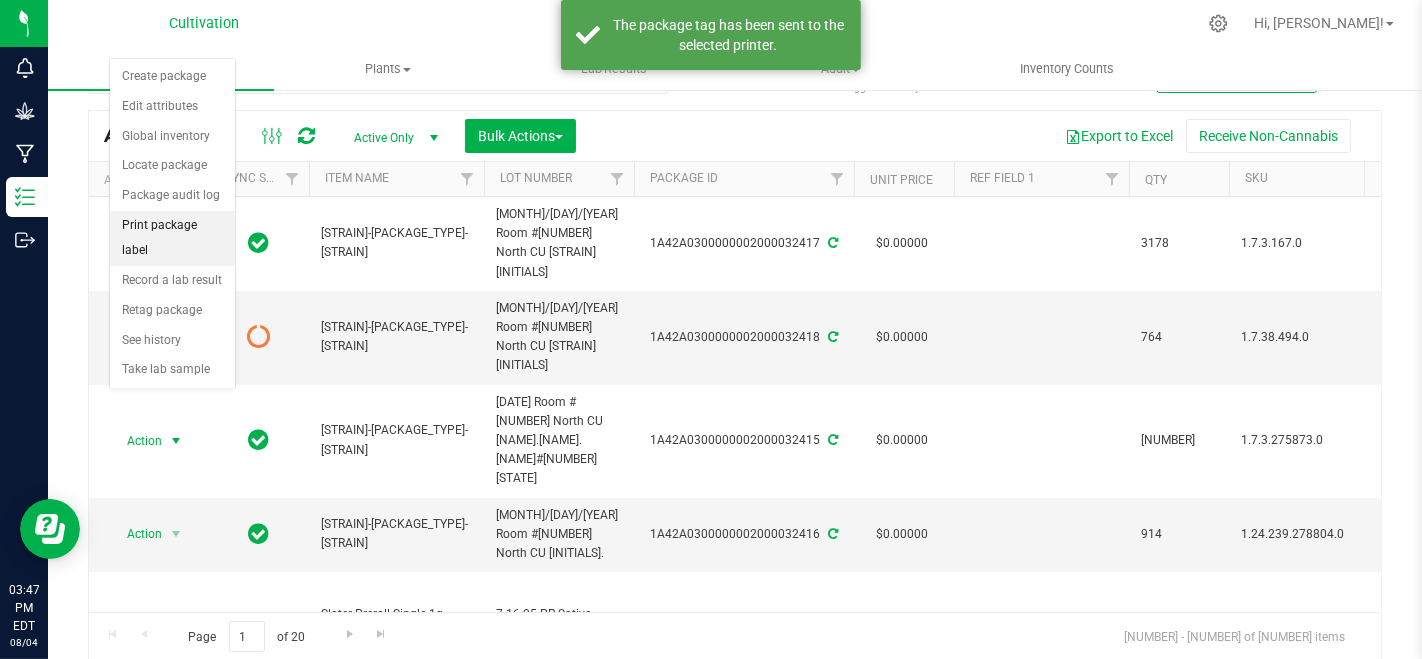 click on "Print package label" at bounding box center [172, 238] 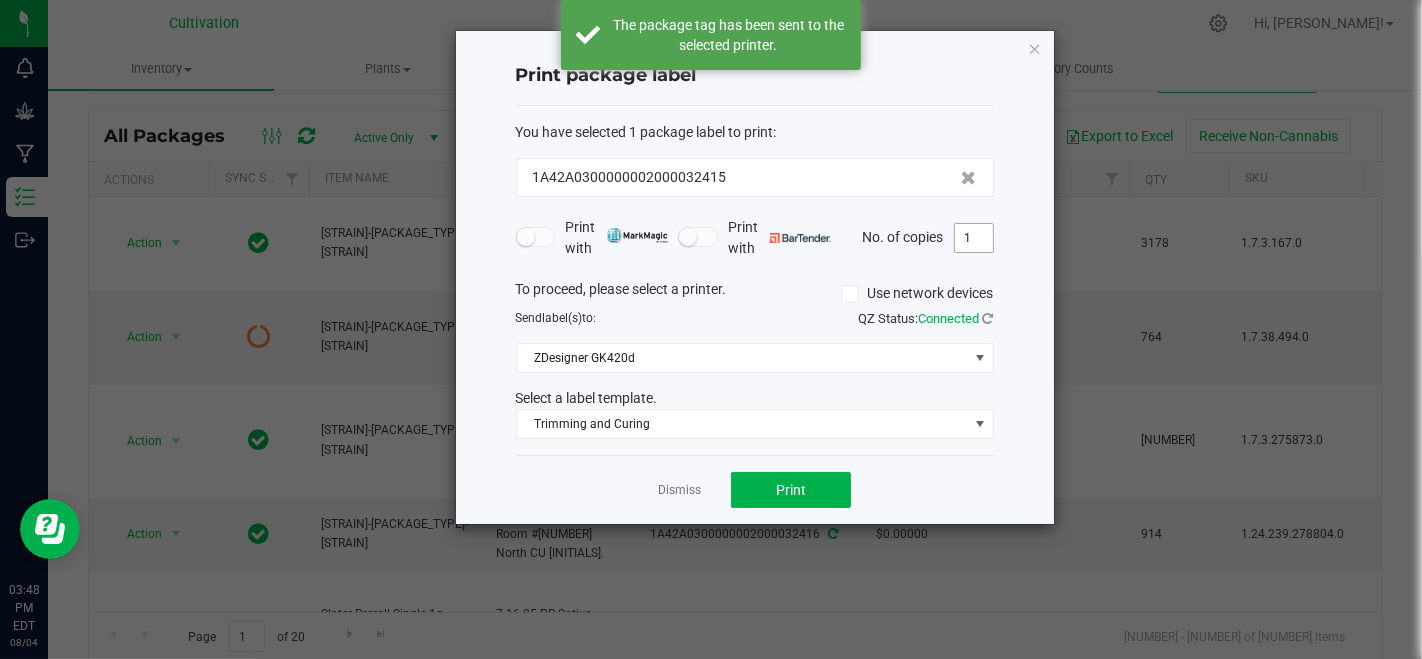 click on "1" at bounding box center [974, 238] 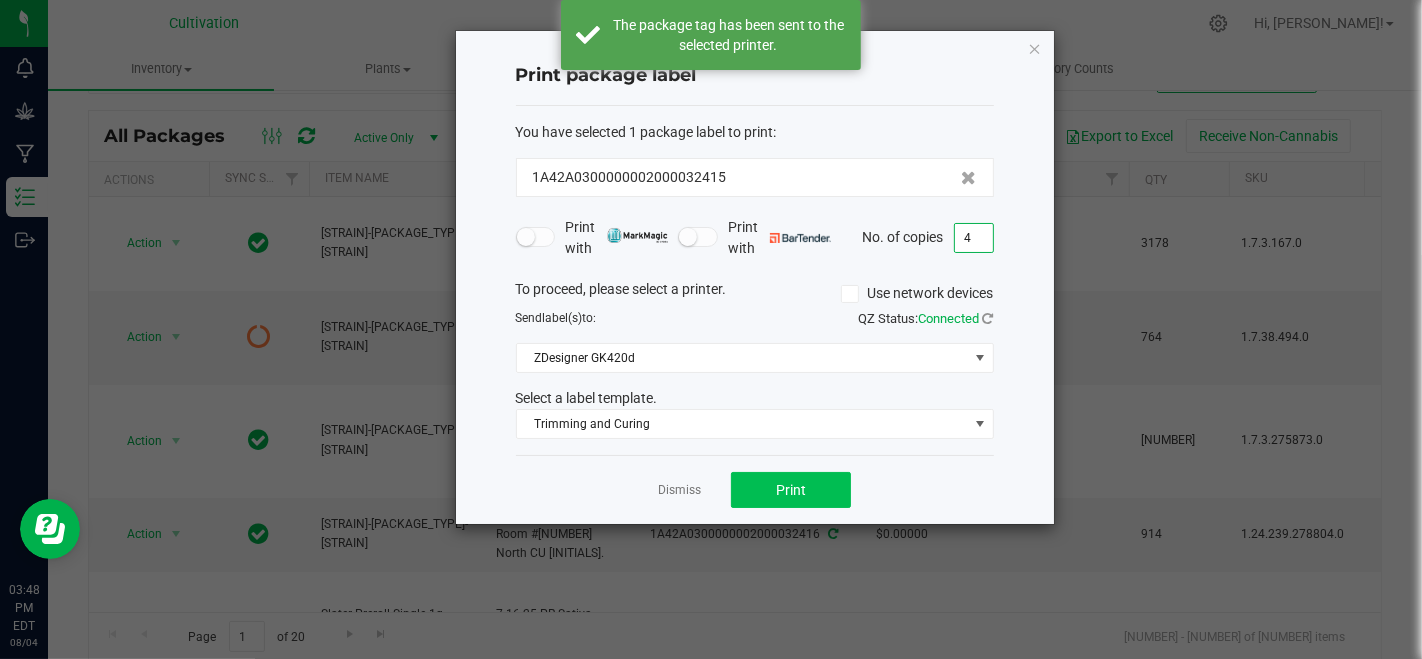 type on "4" 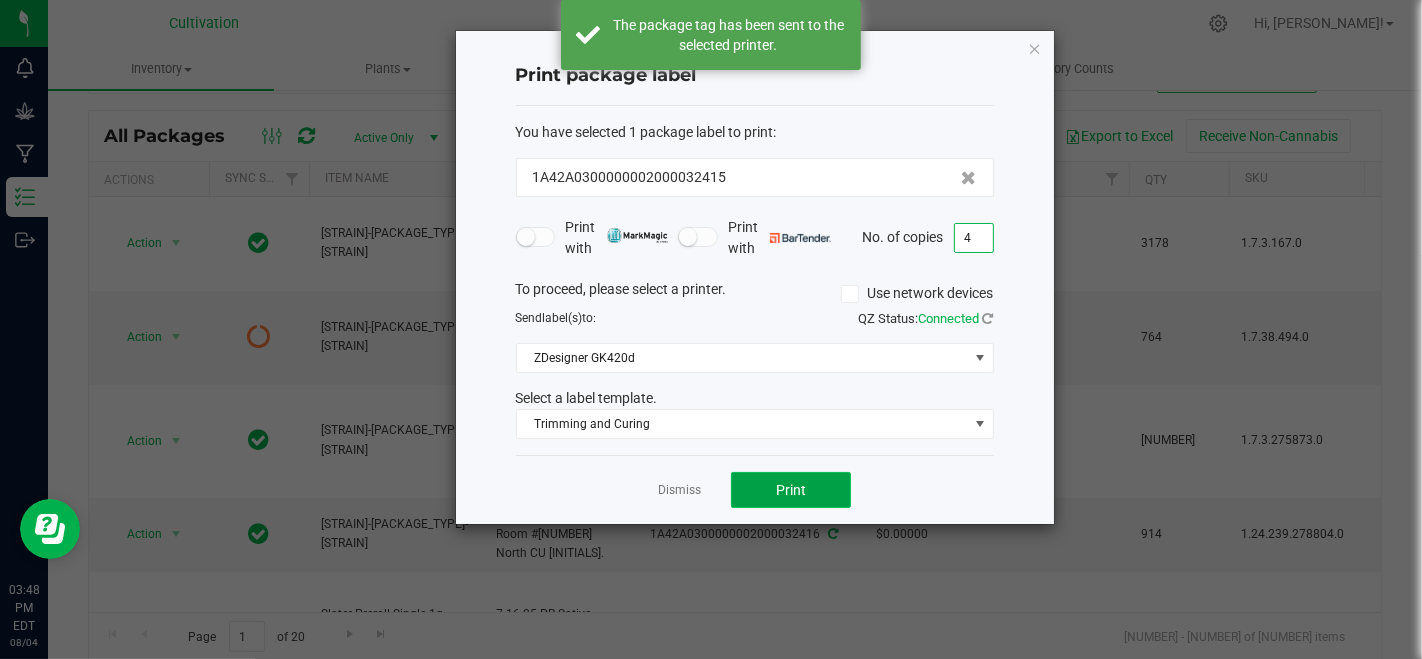 click on "Print" 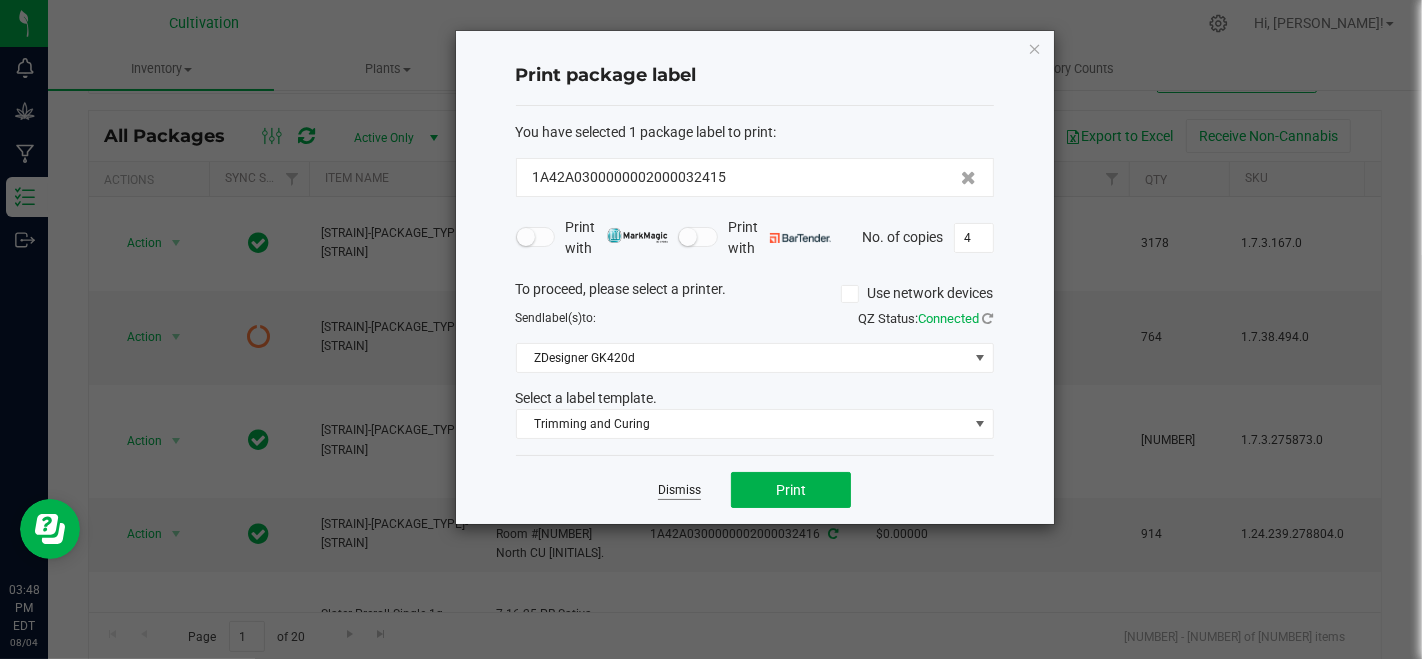 click on "Dismiss" 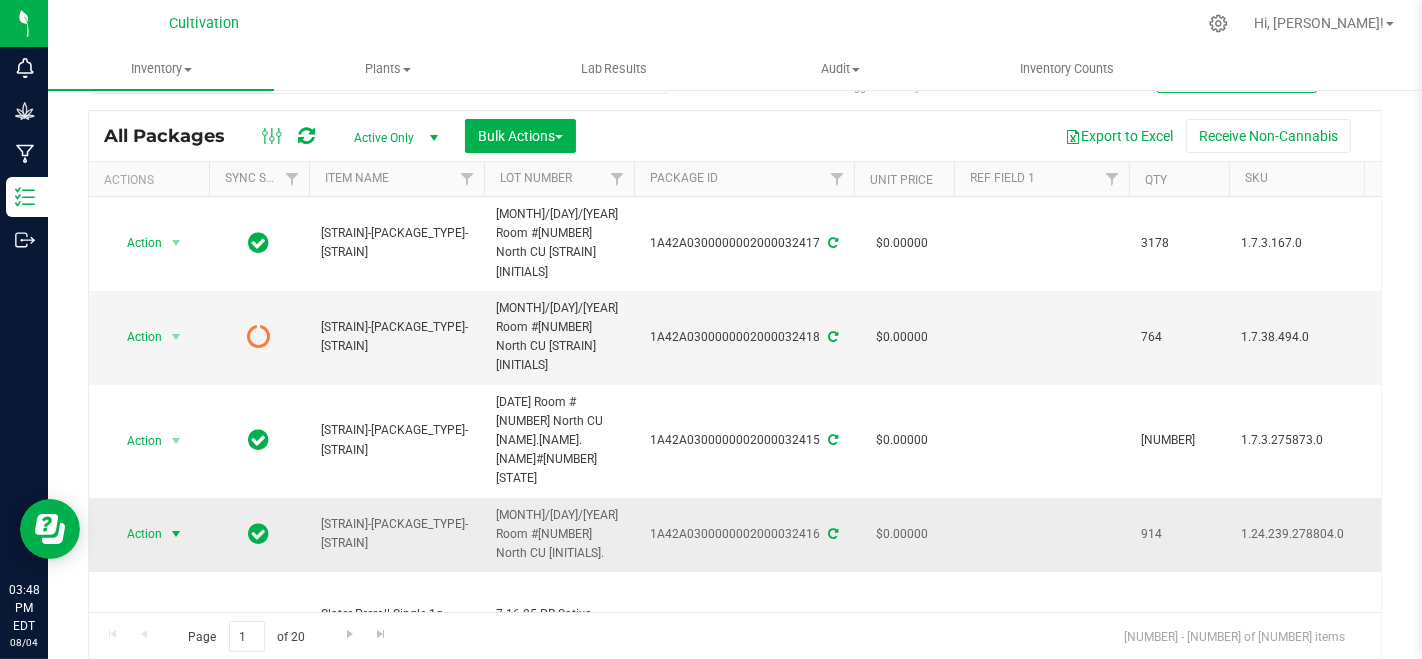 click at bounding box center (176, 534) 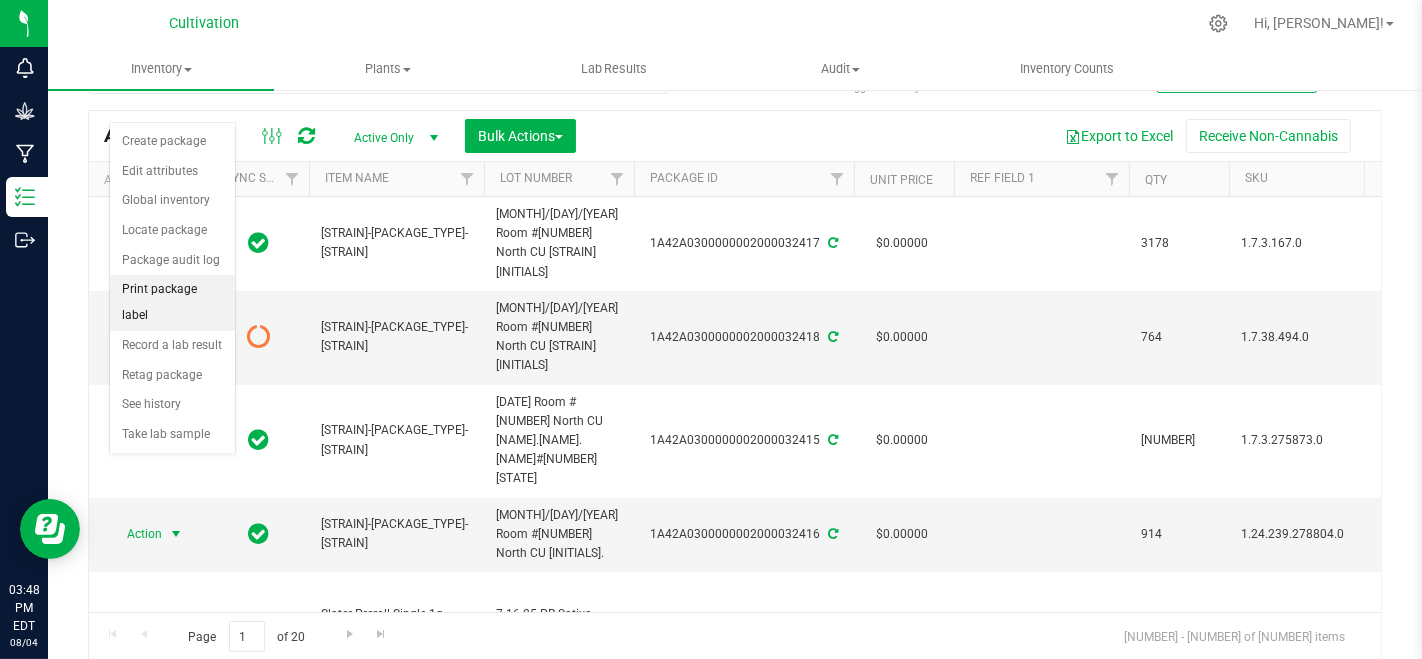 click on "Print package label" at bounding box center (172, 302) 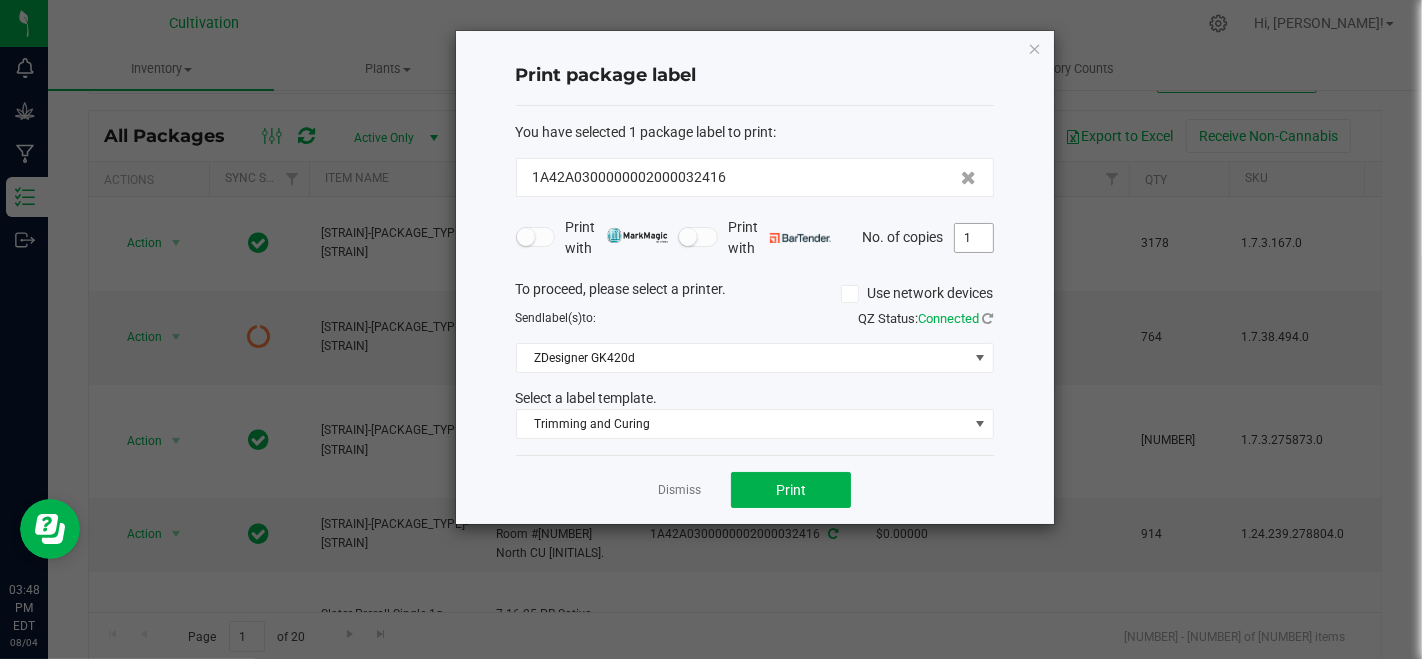 click on "1" at bounding box center [974, 238] 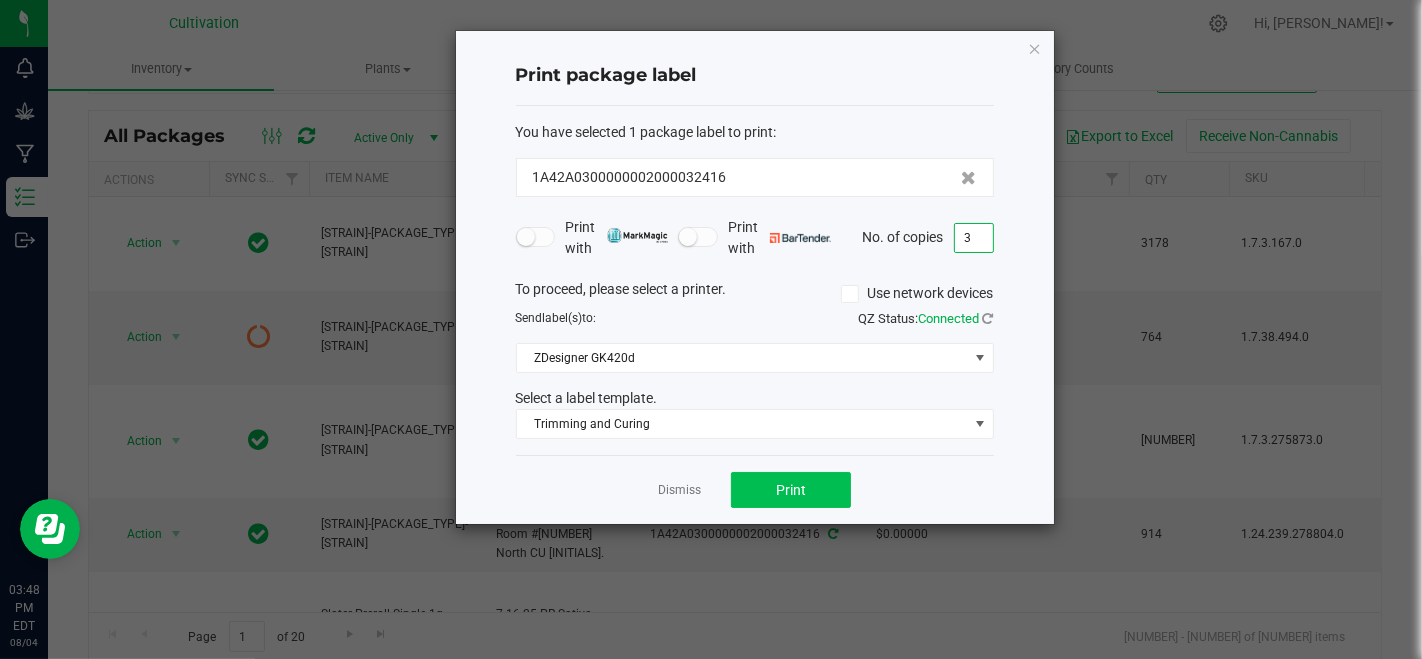 type on "3" 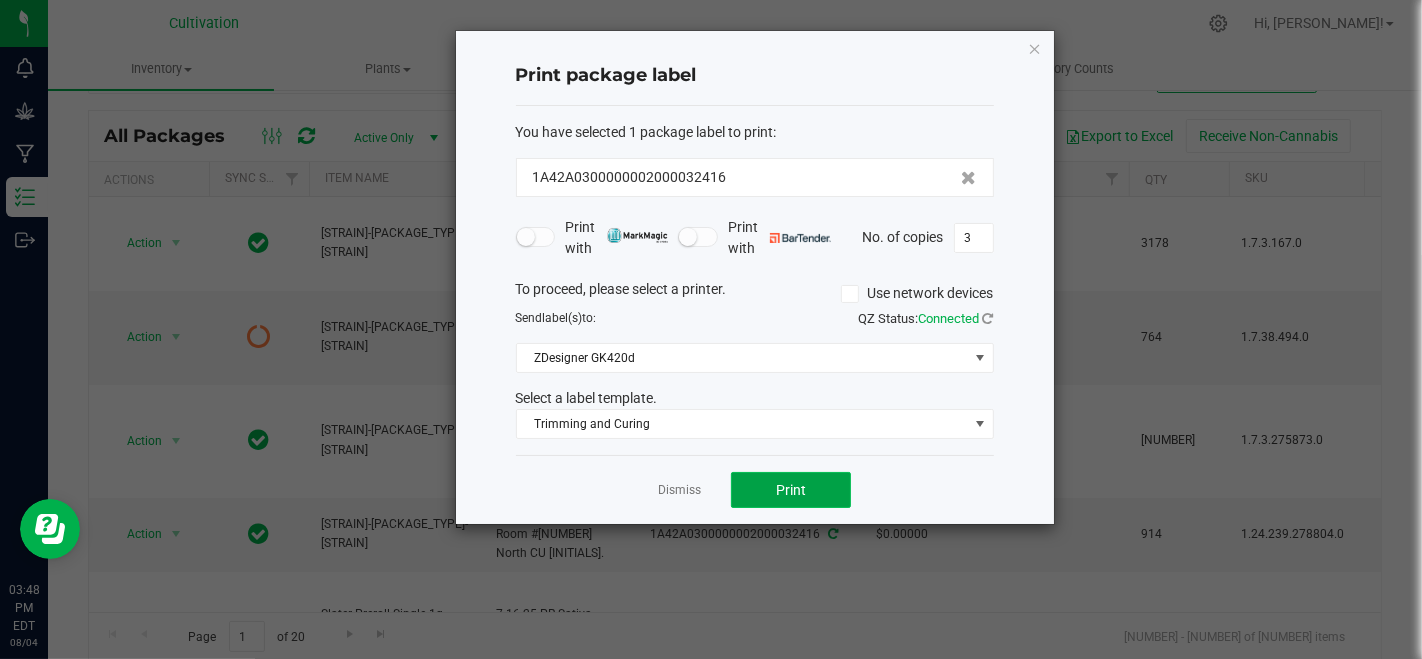 click on "Print" 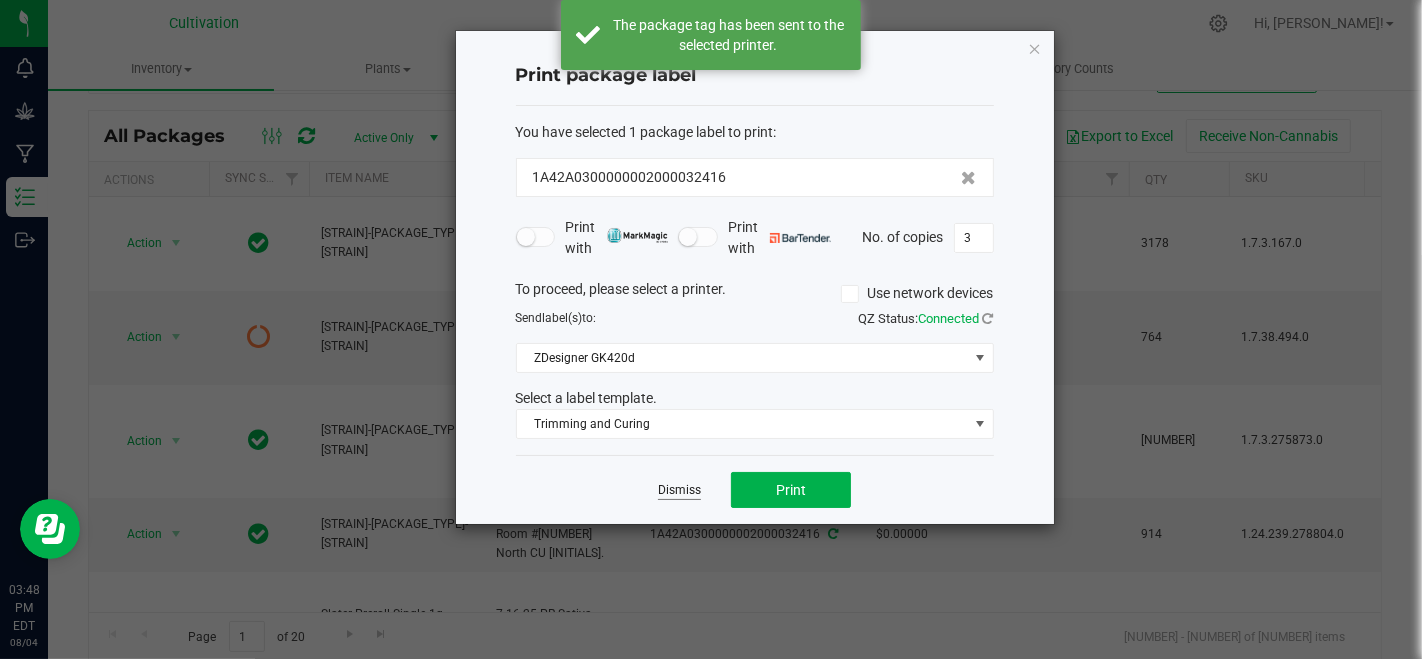 click on "Dismiss" 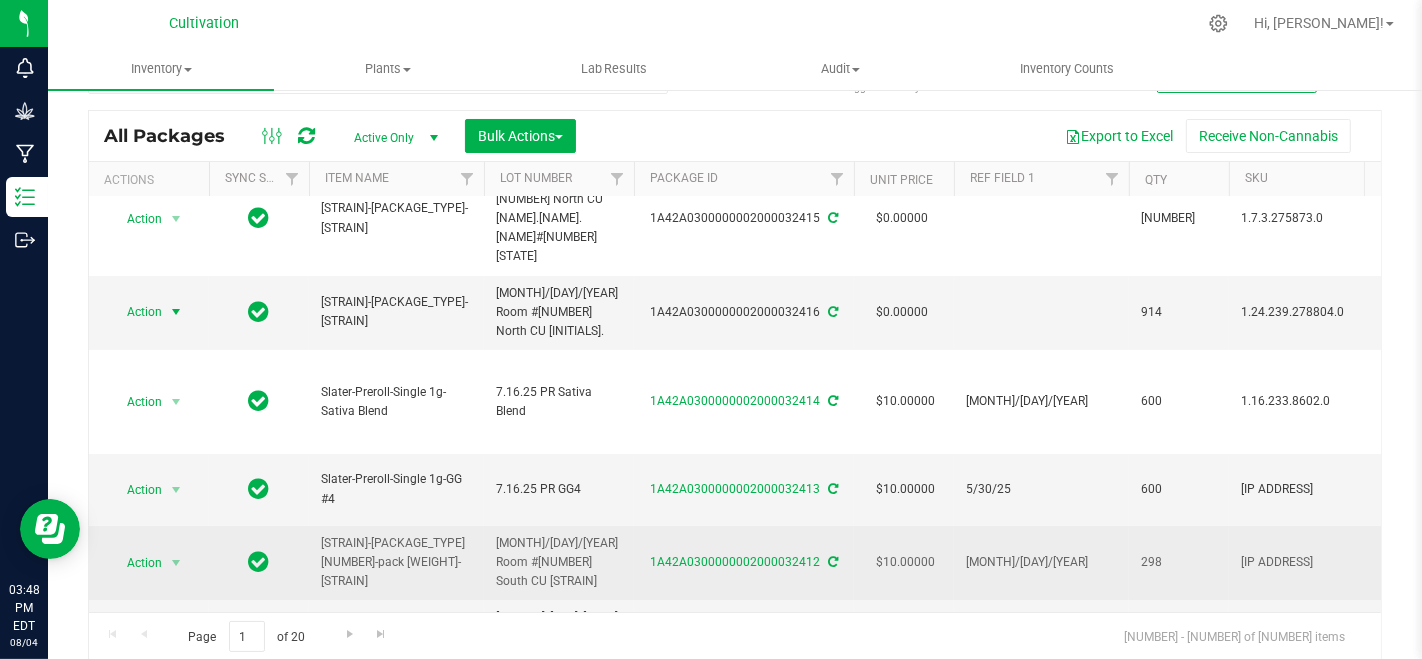 scroll, scrollTop: 0, scrollLeft: 0, axis: both 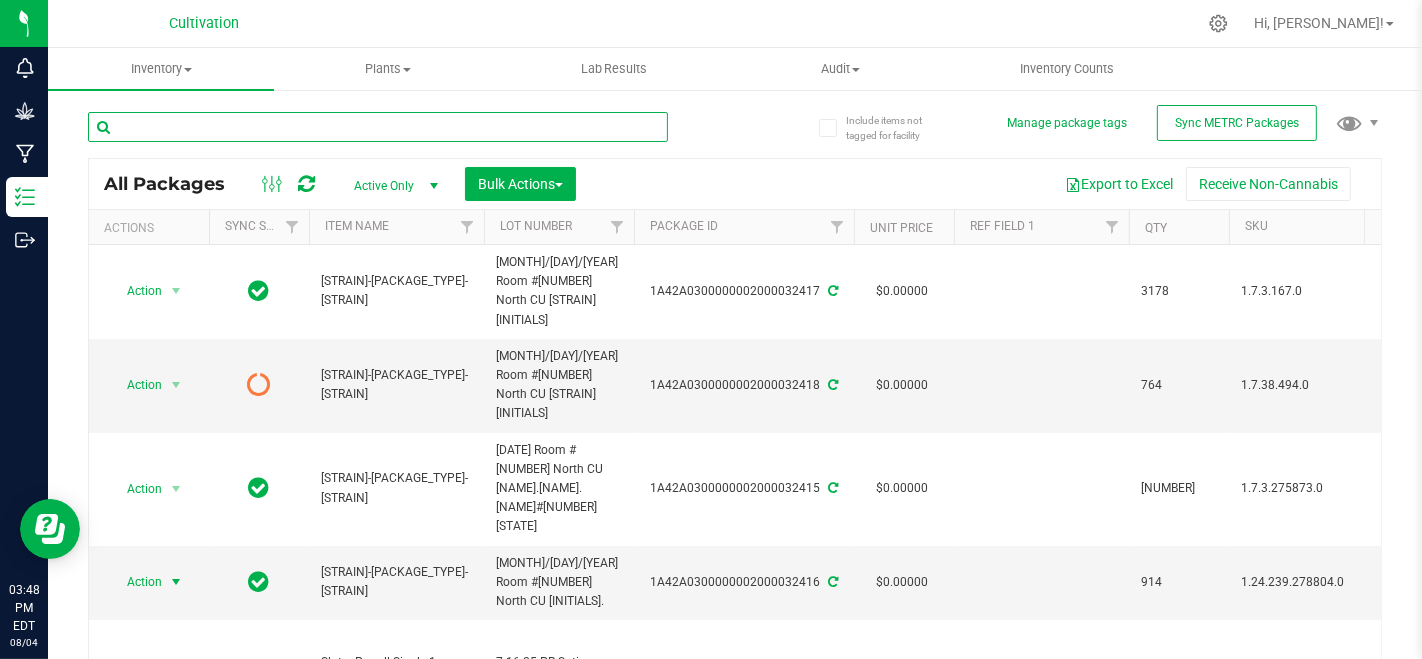click at bounding box center [378, 127] 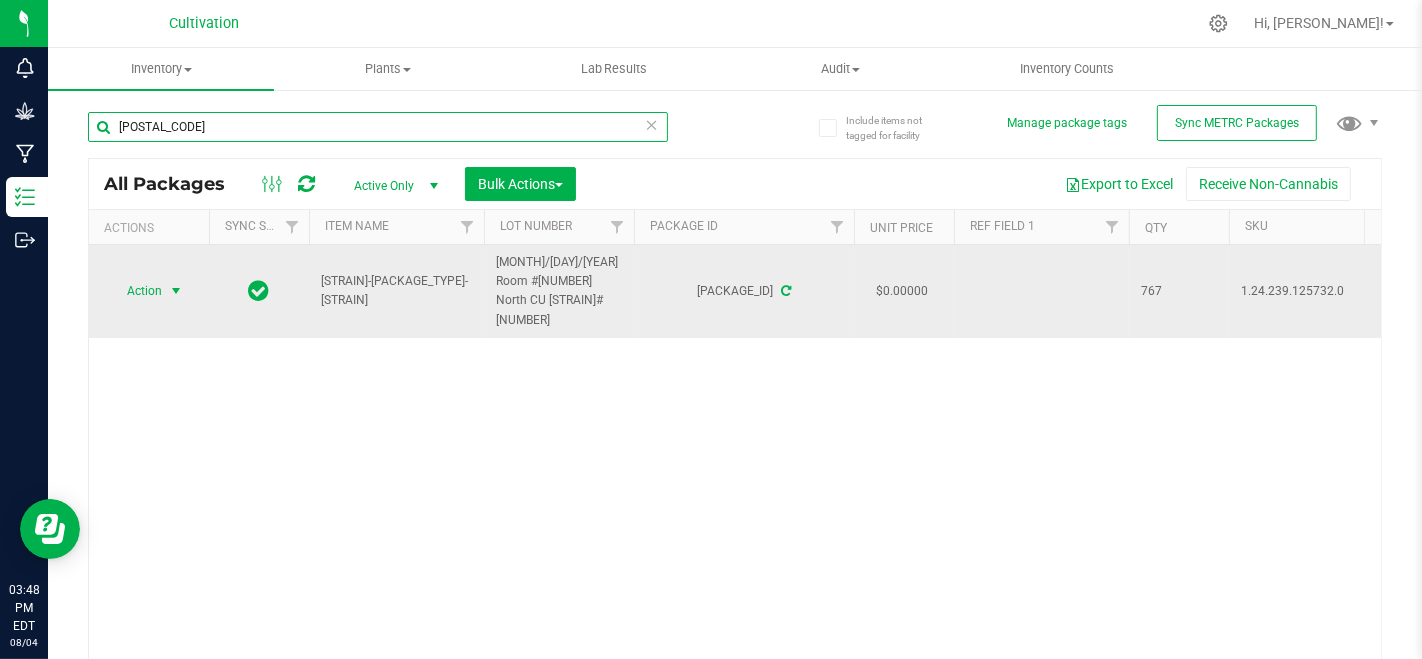 type on "[POSTAL_CODE]" 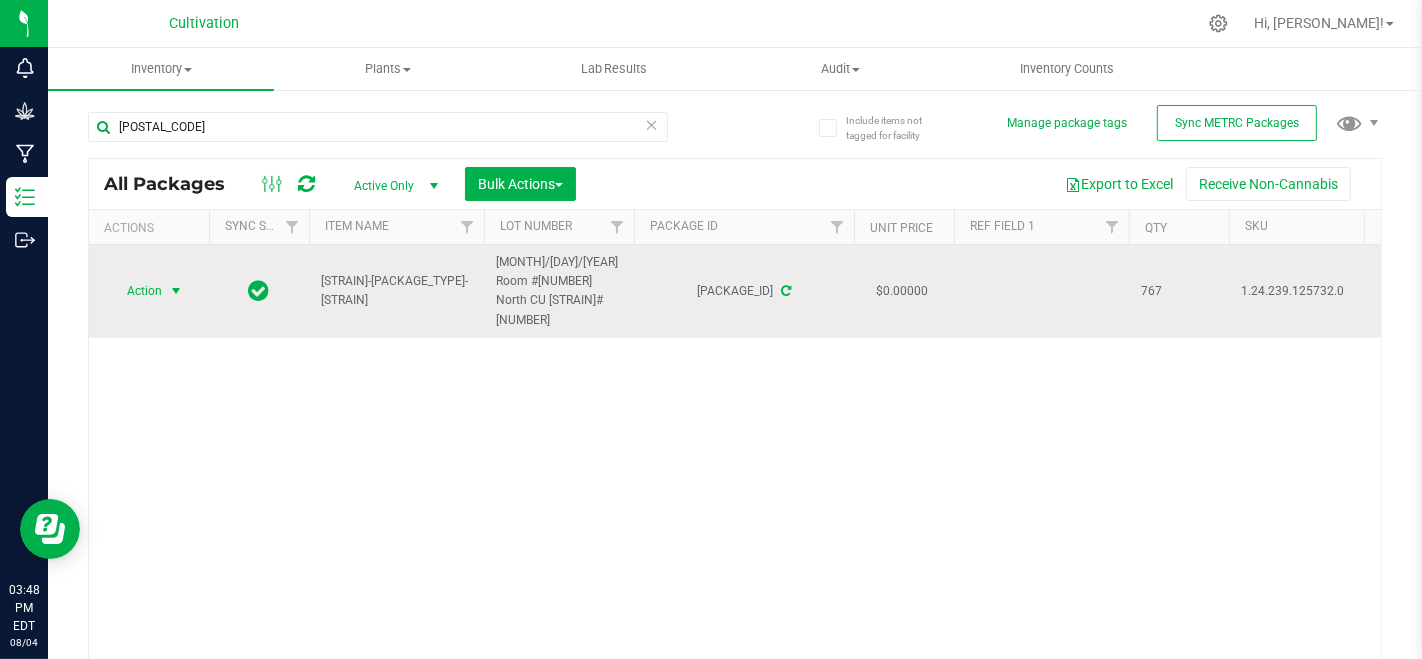 click at bounding box center [176, 291] 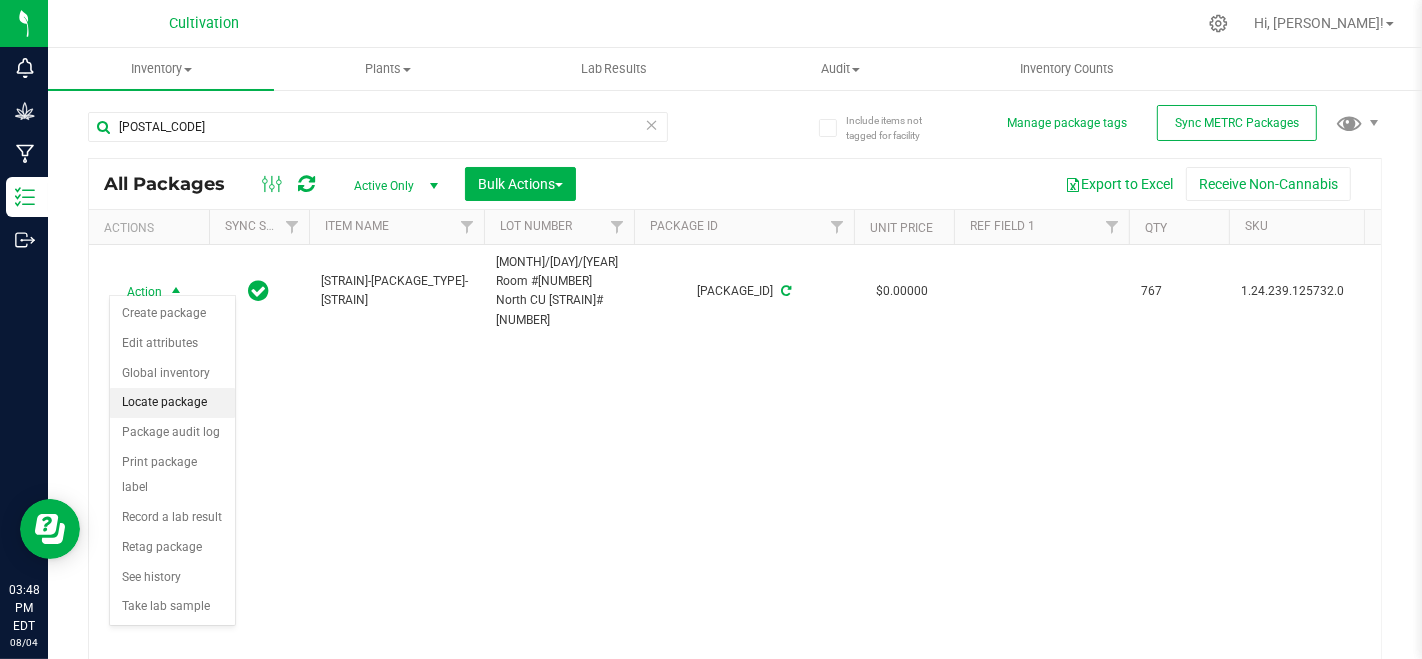click on "Locate package" at bounding box center [172, 403] 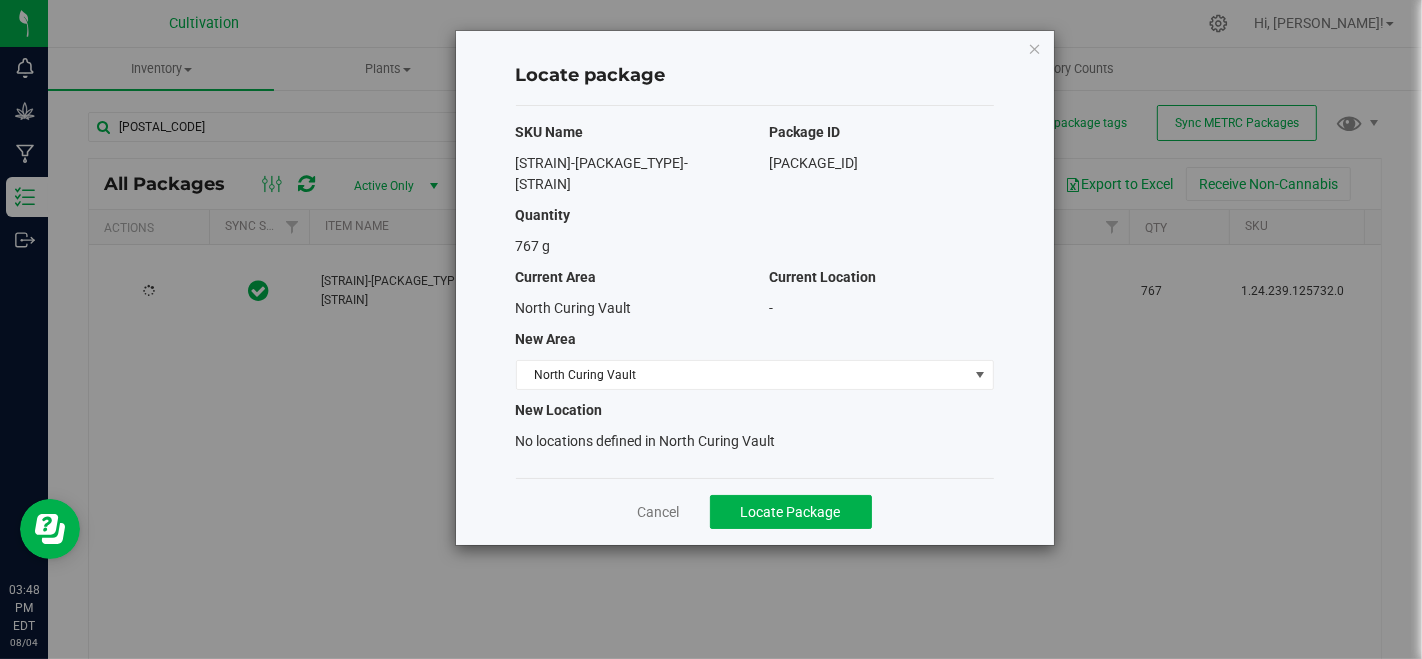 click on "Cancel
Locate Package" at bounding box center (755, 511) 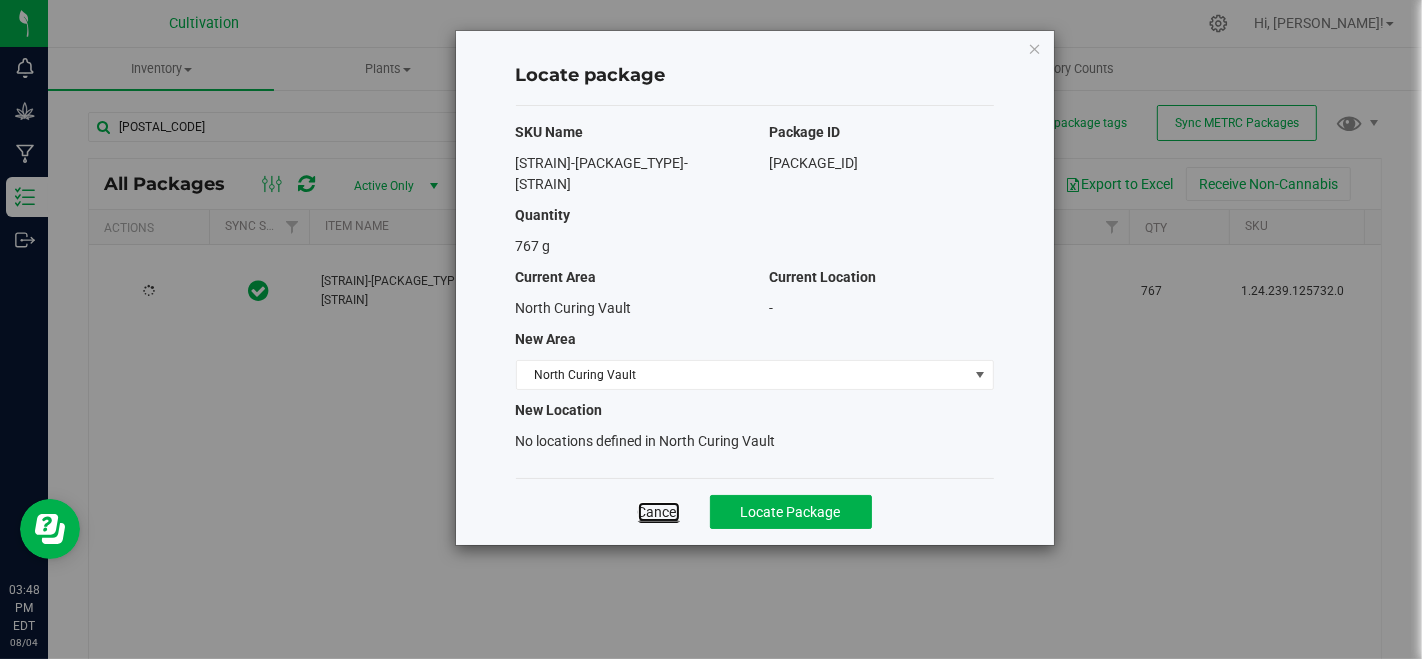 click on "Cancel" at bounding box center (659, 512) 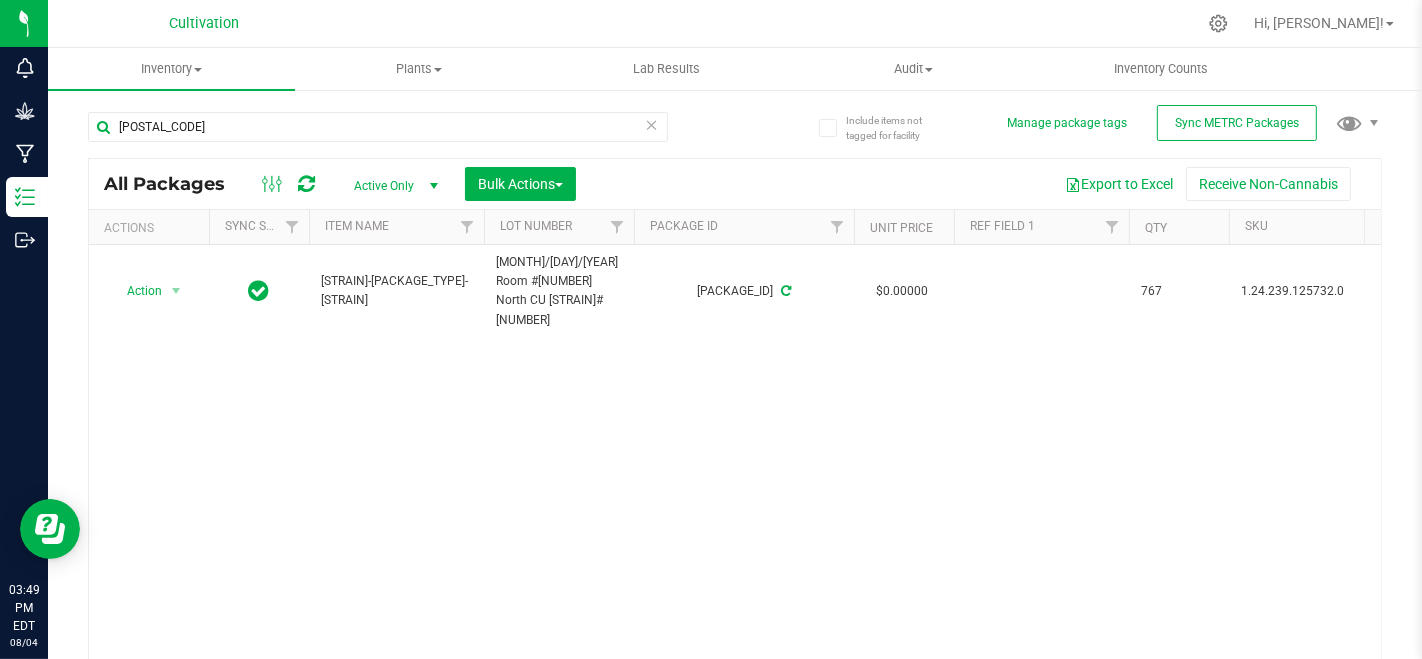click at bounding box center [652, 124] 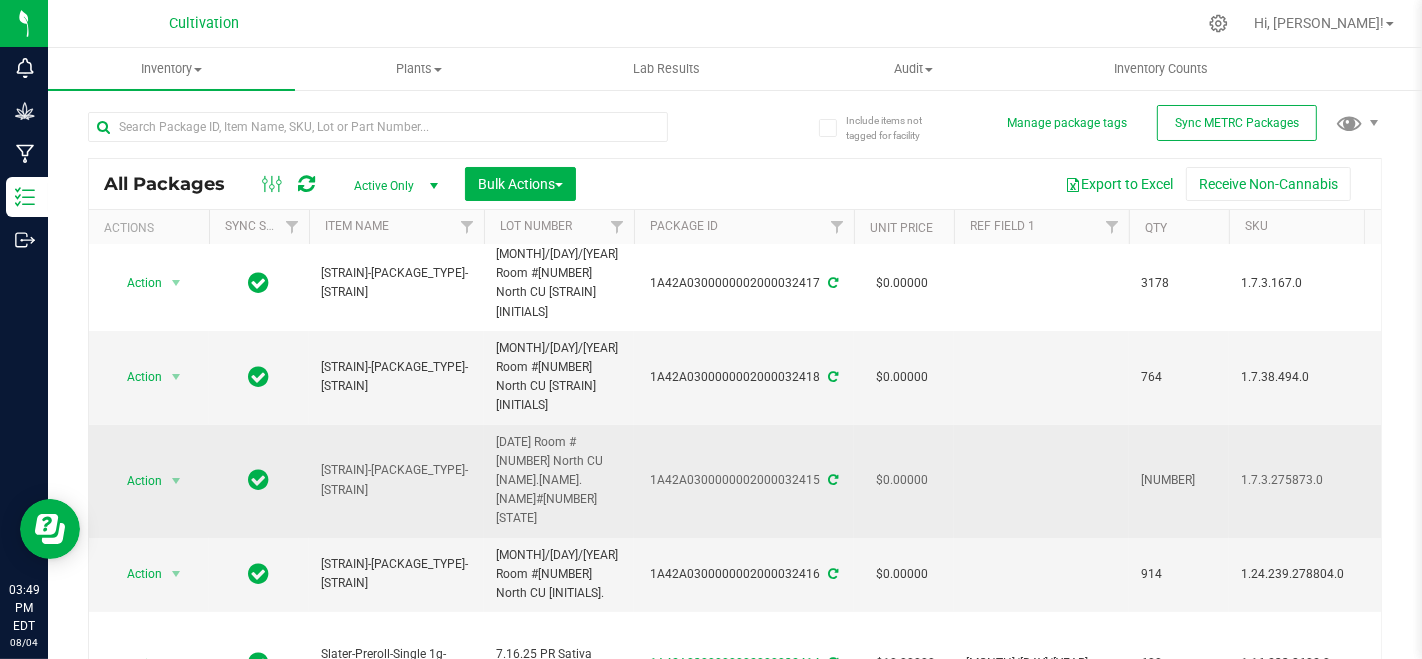scroll, scrollTop: 0, scrollLeft: 0, axis: both 